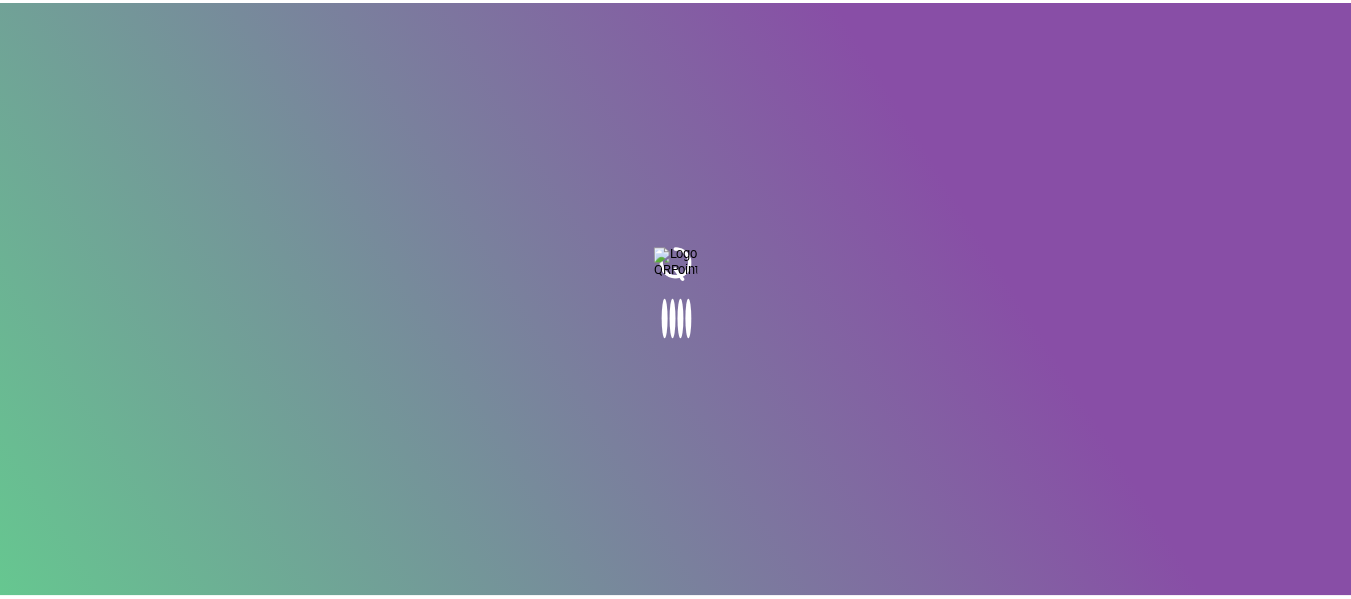 scroll, scrollTop: 0, scrollLeft: 0, axis: both 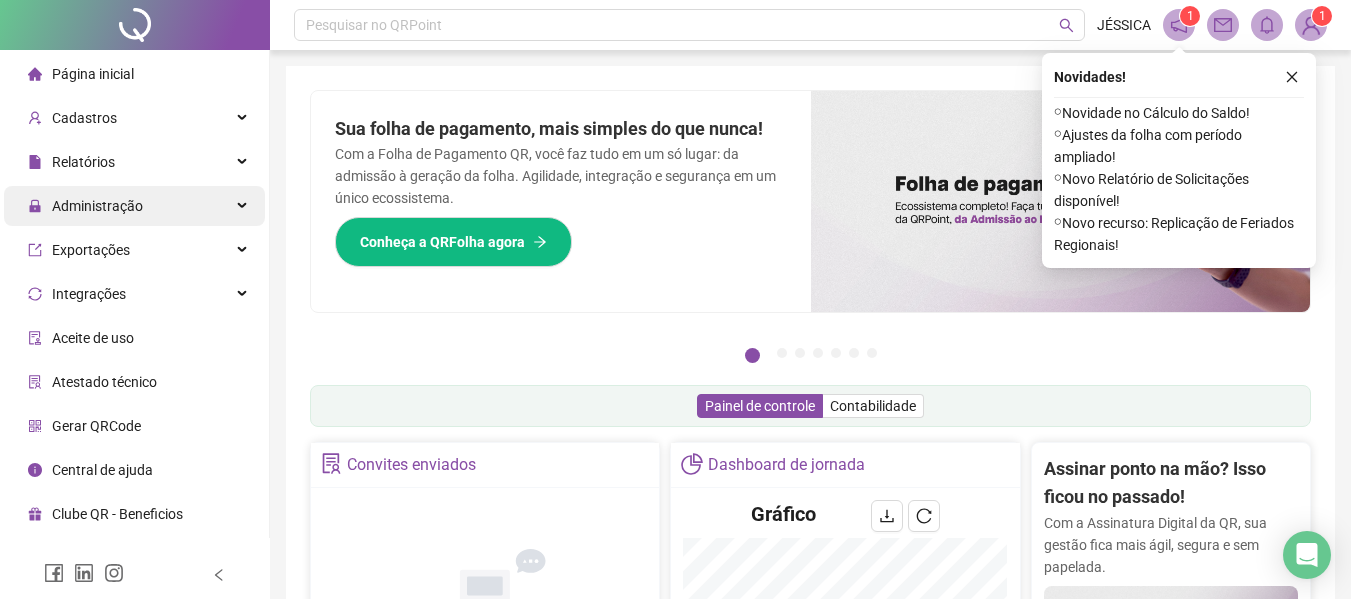 click on "Administração" at bounding box center (97, 206) 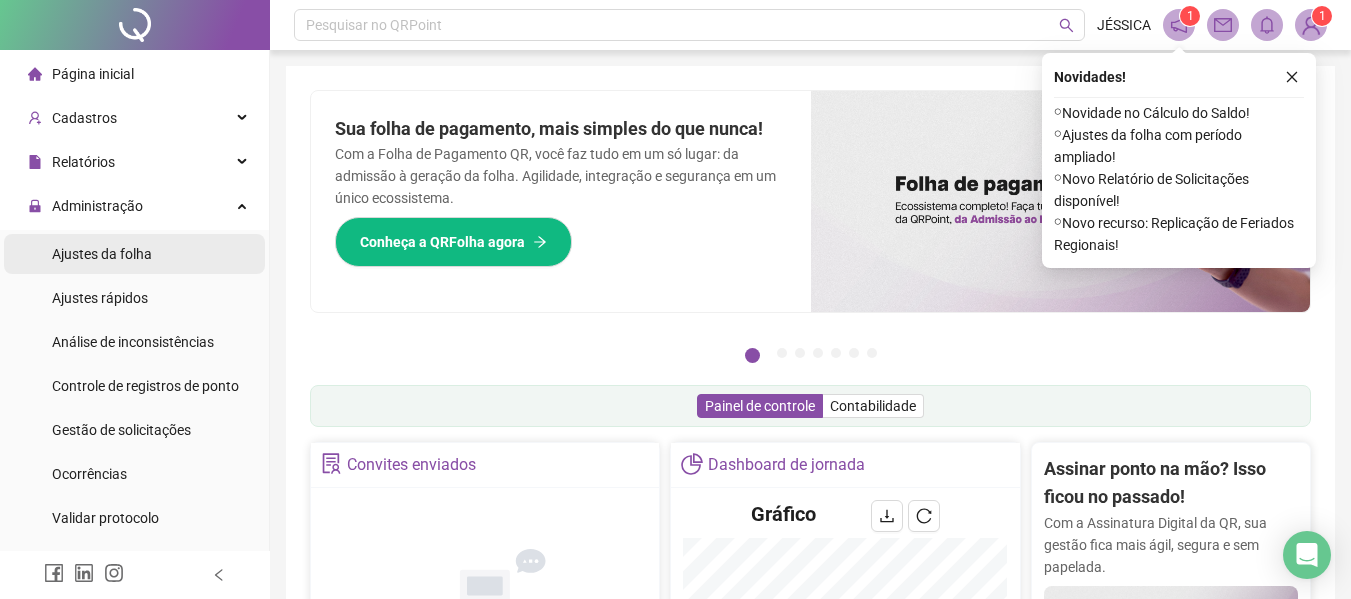 click on "Ajustes da folha" at bounding box center [102, 254] 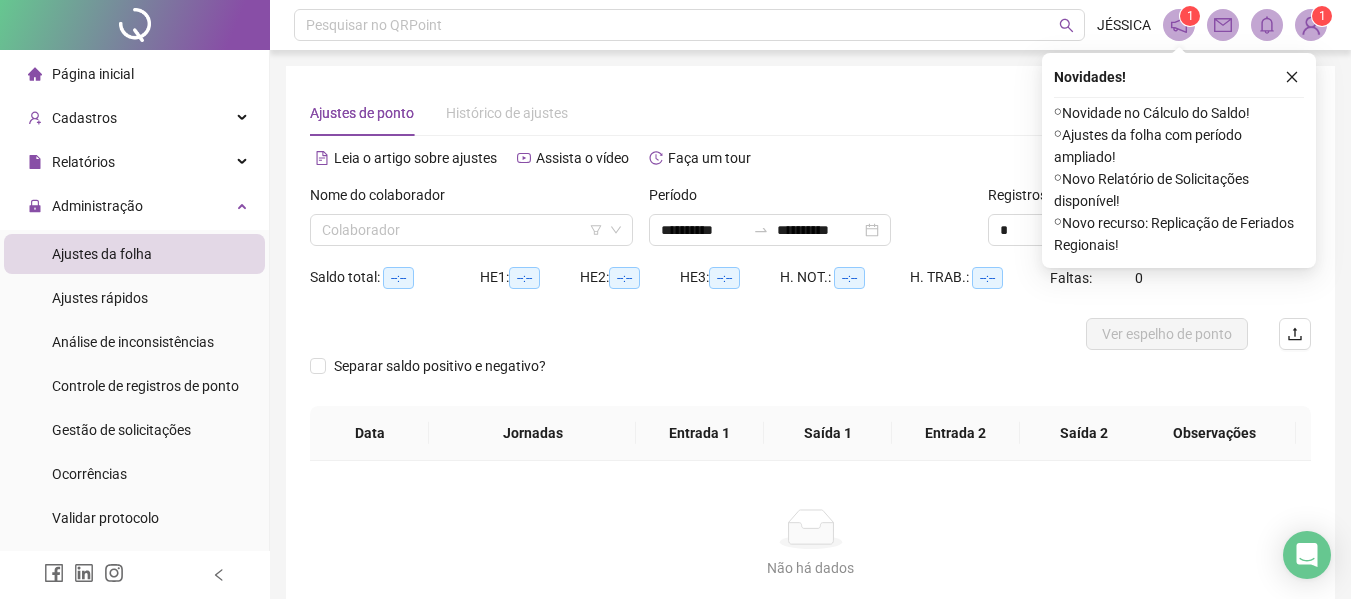 drag, startPoint x: 1292, startPoint y: 69, endPoint x: 1065, endPoint y: 161, distance: 244.9347 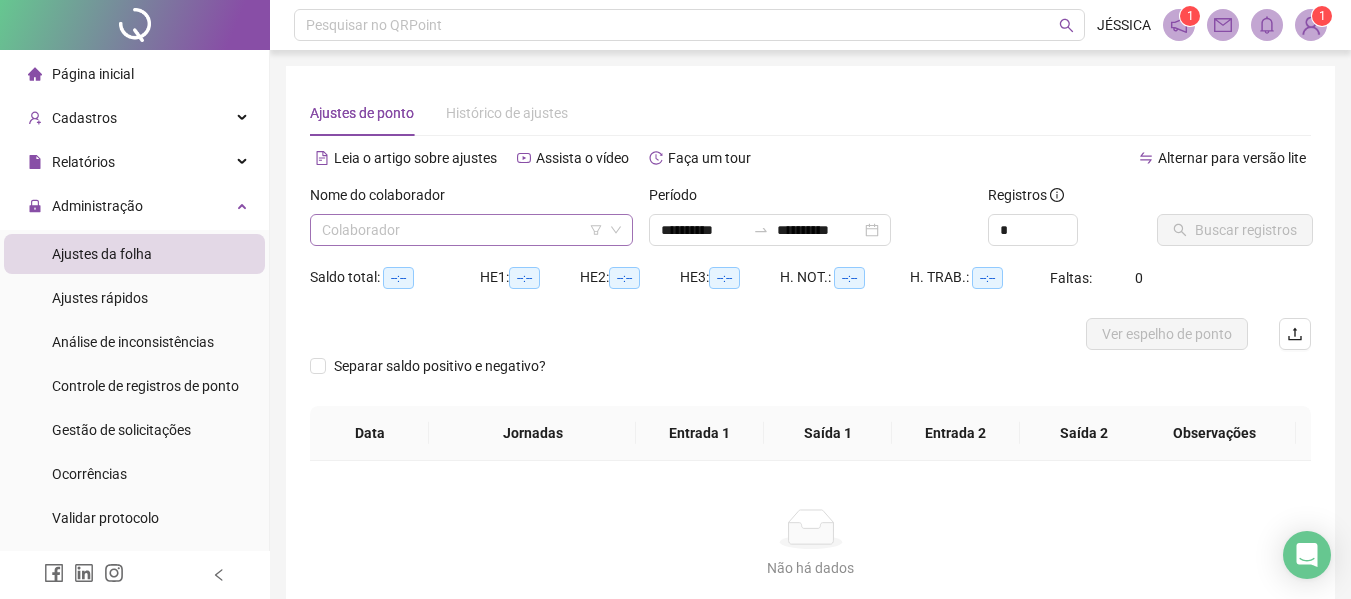 click at bounding box center (465, 230) 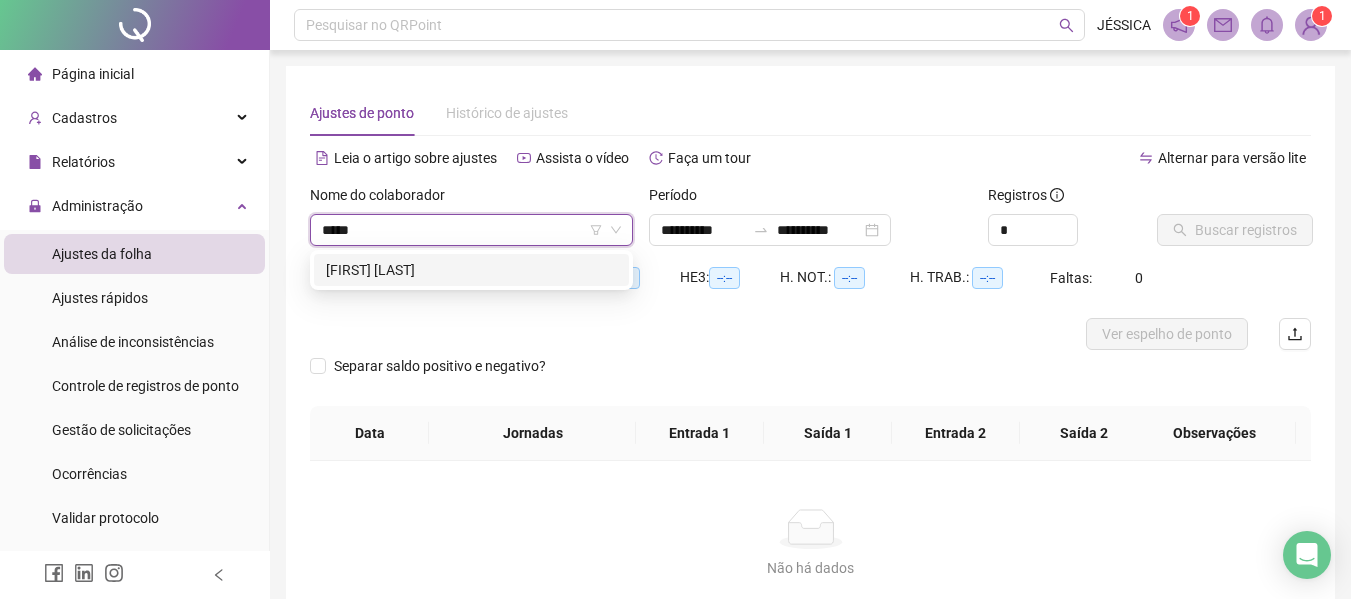 type on "******" 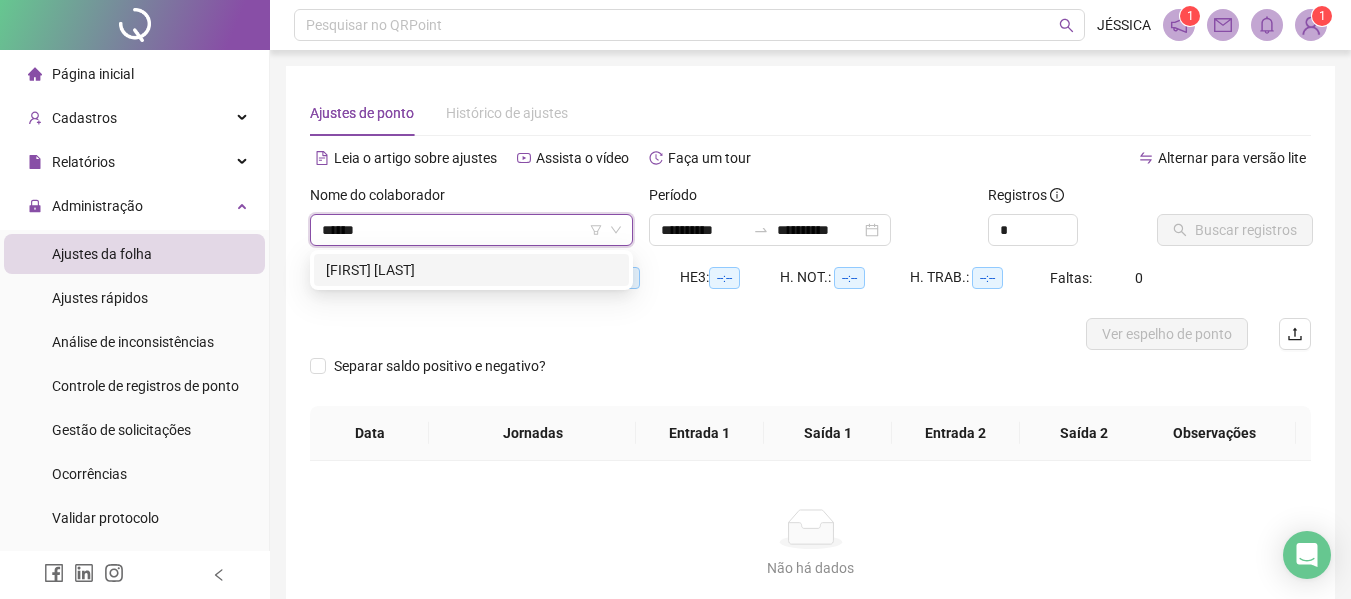 click on "[FIRST] [LAST]" at bounding box center [471, 270] 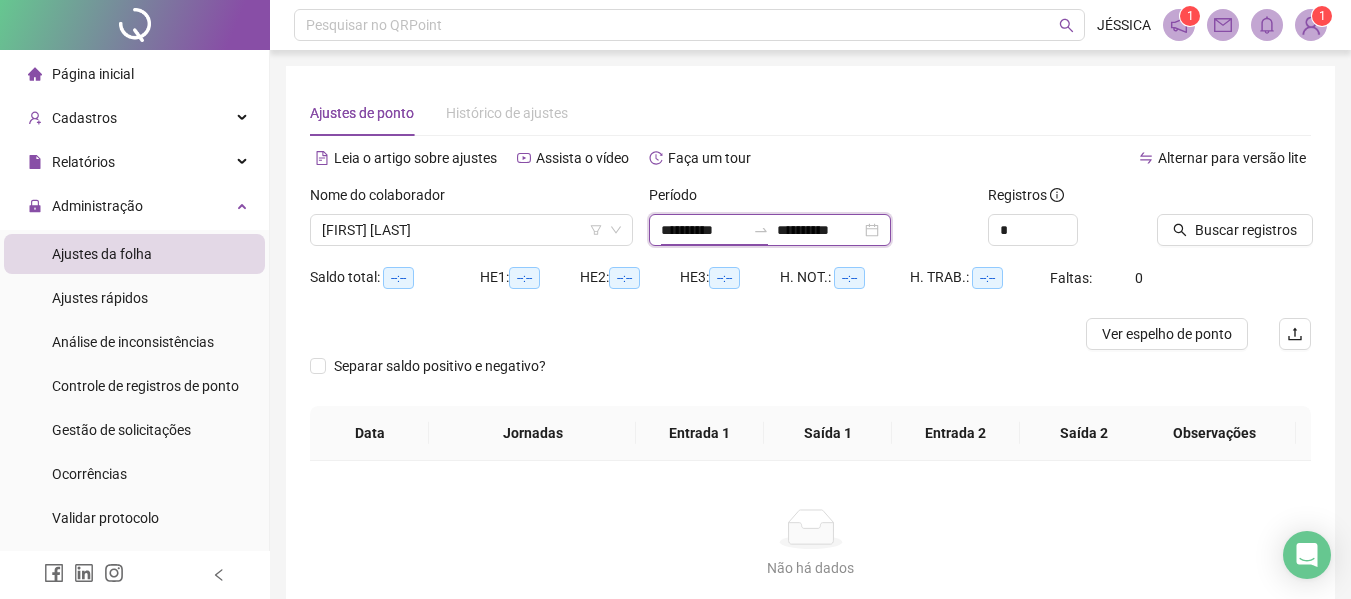 click on "**********" at bounding box center (703, 230) 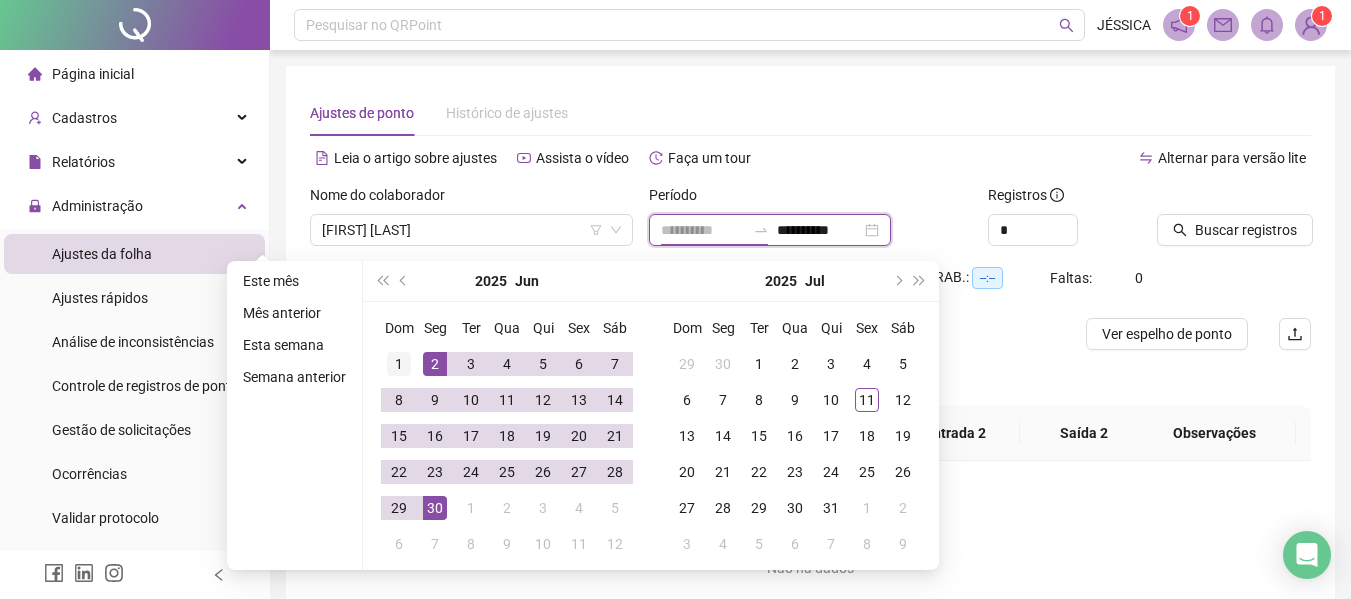 type on "**********" 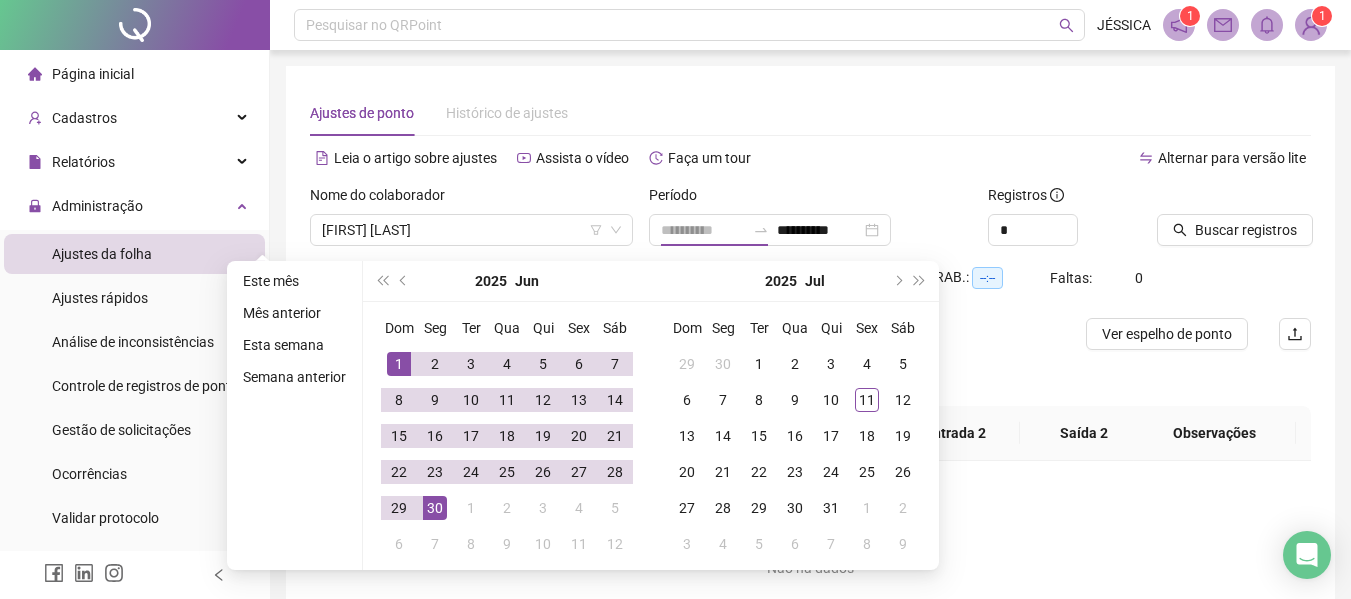 click on "1" at bounding box center [399, 364] 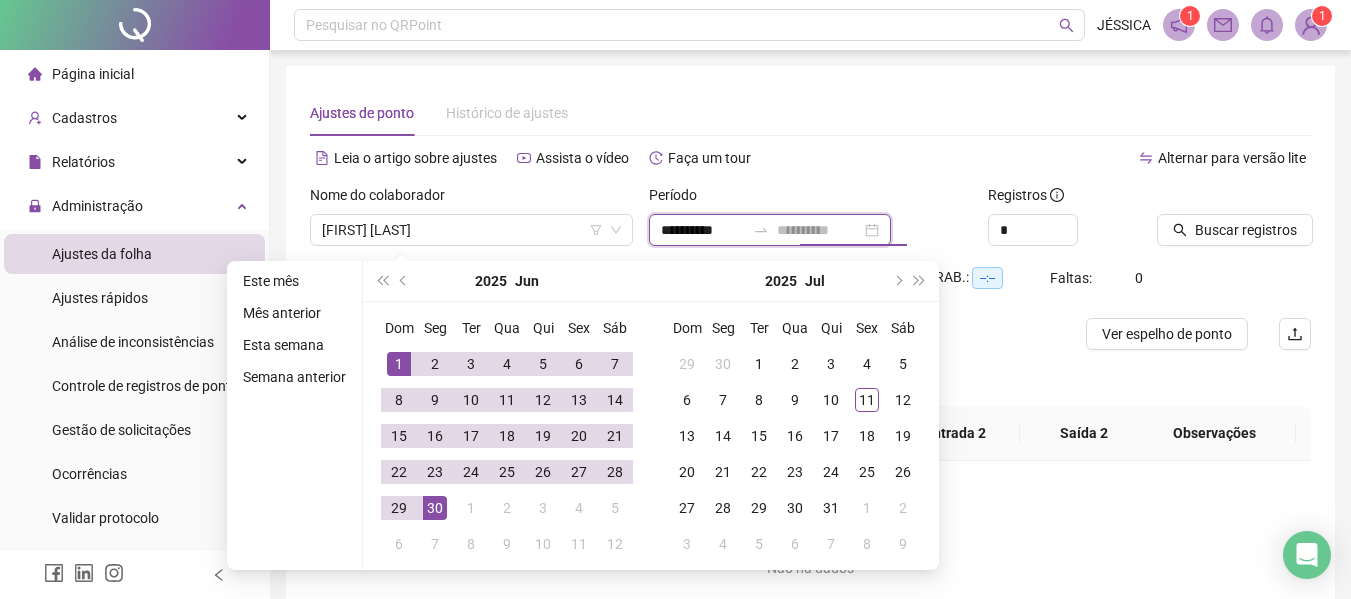 type on "**********" 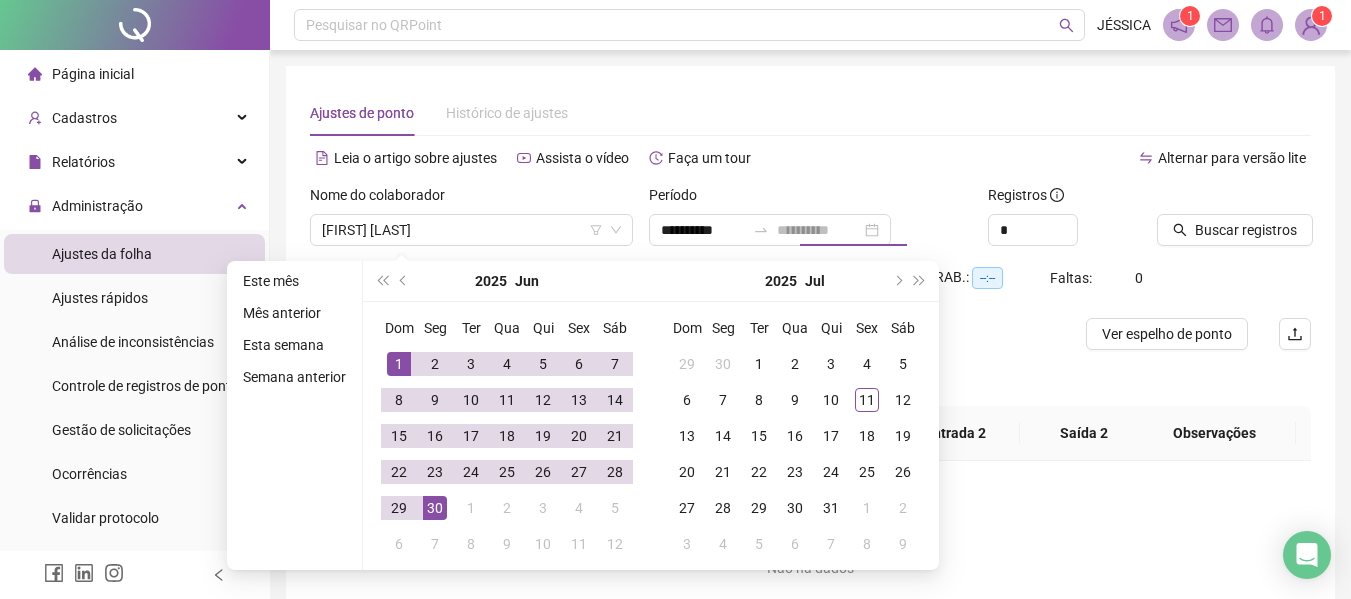 click on "30" at bounding box center (435, 508) 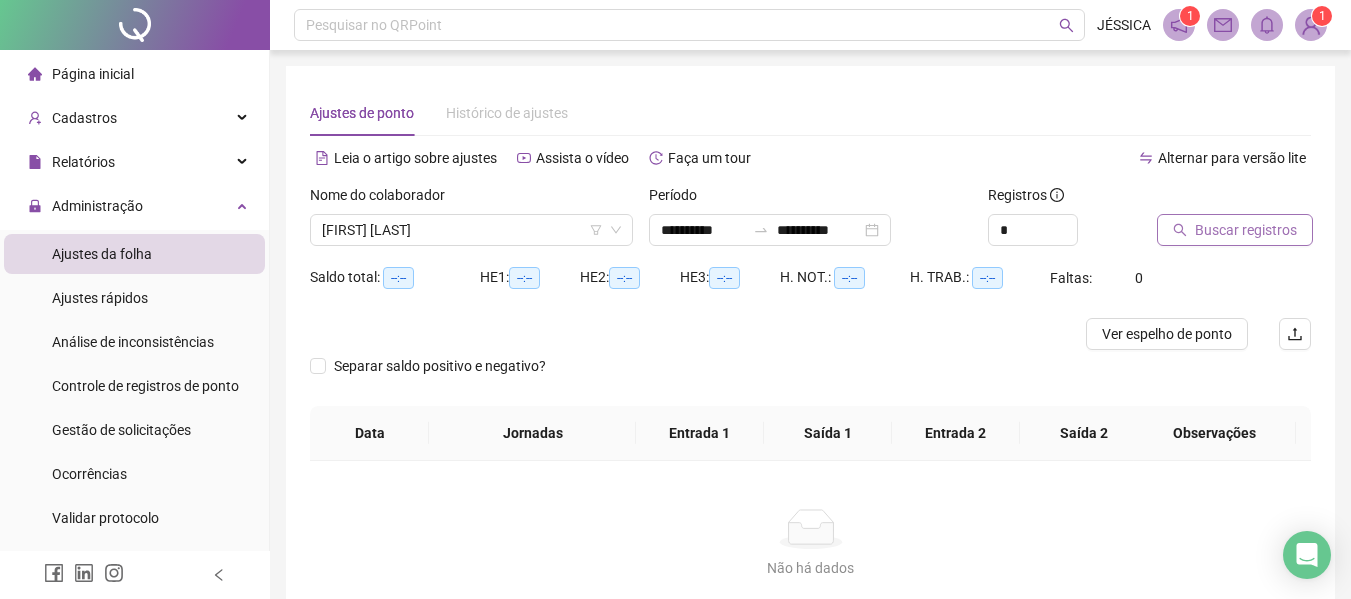click on "Buscar registros" at bounding box center [1246, 230] 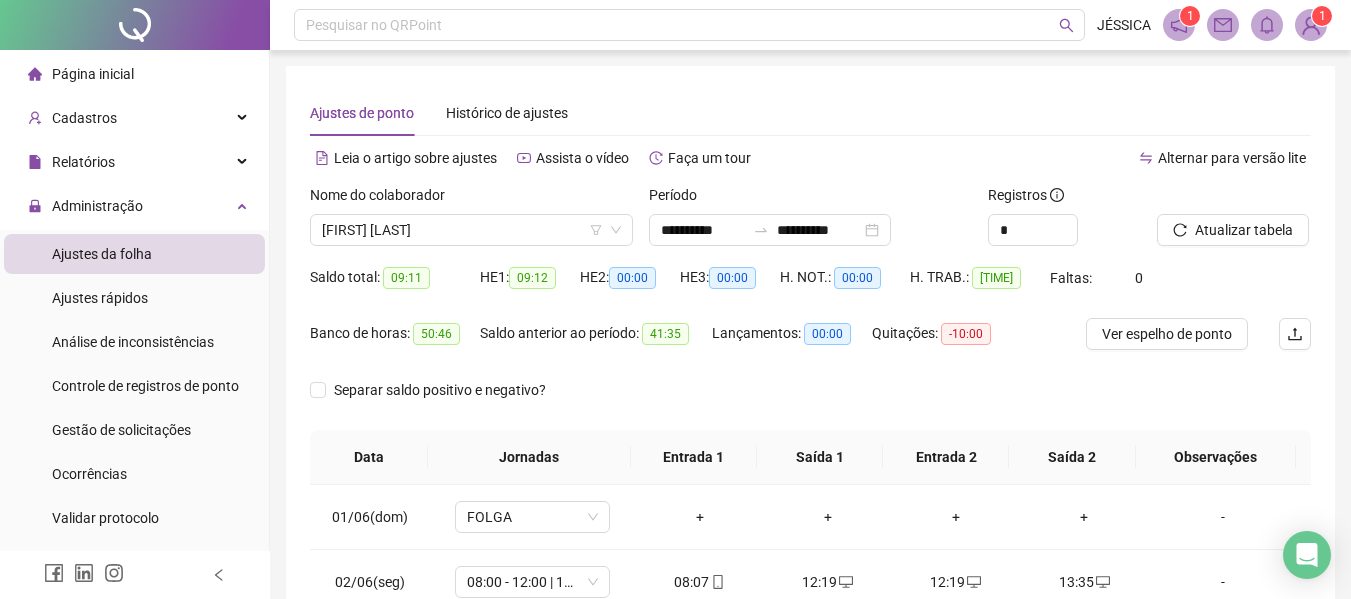scroll, scrollTop: 300, scrollLeft: 0, axis: vertical 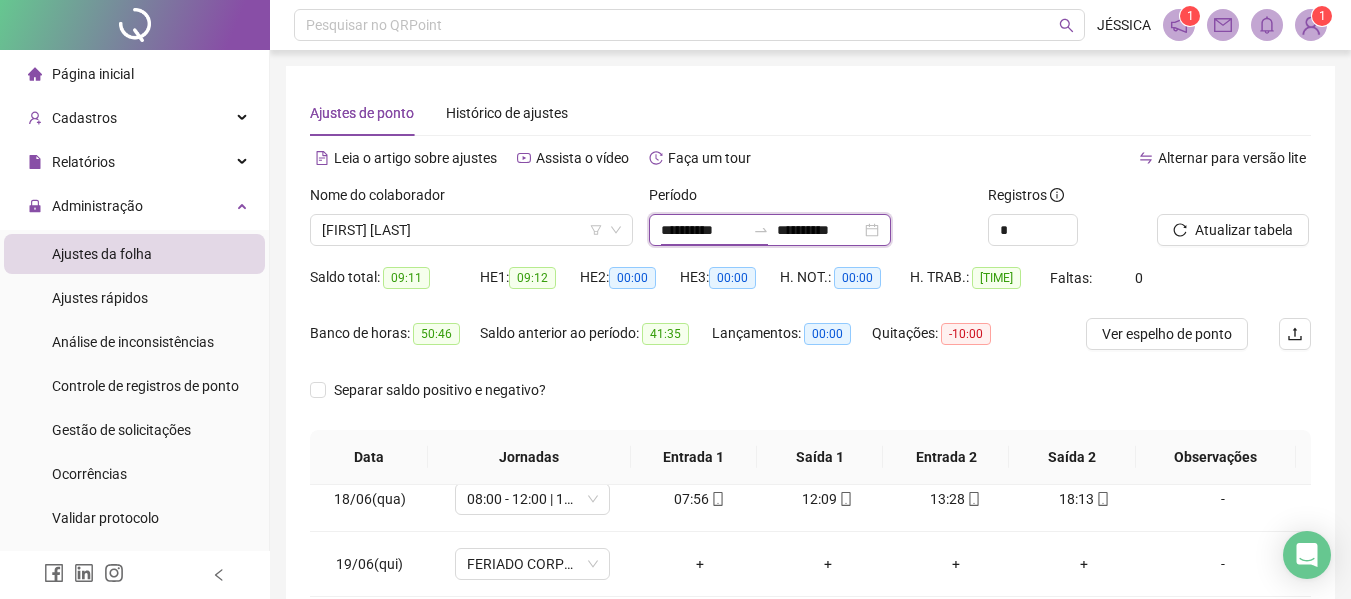 click on "**********" at bounding box center [703, 230] 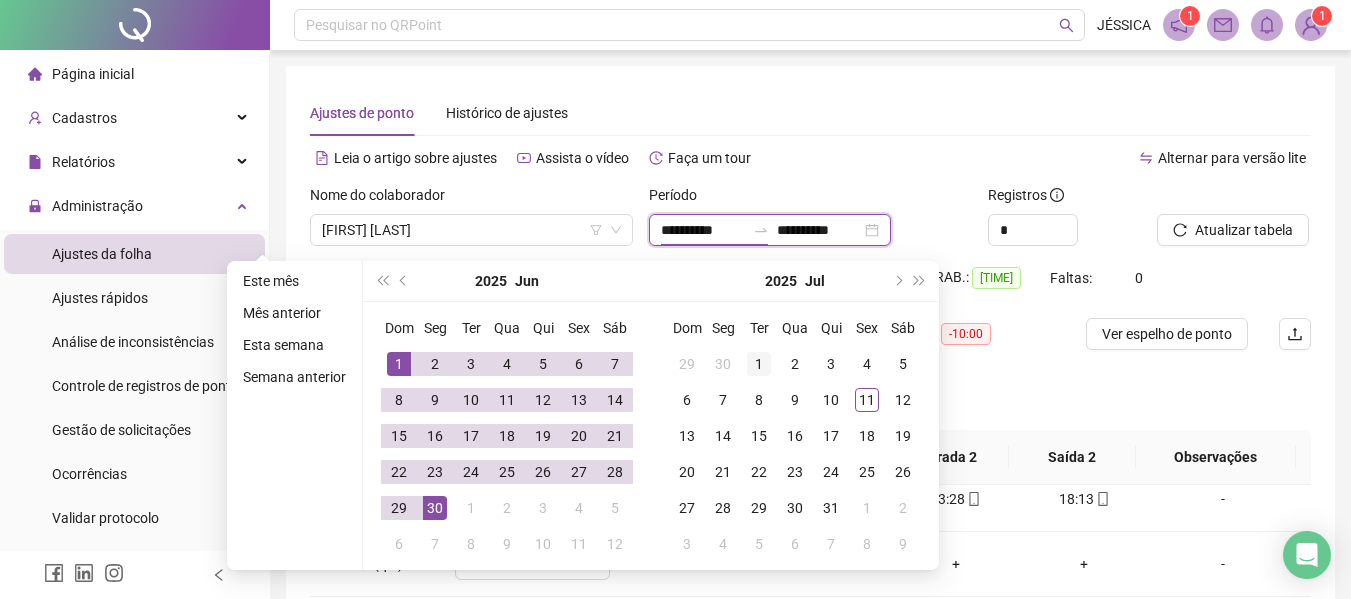 type on "**********" 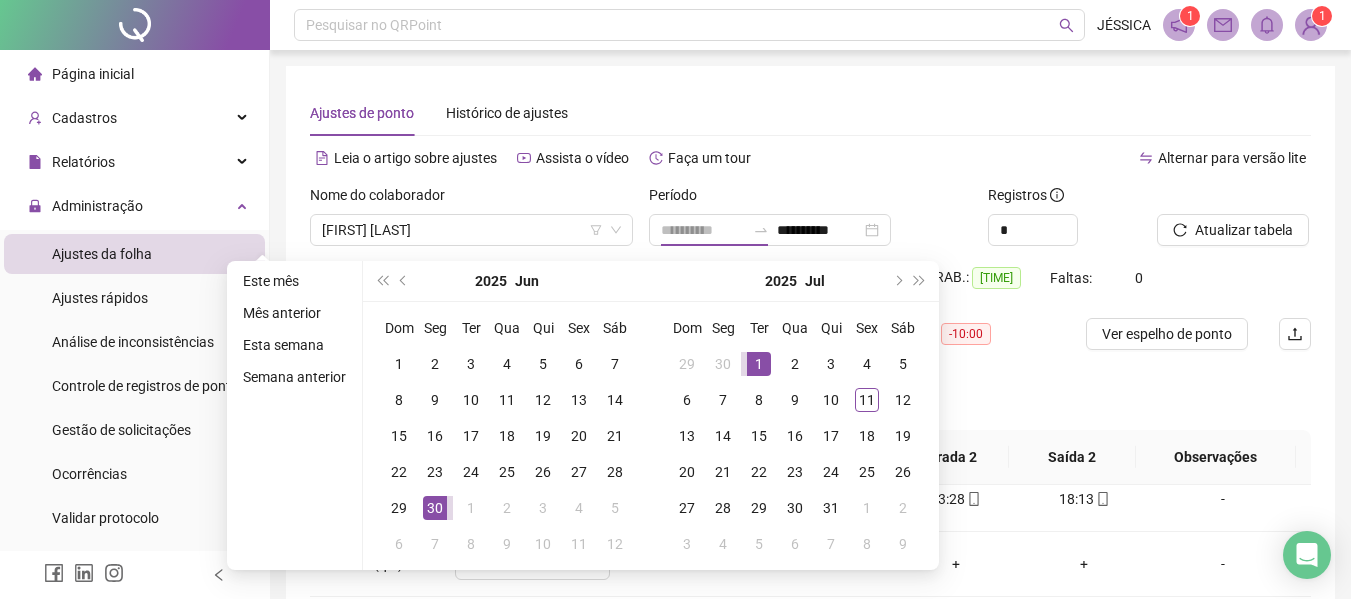 click on "1" at bounding box center (759, 364) 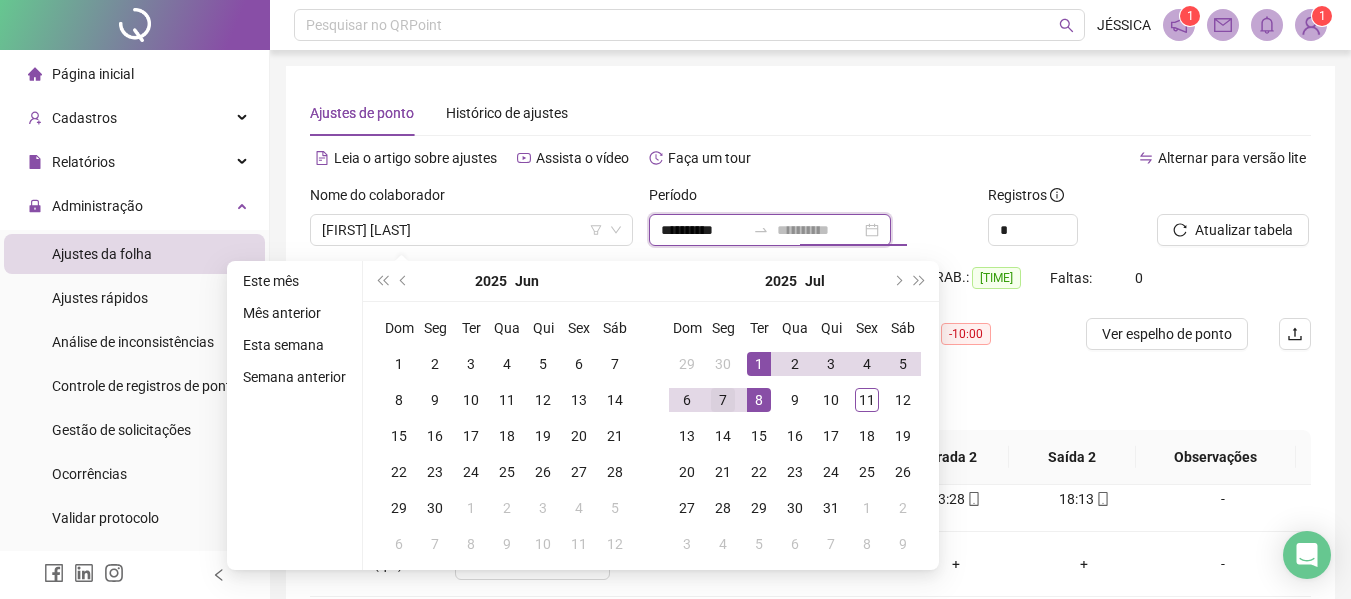 type on "**********" 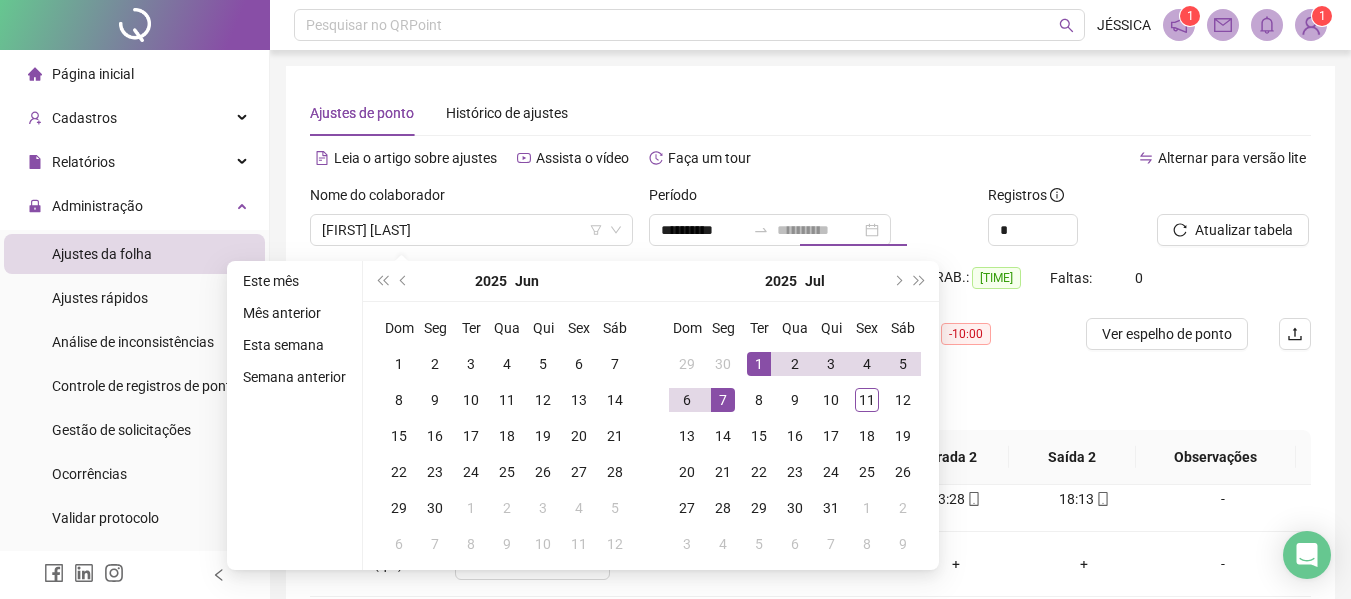 click on "7" at bounding box center (723, 400) 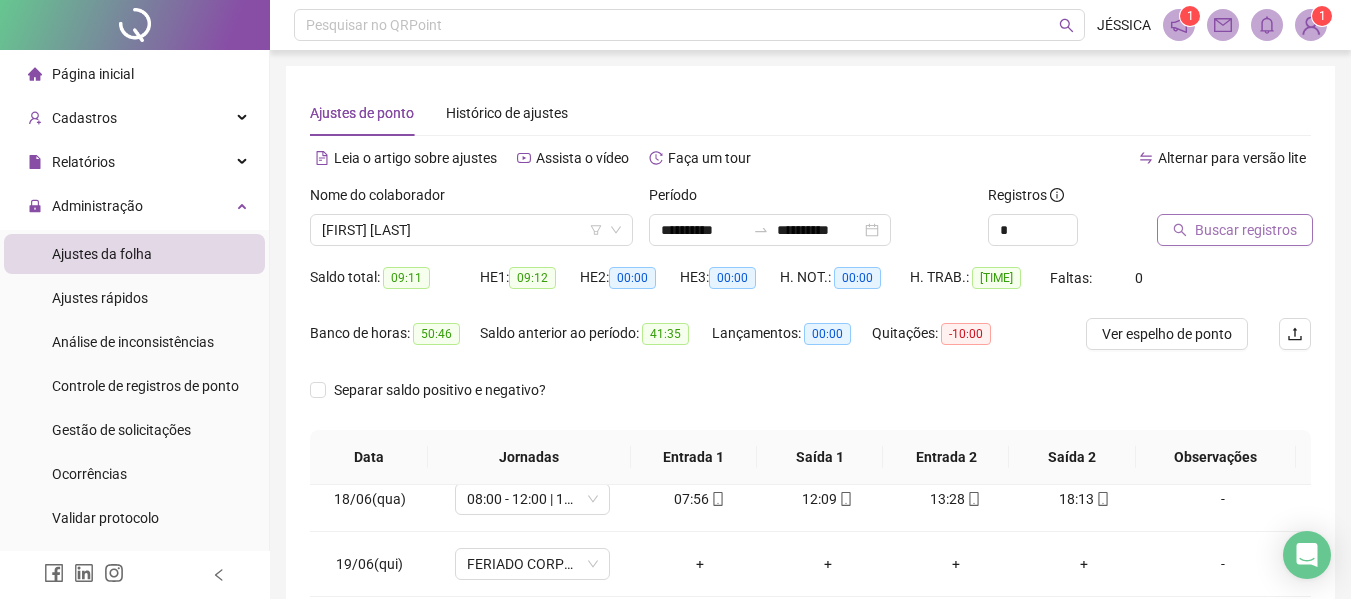 click on "Buscar registros" at bounding box center (1246, 230) 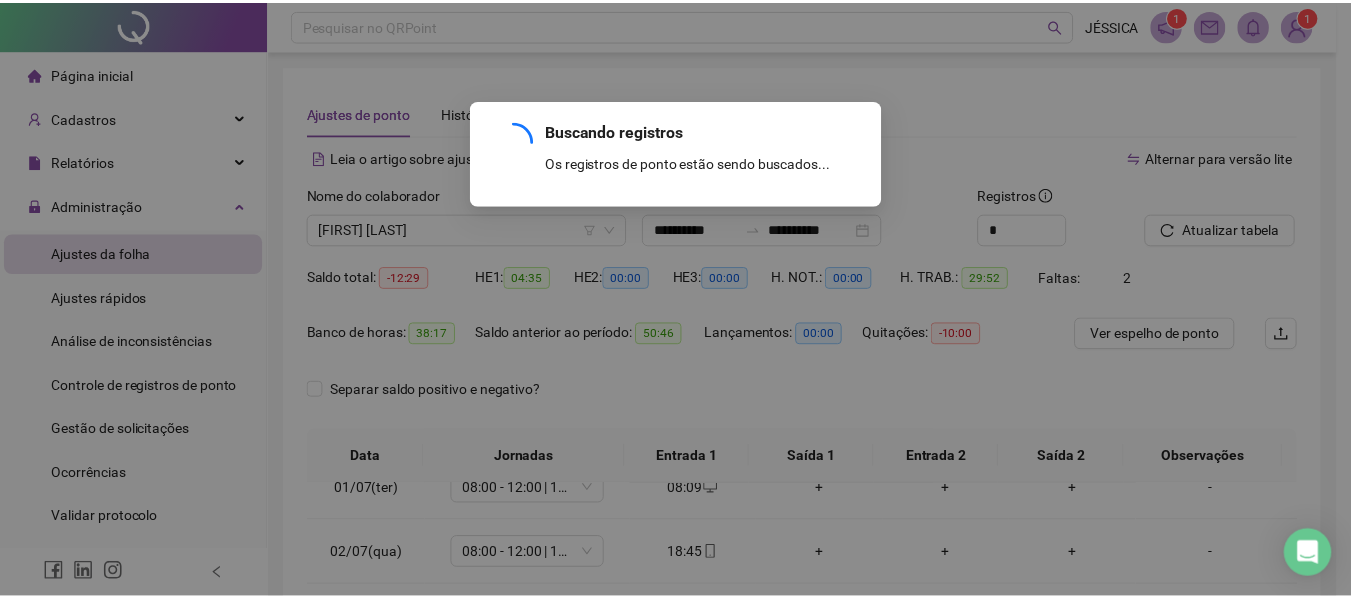 scroll, scrollTop: 28, scrollLeft: 0, axis: vertical 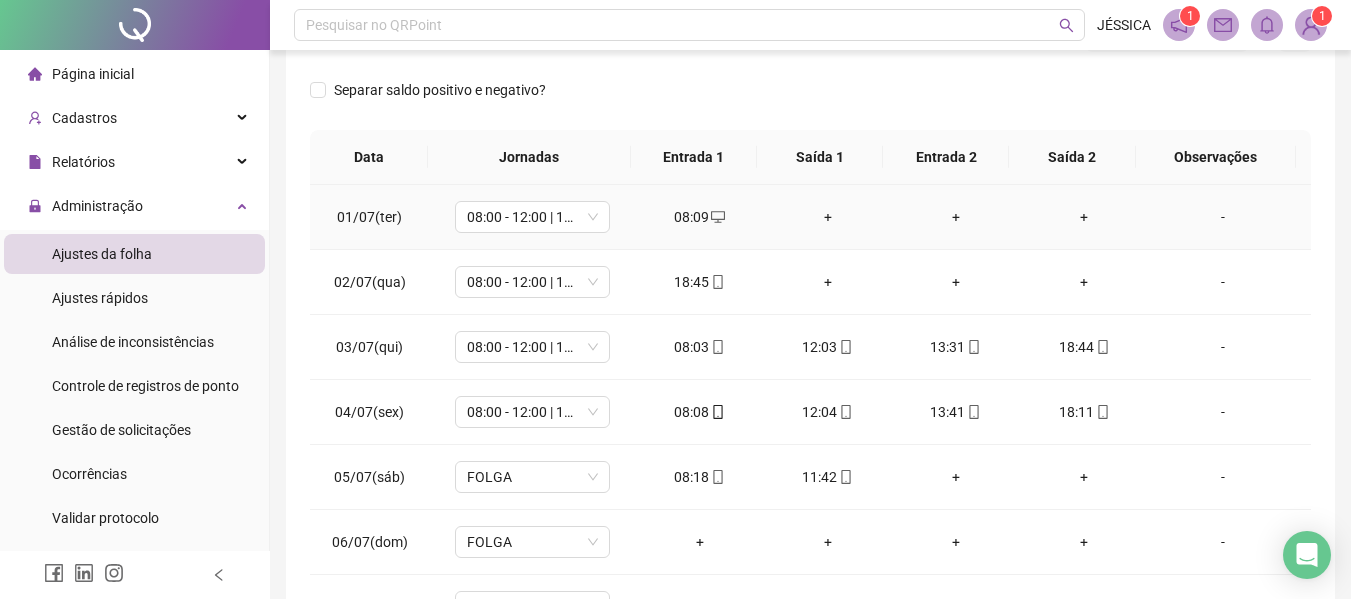 click on "+" at bounding box center [828, 217] 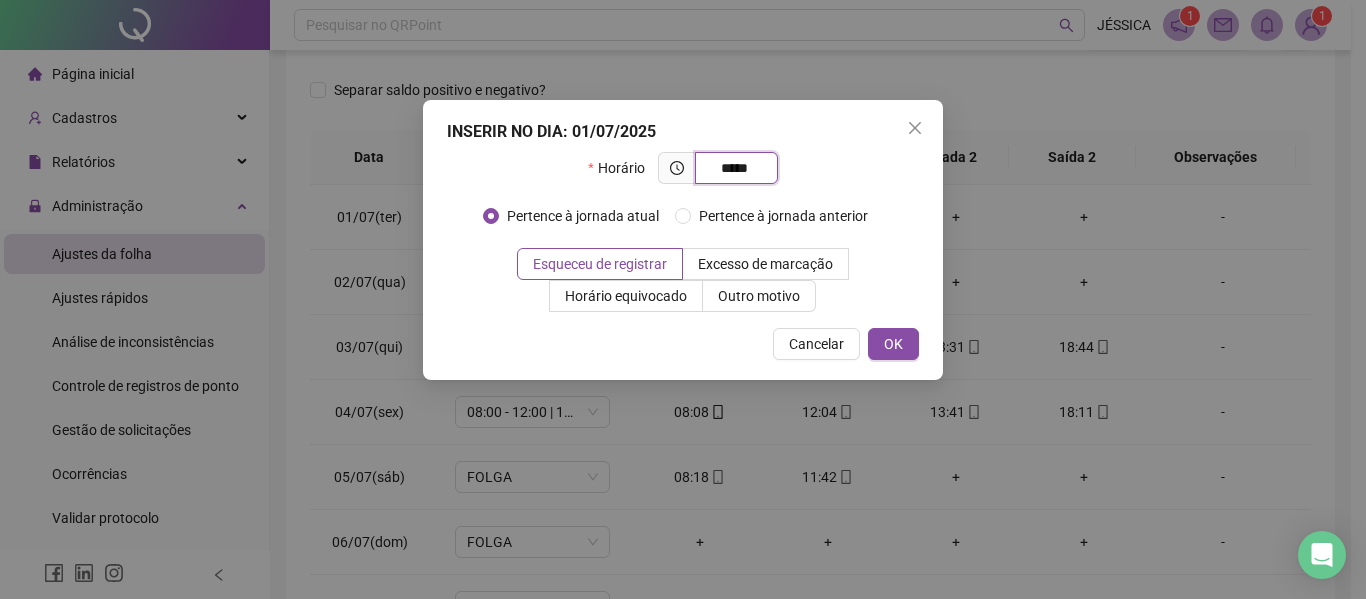 type on "*****" 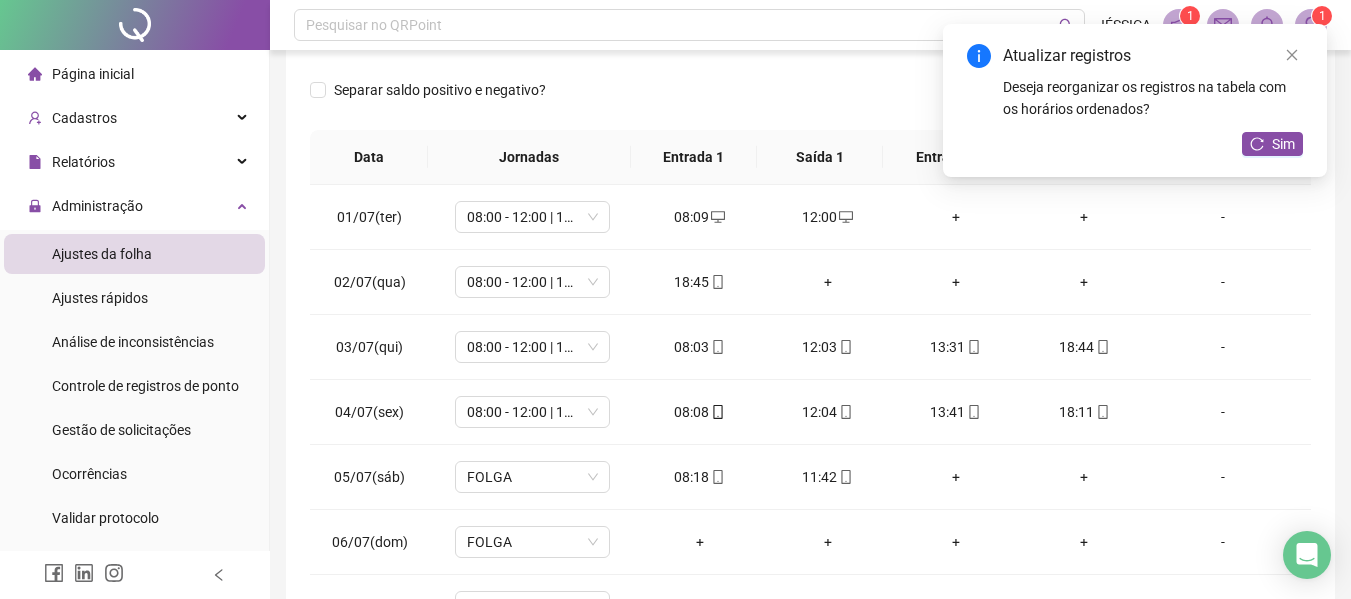 click on "+" at bounding box center [956, 217] 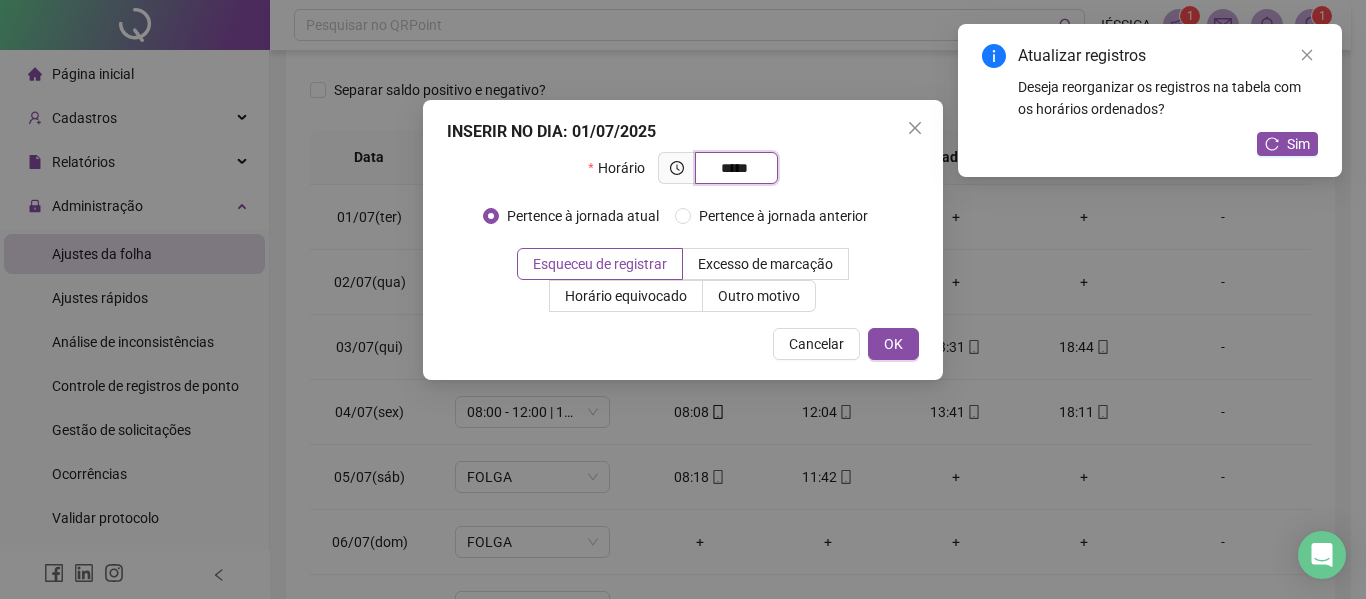 type on "*****" 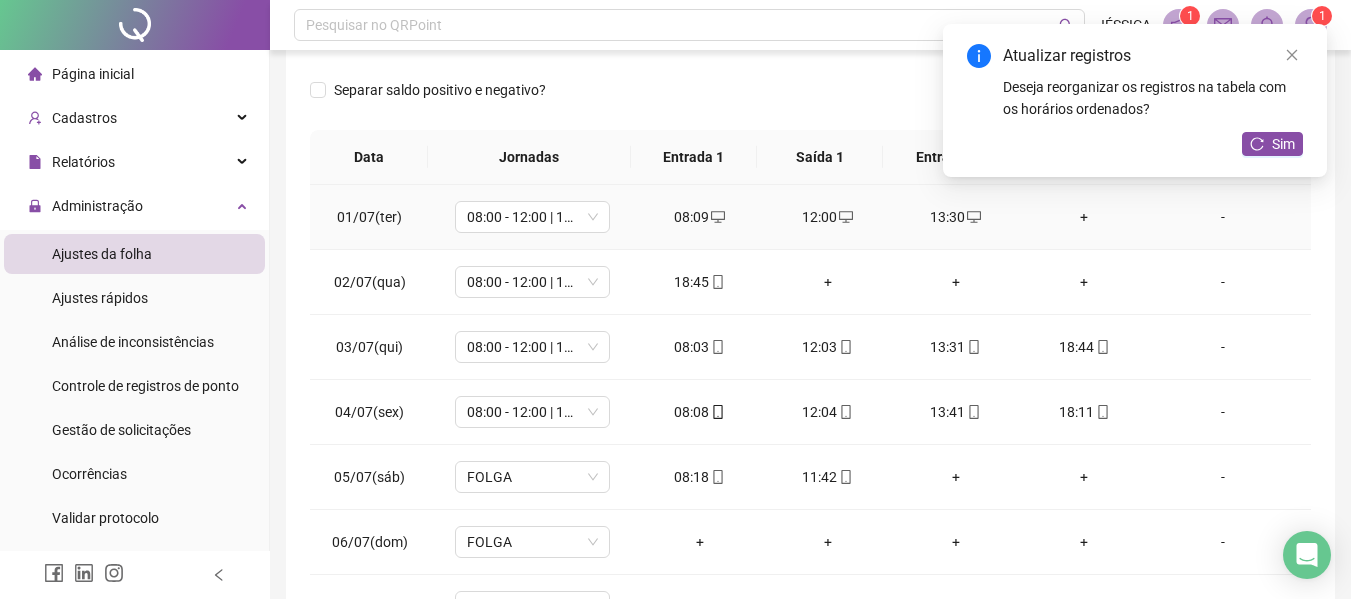 click on "+" at bounding box center [1084, 217] 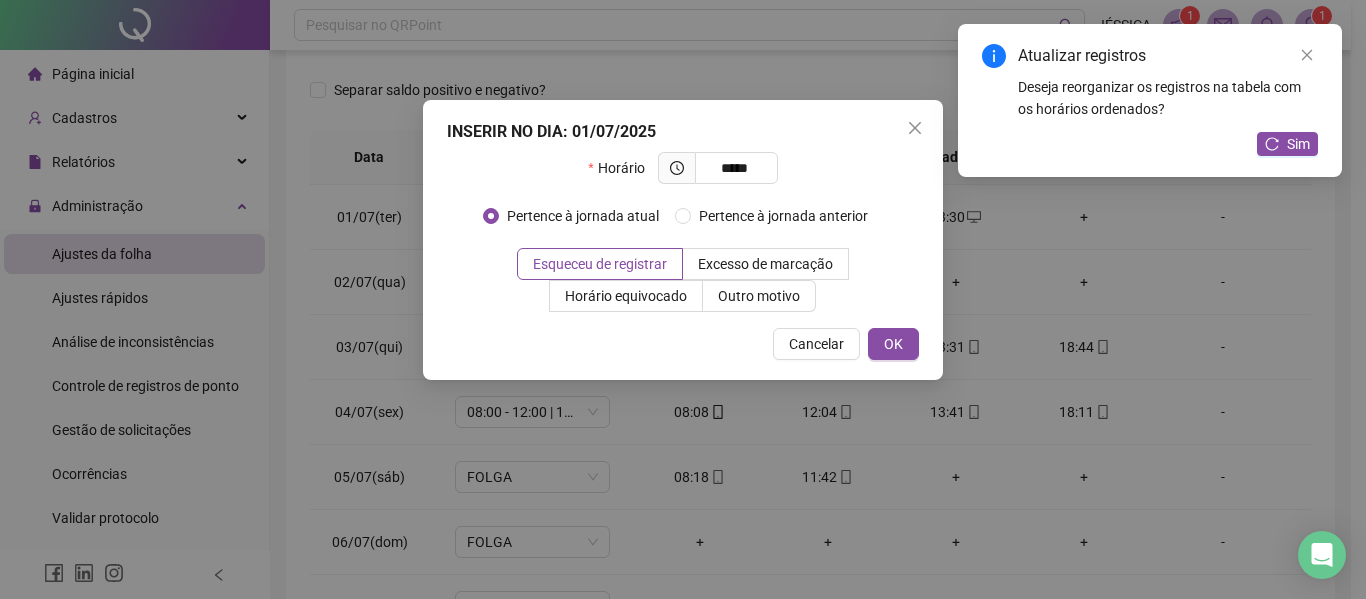 type on "*****" 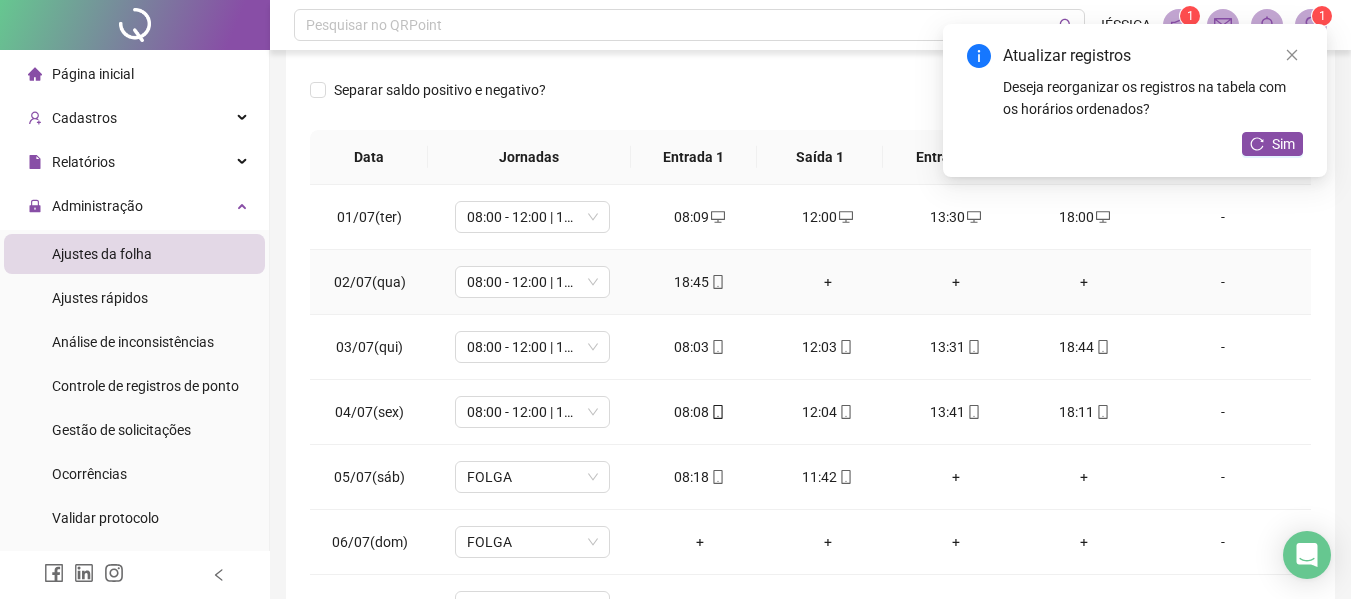 click on "+" at bounding box center (828, 282) 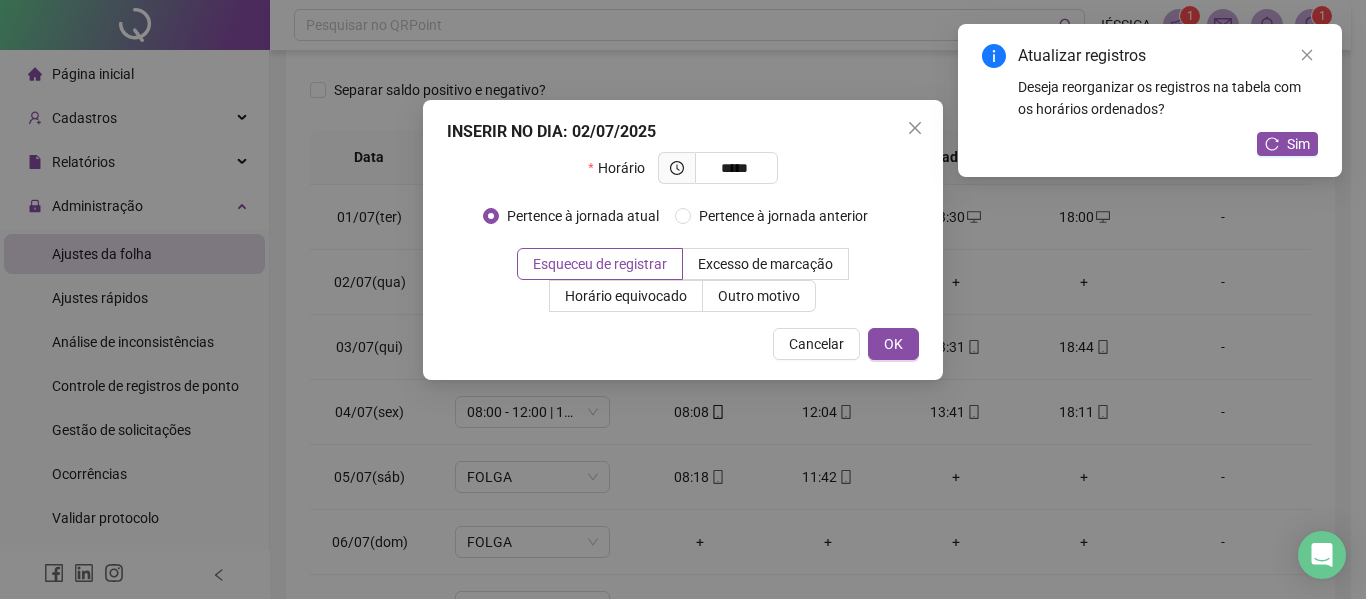 type on "*****" 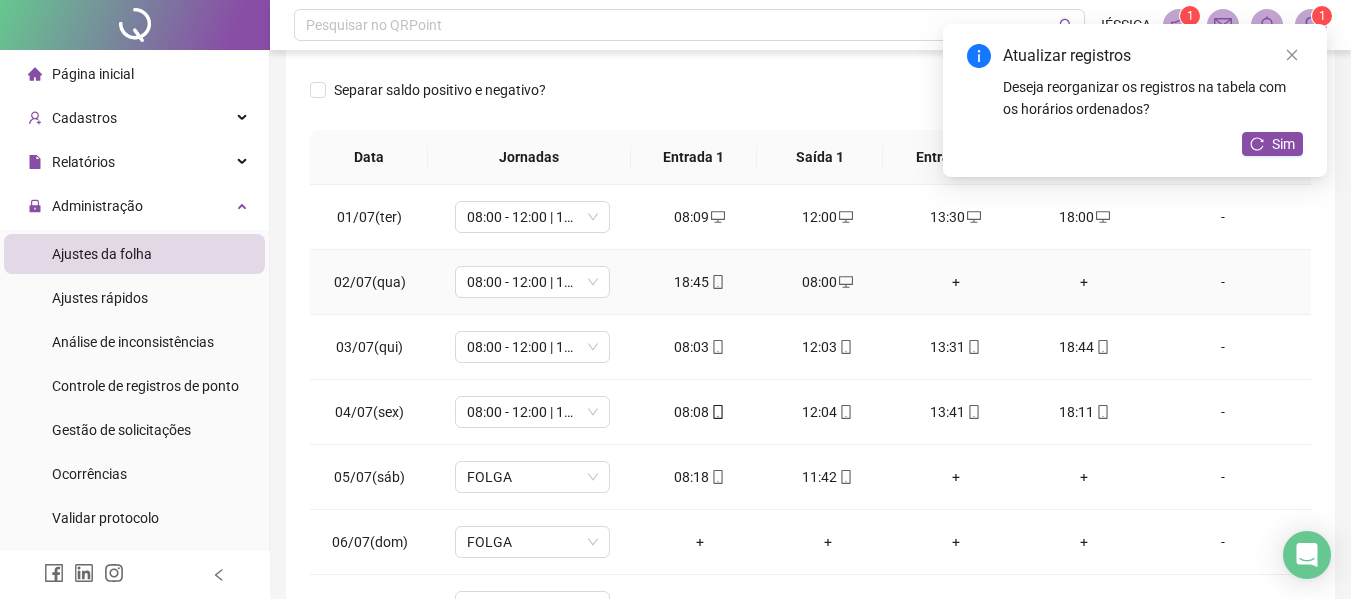 click on "+" at bounding box center [956, 282] 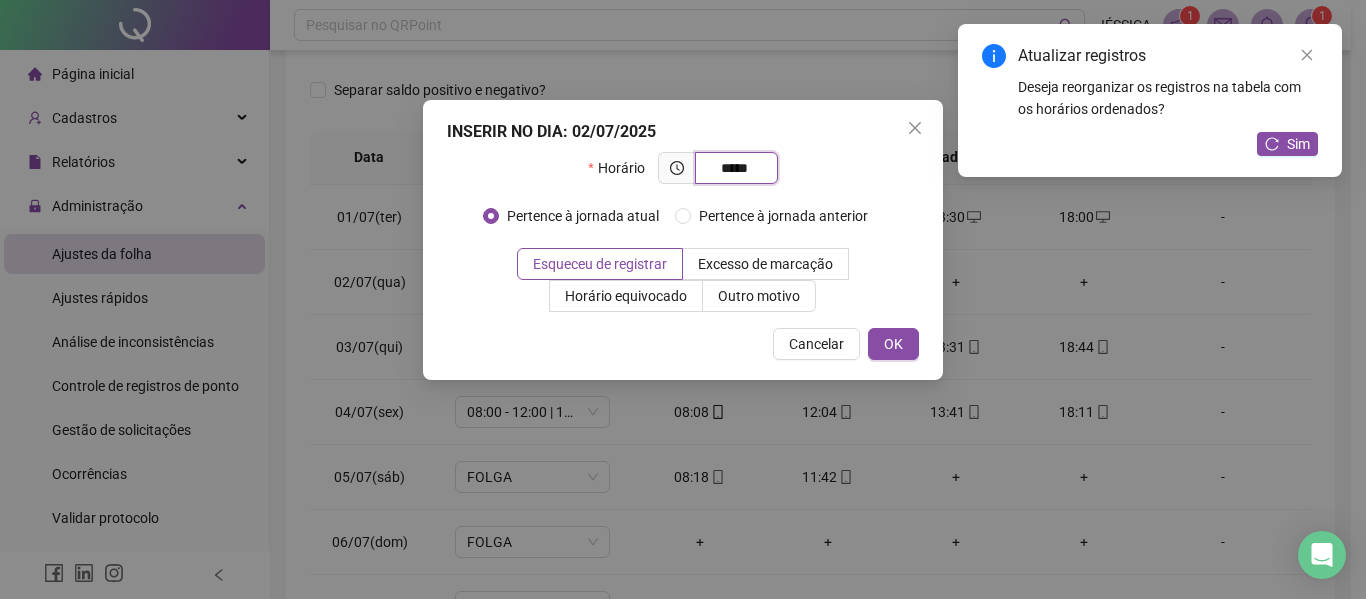 type on "*****" 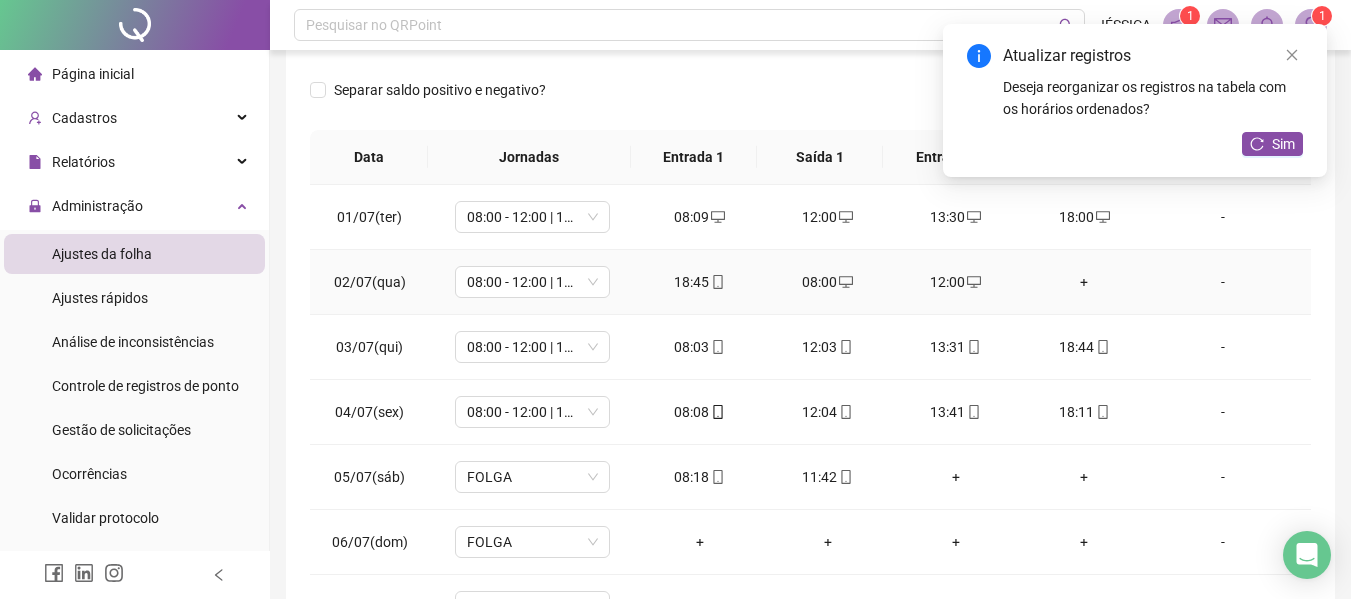 click on "+" at bounding box center [1084, 282] 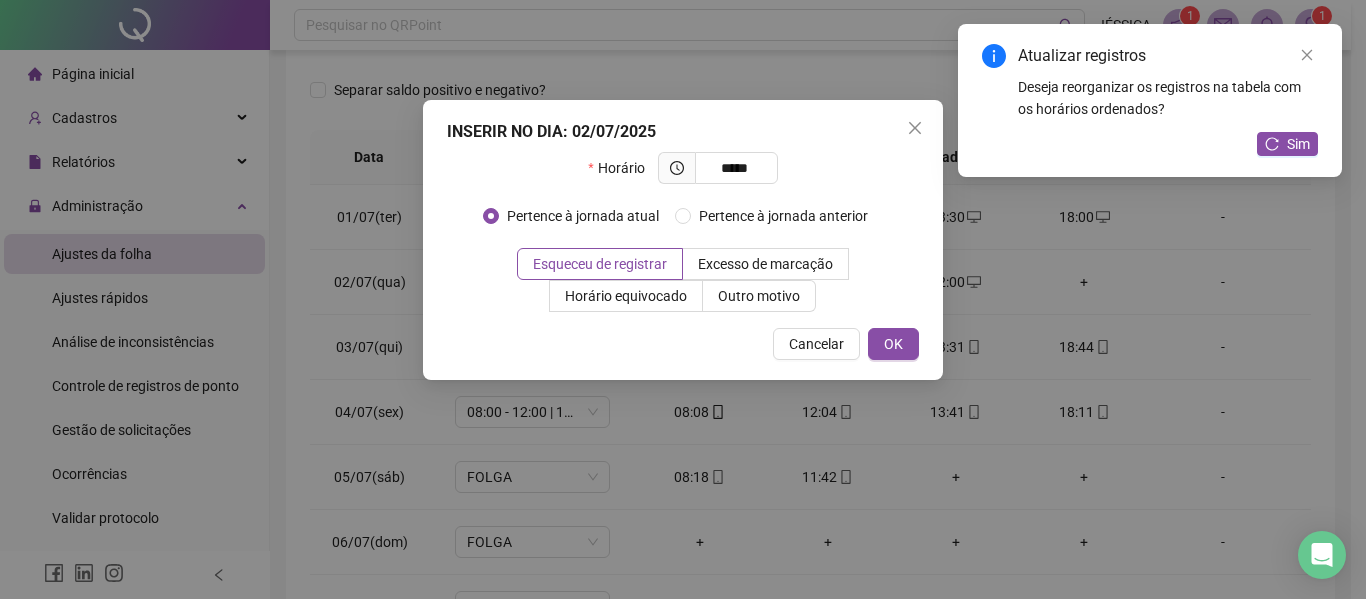 type on "*****" 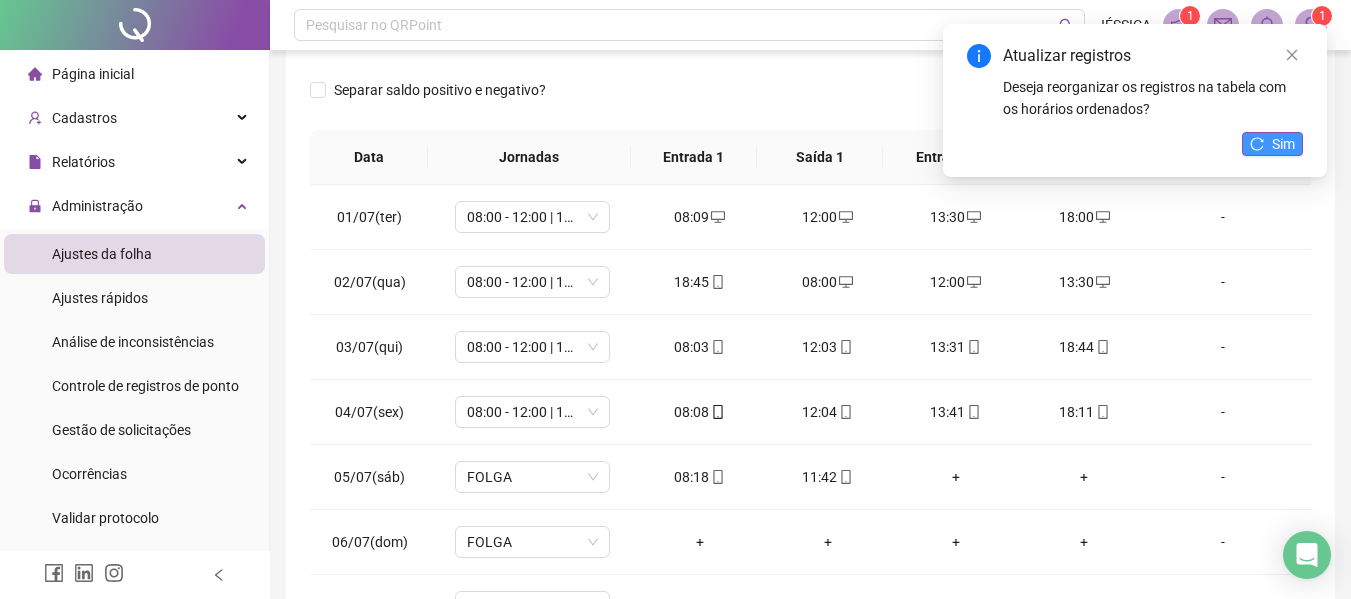 click on "Sim" at bounding box center [1283, 144] 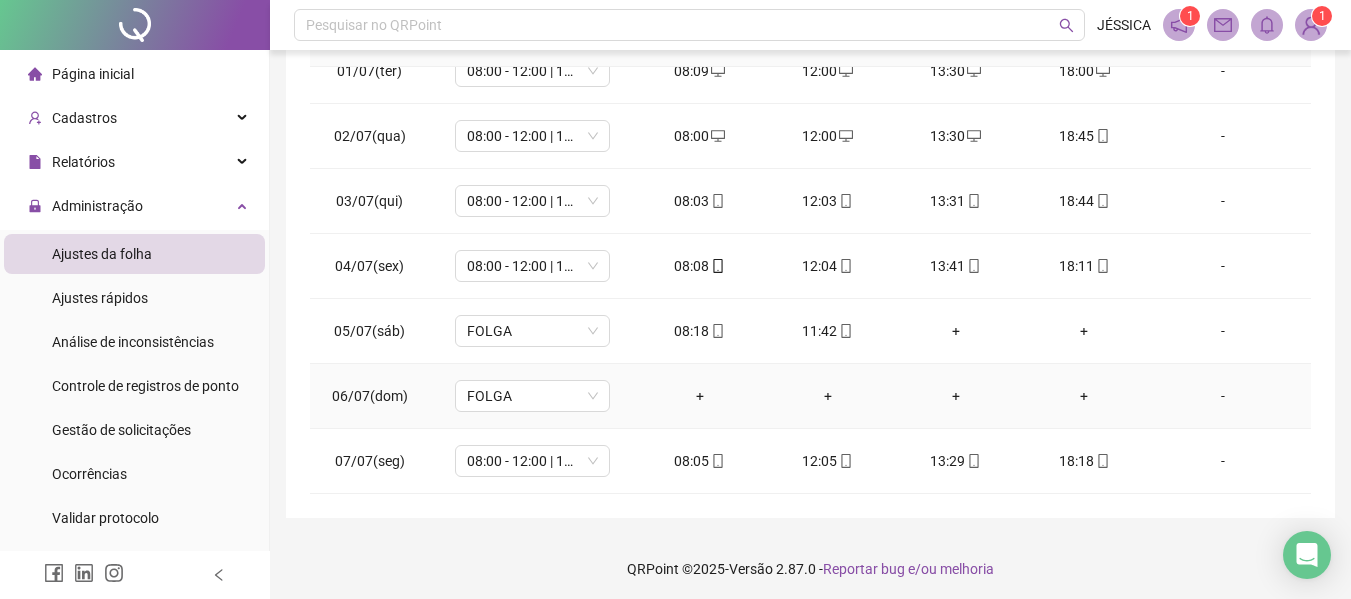 scroll, scrollTop: 423, scrollLeft: 0, axis: vertical 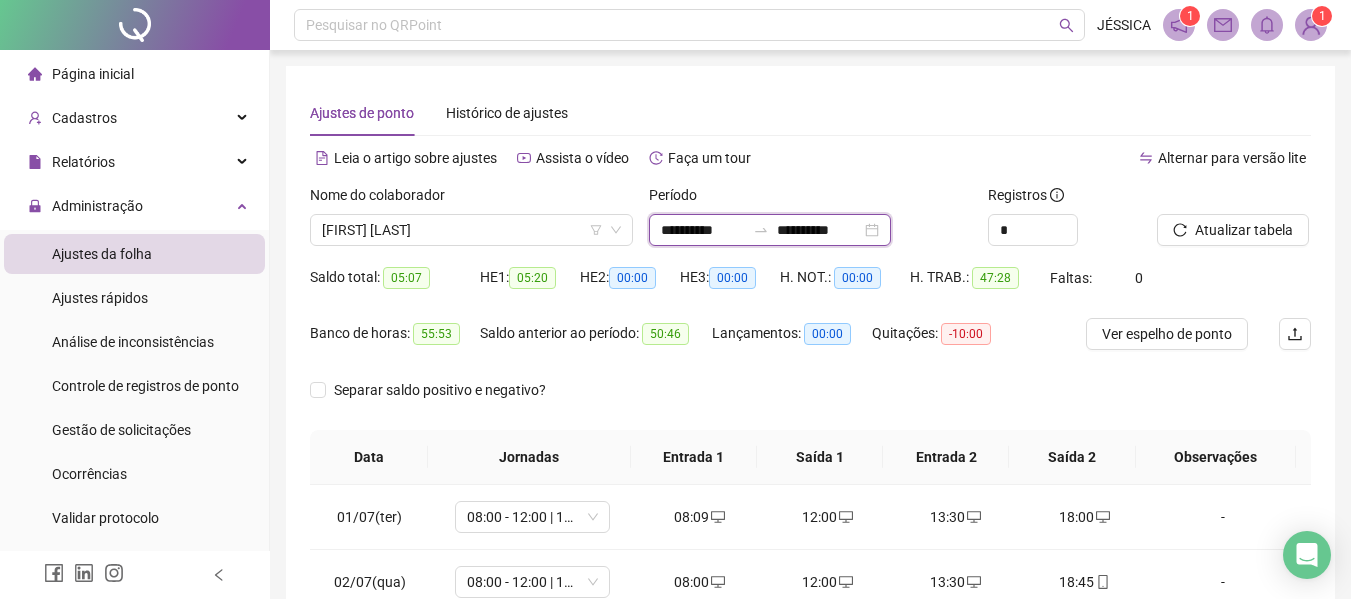 click on "**********" at bounding box center (703, 230) 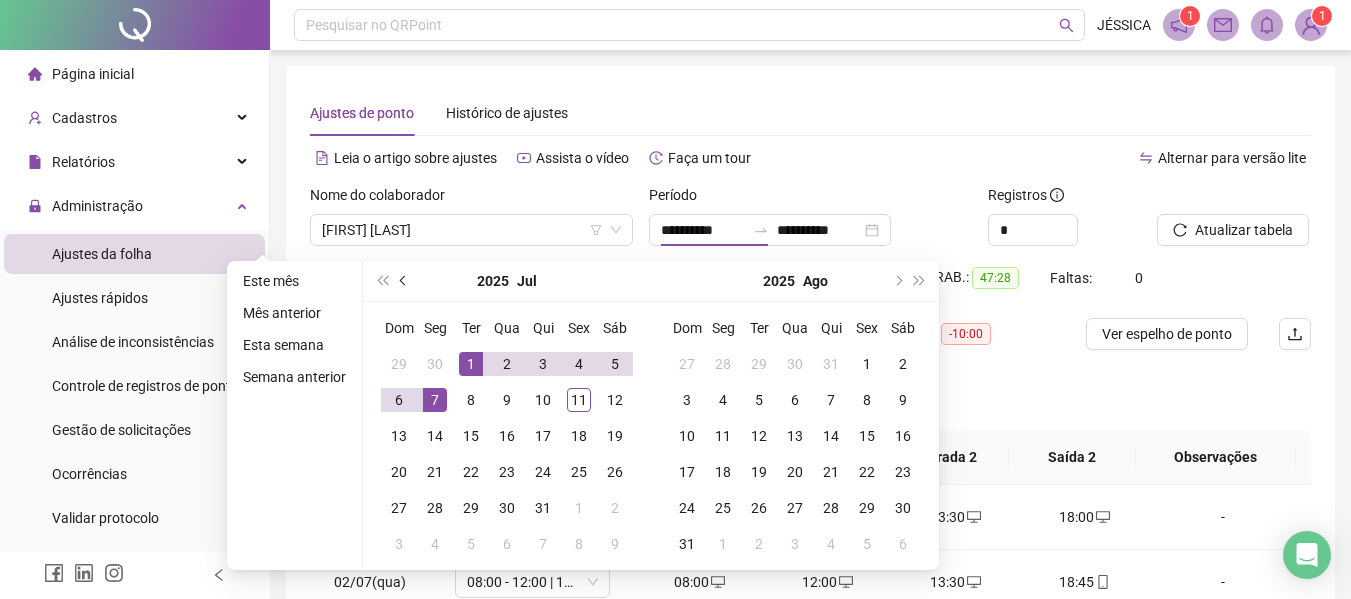 click at bounding box center [405, 281] 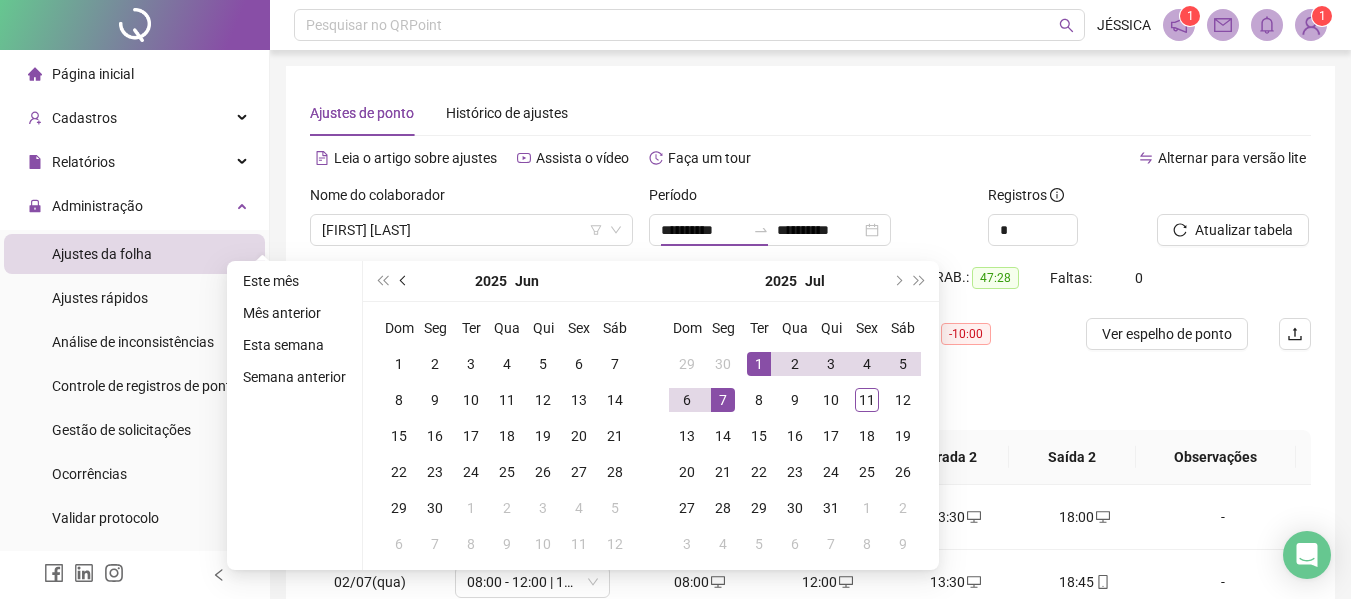 click at bounding box center (405, 281) 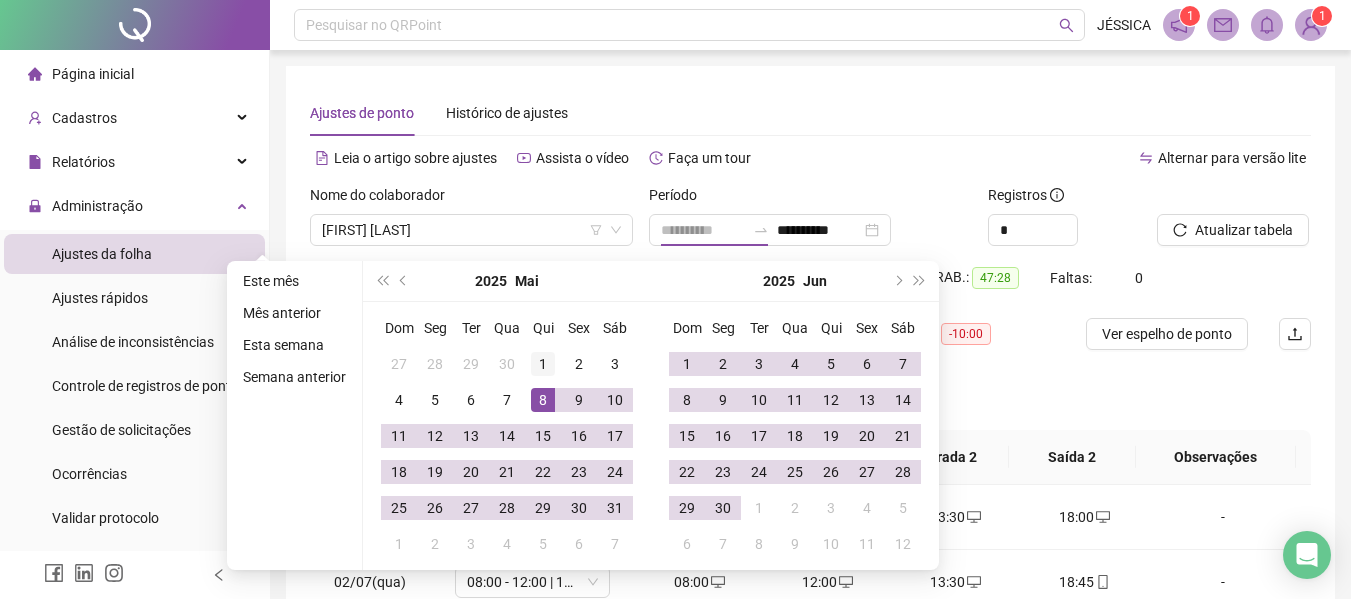 type on "**********" 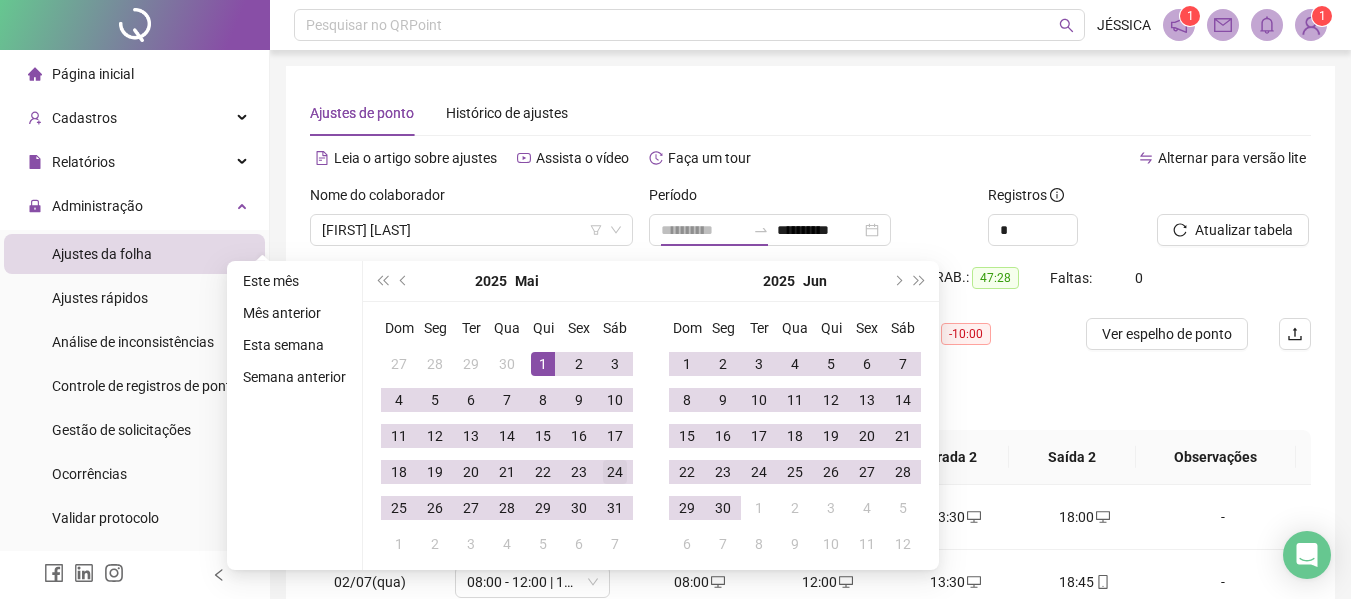 drag, startPoint x: 551, startPoint y: 365, endPoint x: 608, endPoint y: 455, distance: 106.531685 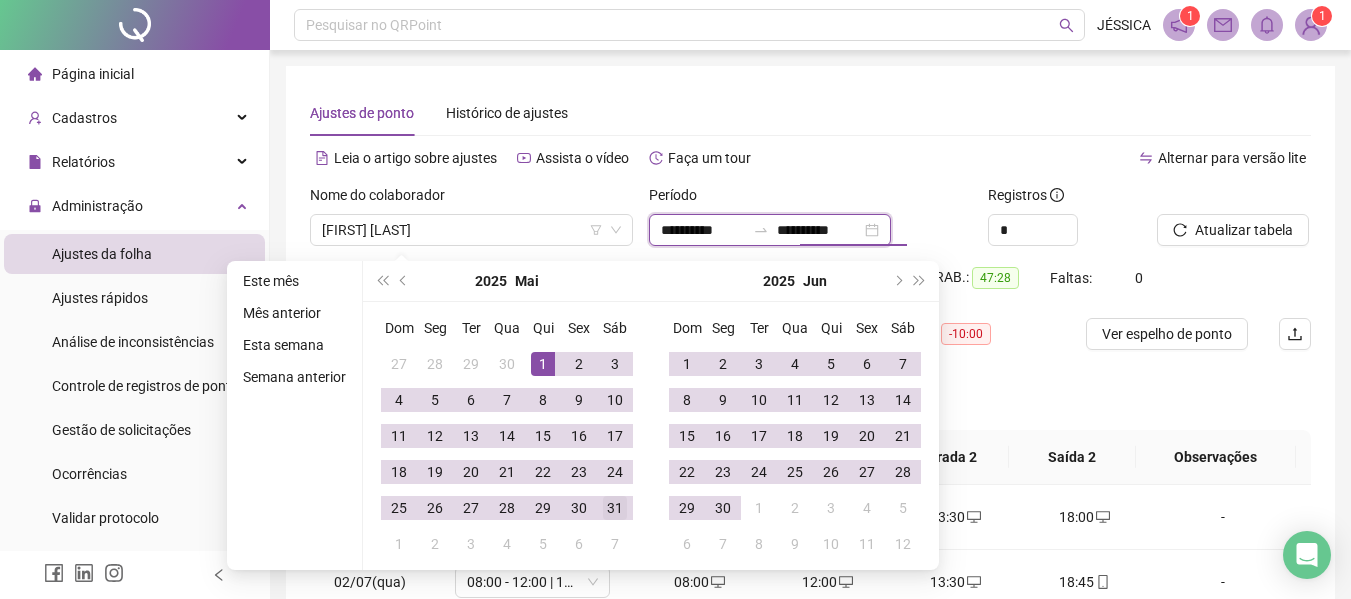 type on "**********" 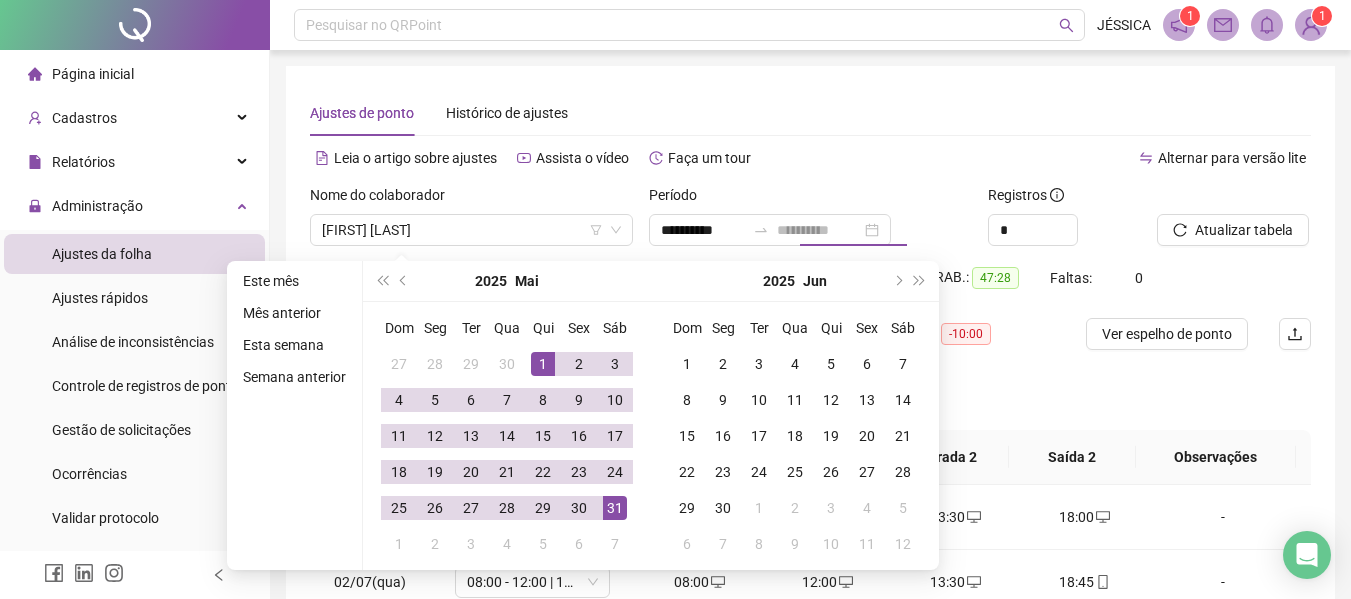 click on "31" at bounding box center (615, 508) 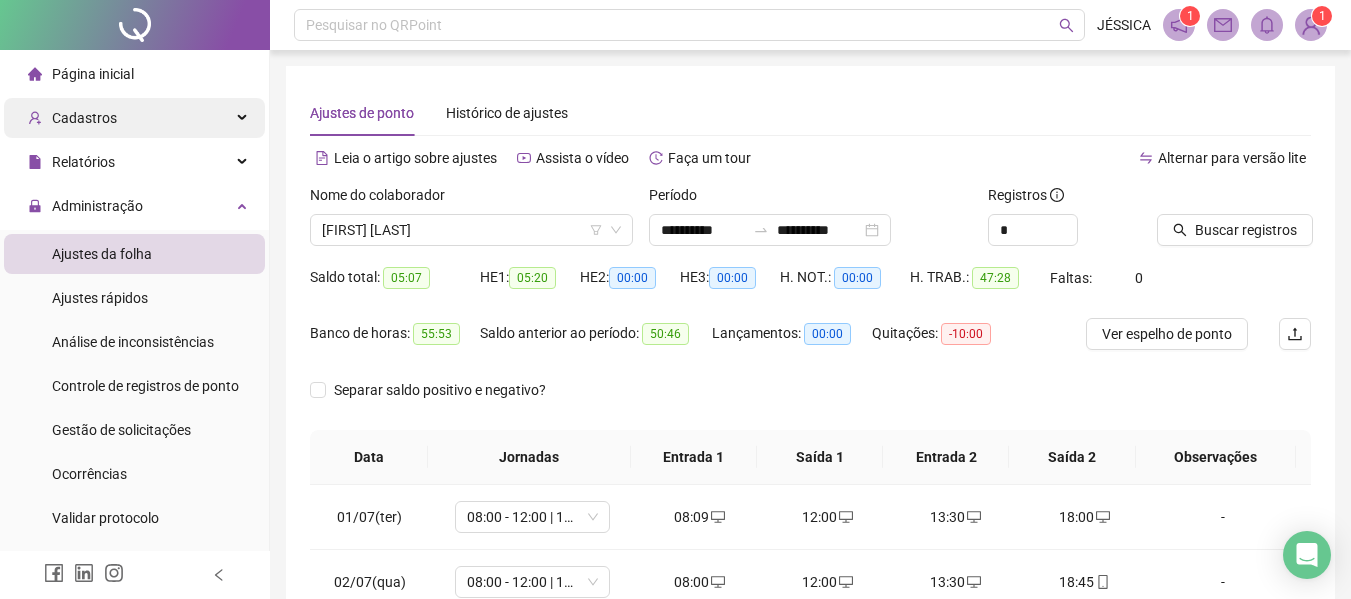 click on "Cadastros" at bounding box center [84, 118] 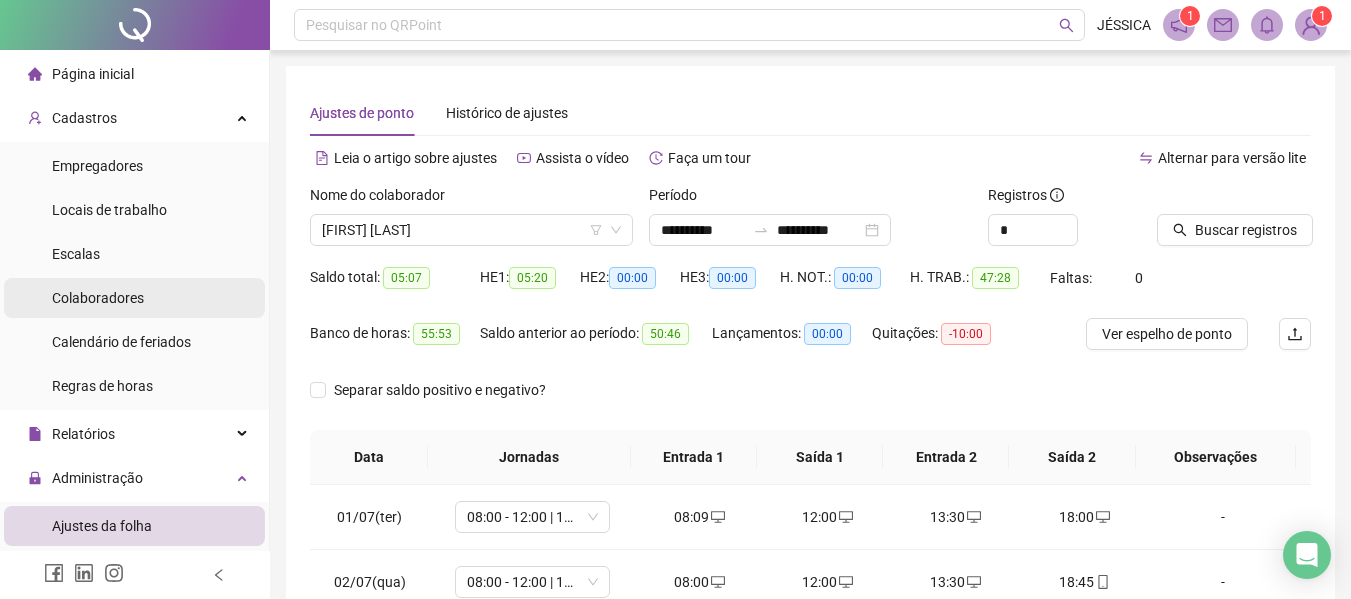 click on "Colaboradores" at bounding box center (98, 298) 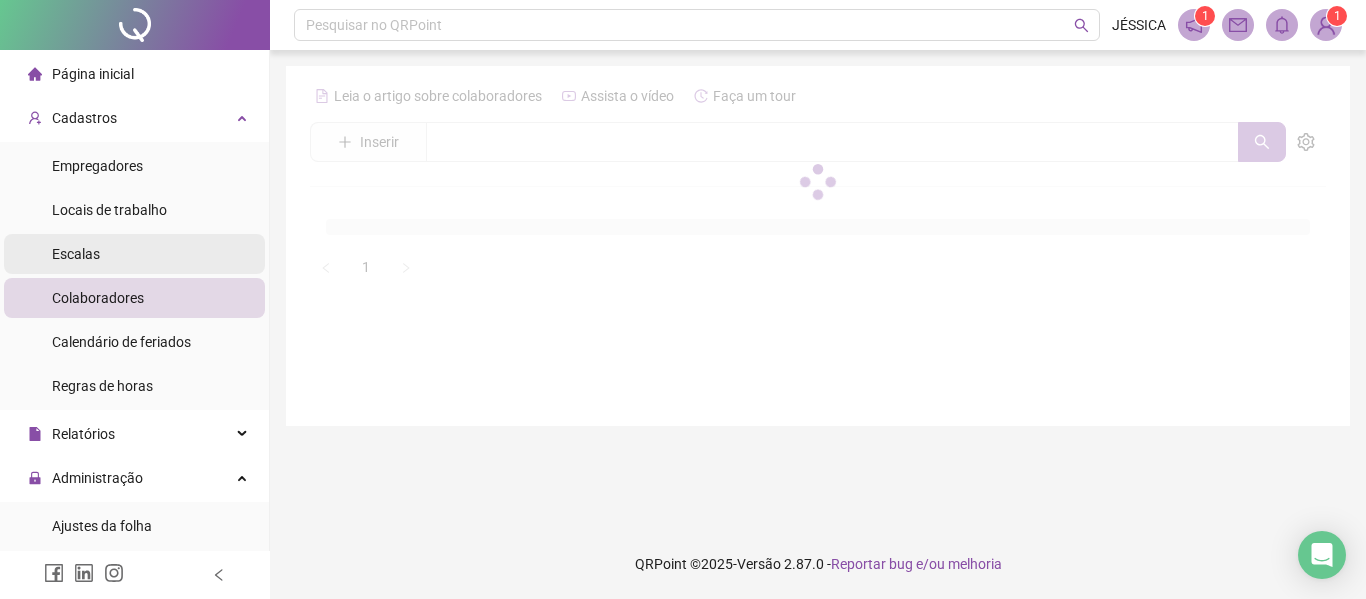 click on "Escalas" at bounding box center [76, 254] 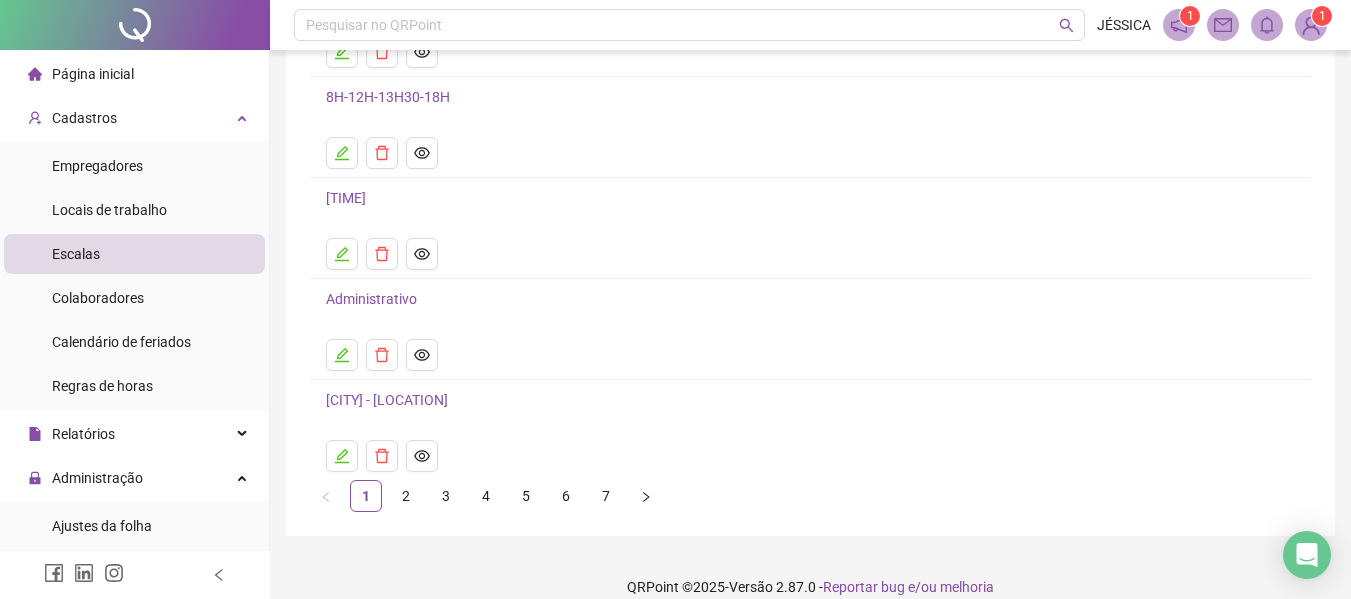 scroll, scrollTop: 258, scrollLeft: 0, axis: vertical 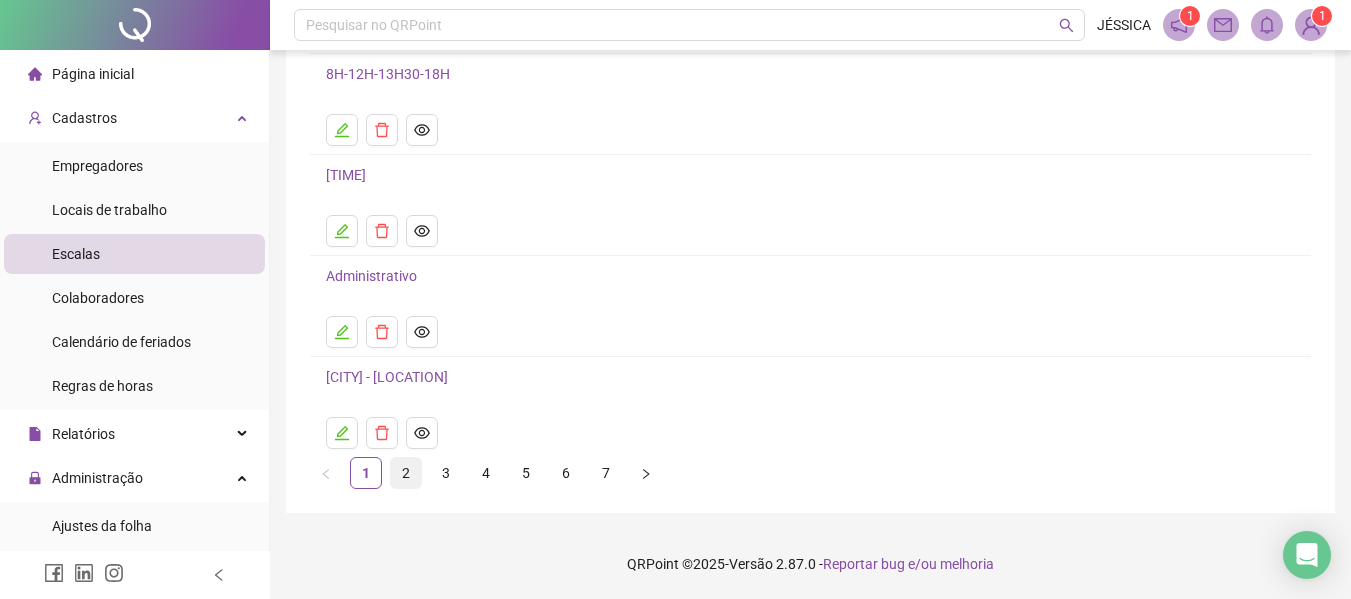 click on "2" at bounding box center (406, 473) 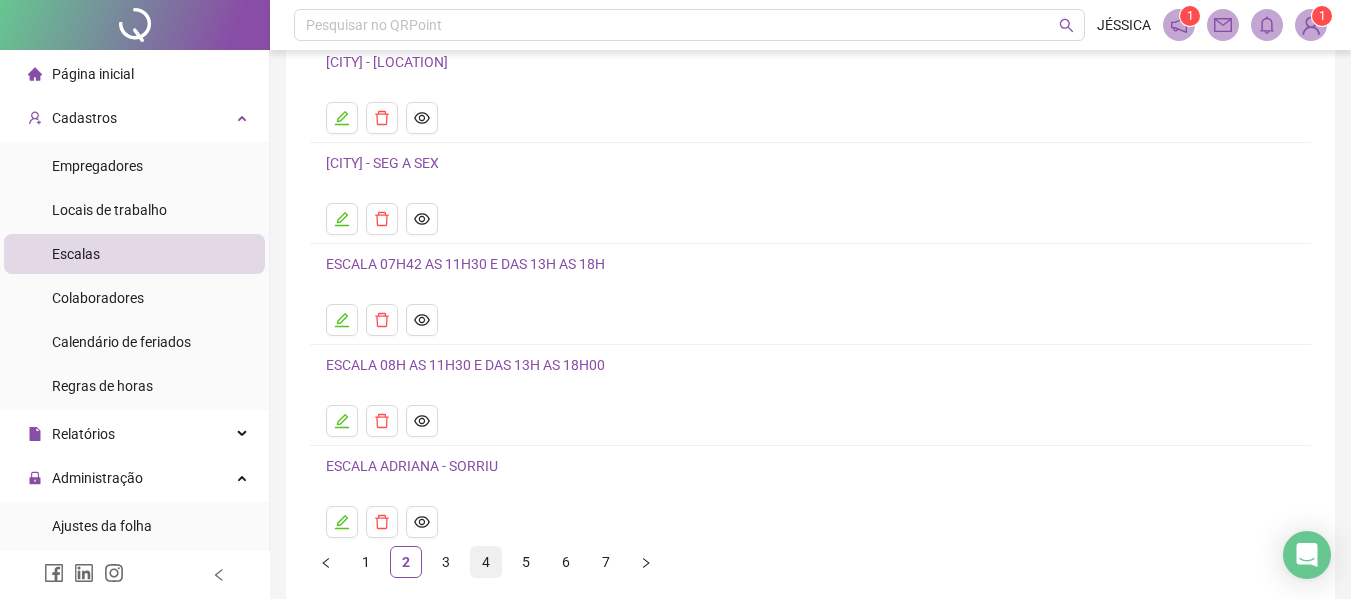 scroll, scrollTop: 258, scrollLeft: 0, axis: vertical 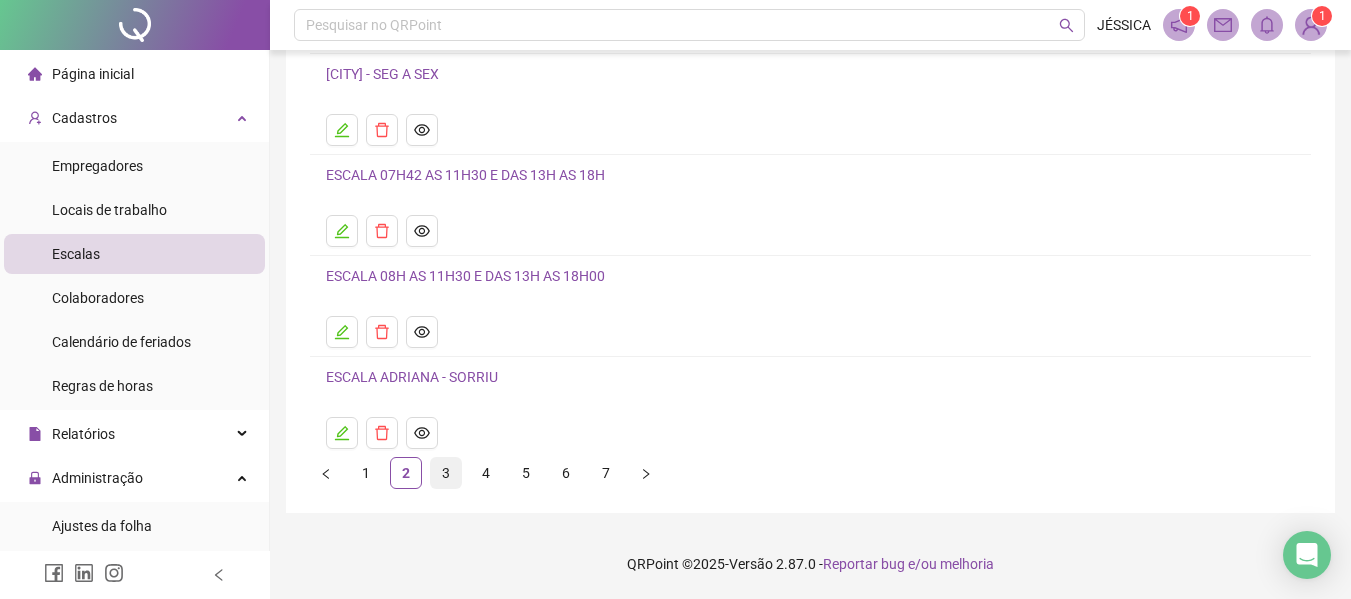 click on "3" at bounding box center (446, 473) 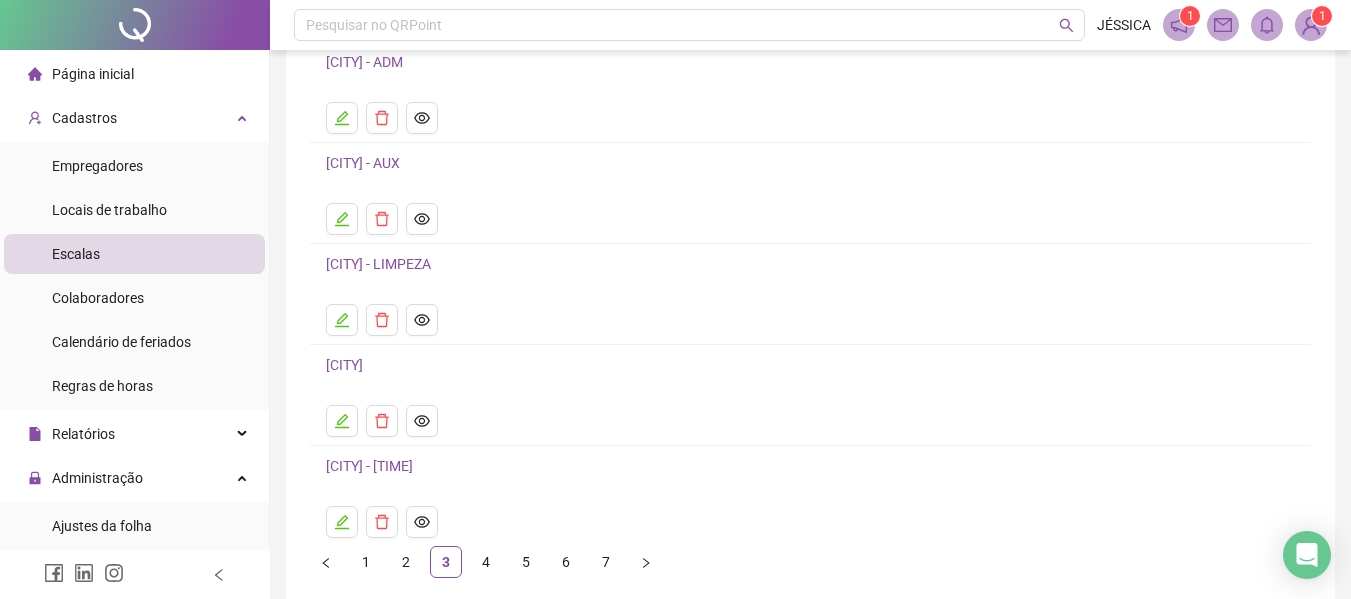 scroll, scrollTop: 200, scrollLeft: 0, axis: vertical 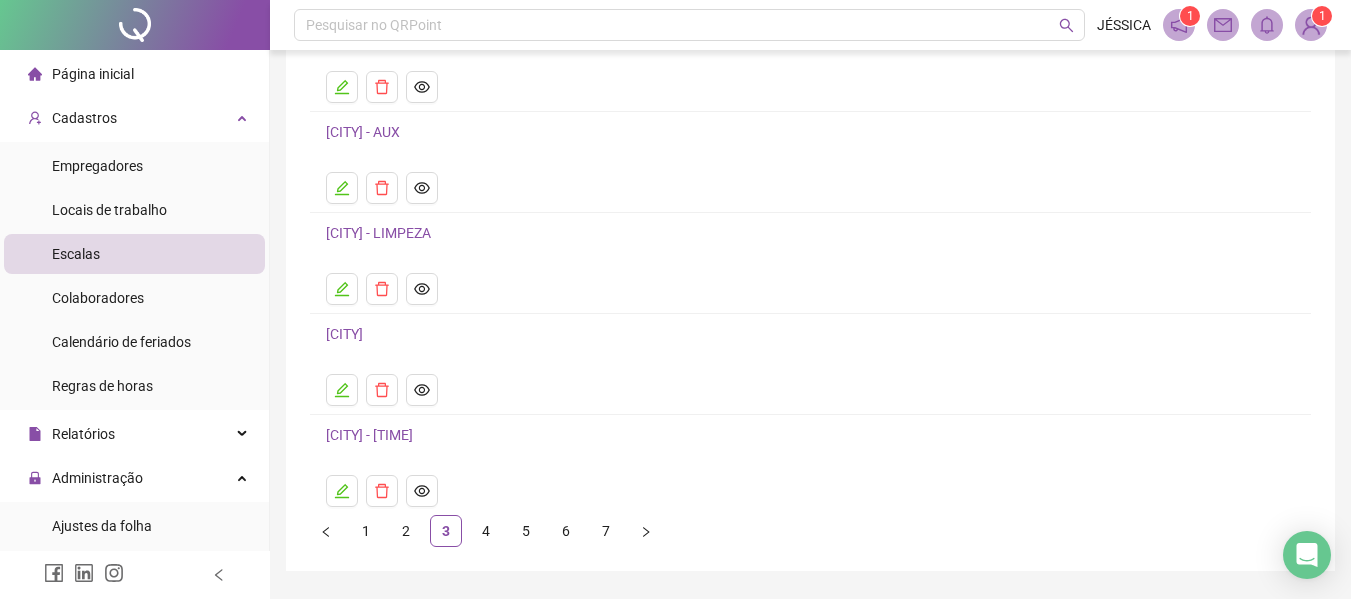 click on "4" at bounding box center [486, 531] 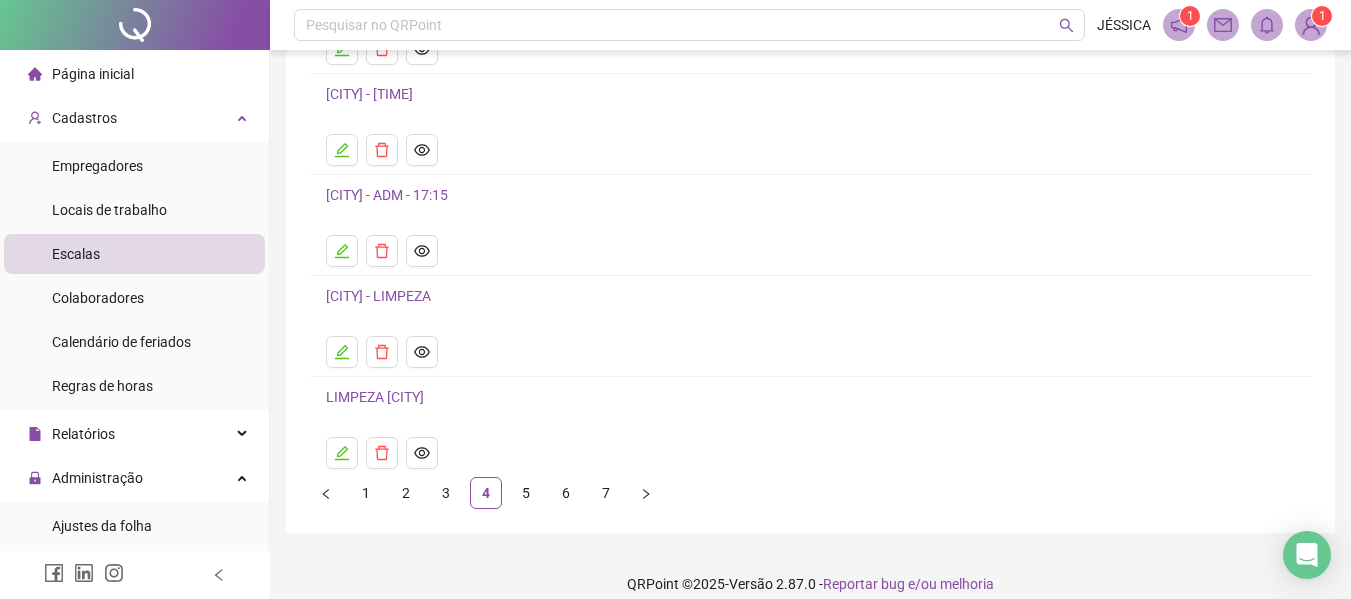scroll, scrollTop: 258, scrollLeft: 0, axis: vertical 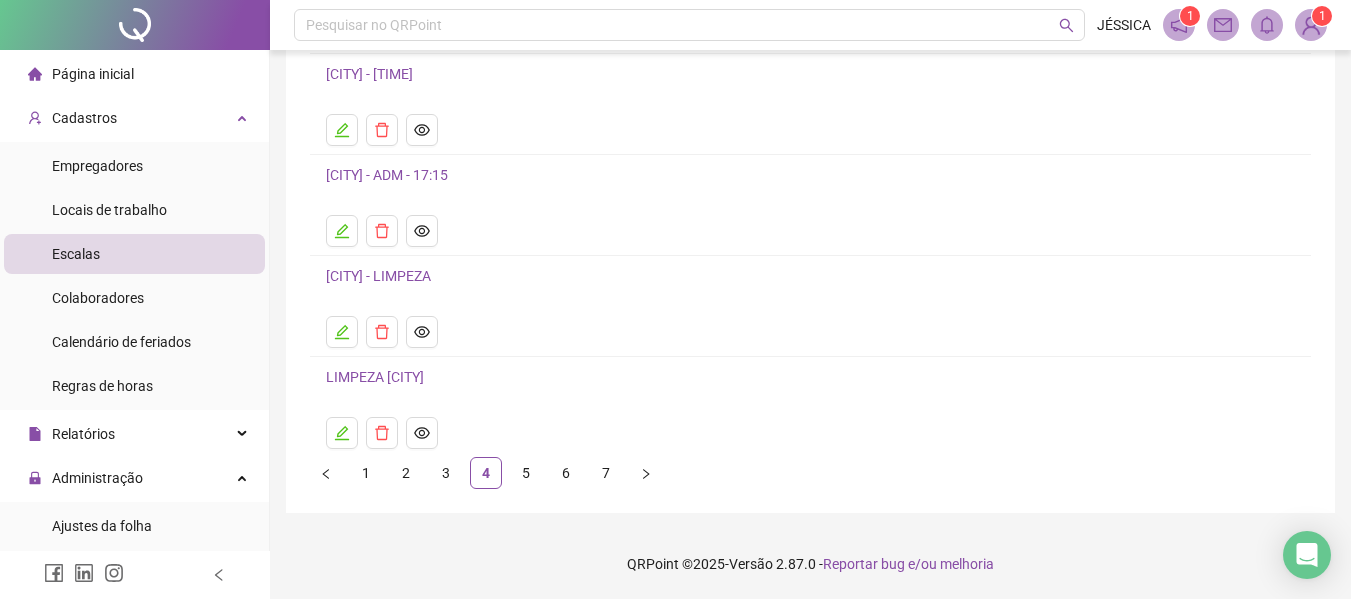 click on "5" at bounding box center (526, 473) 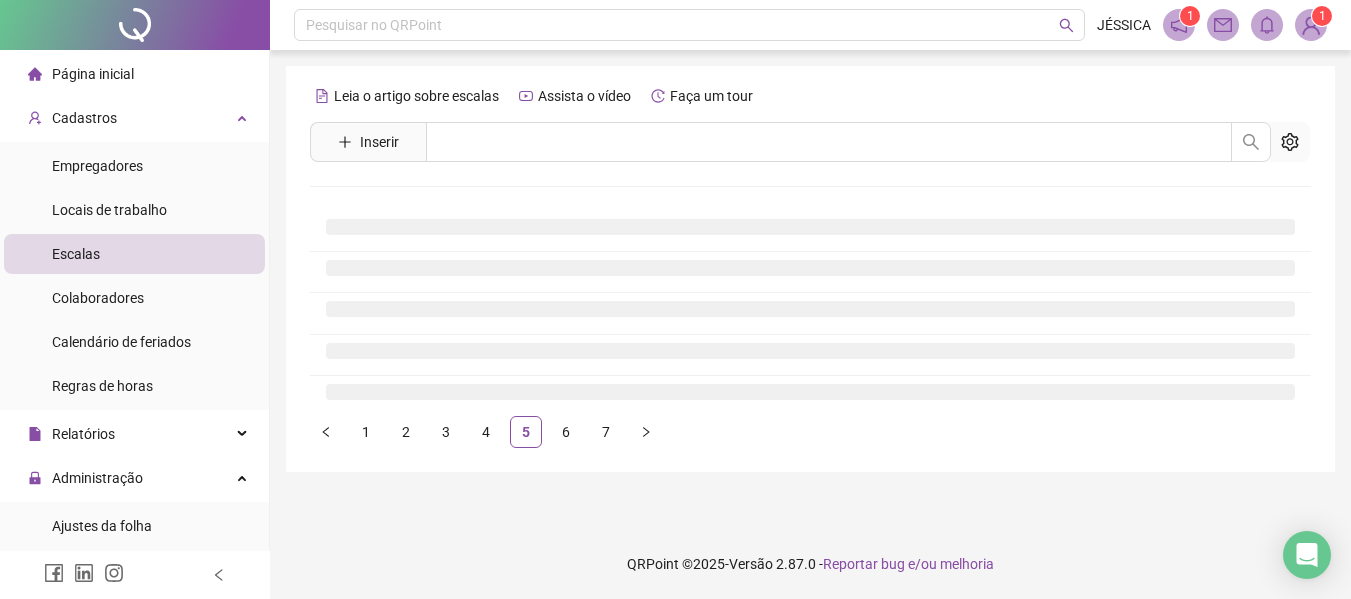scroll, scrollTop: 0, scrollLeft: 0, axis: both 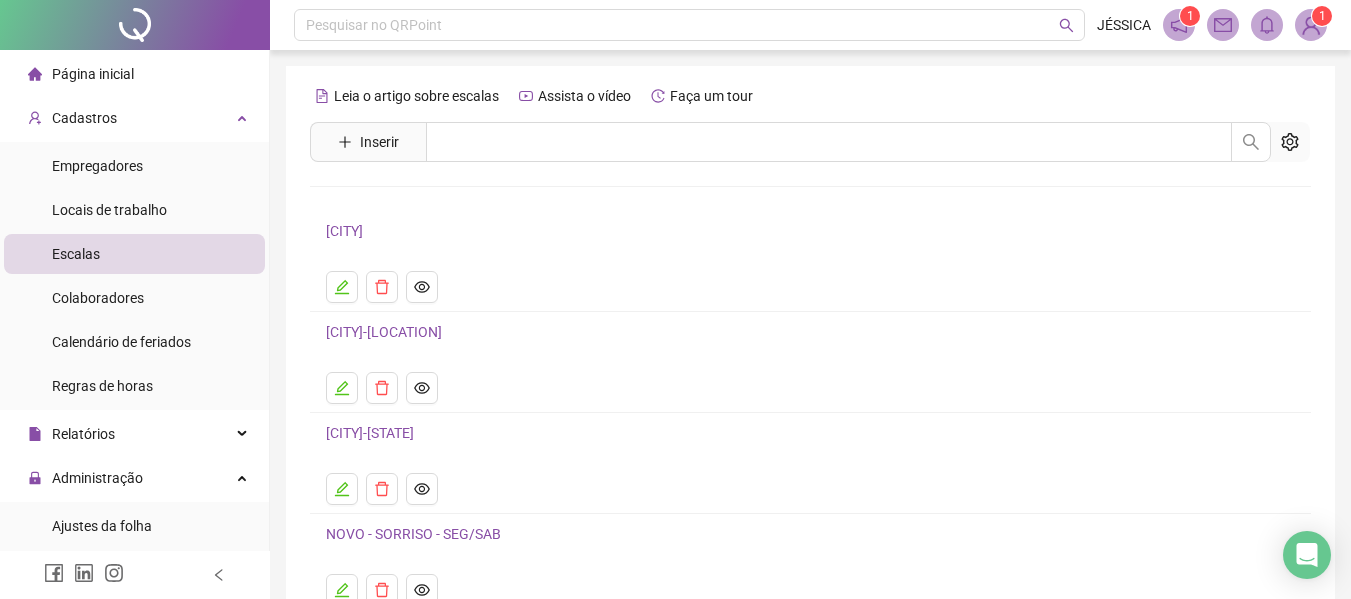 click on "[CITY]" at bounding box center [344, 231] 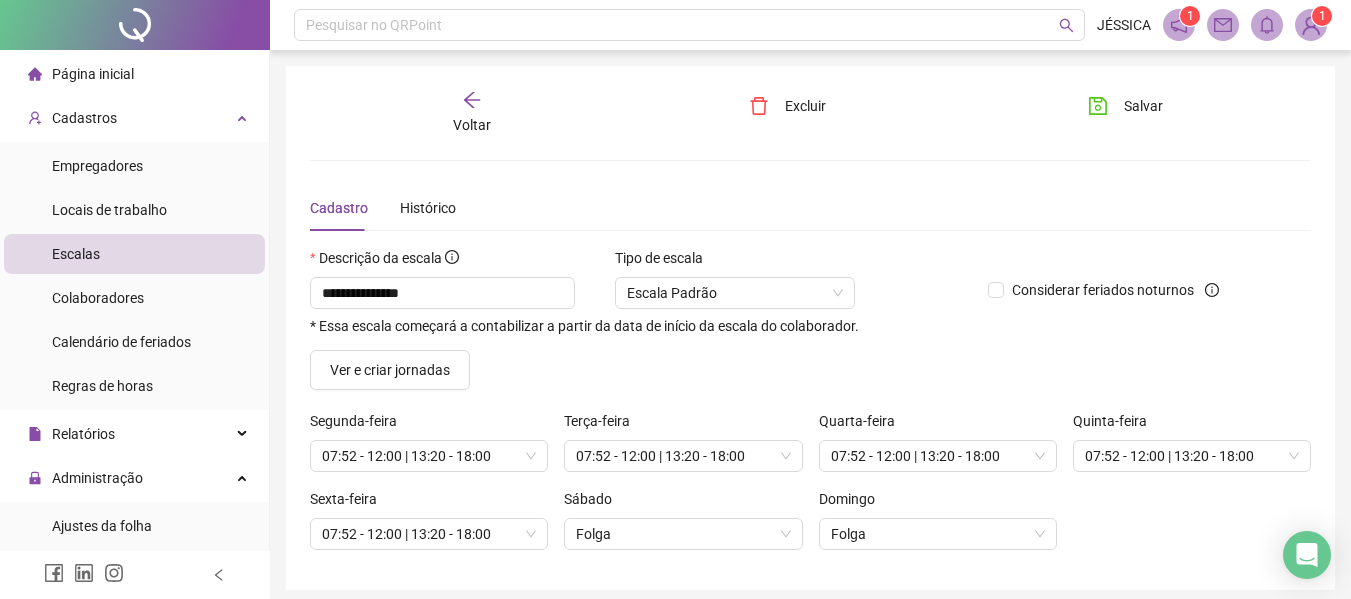 click 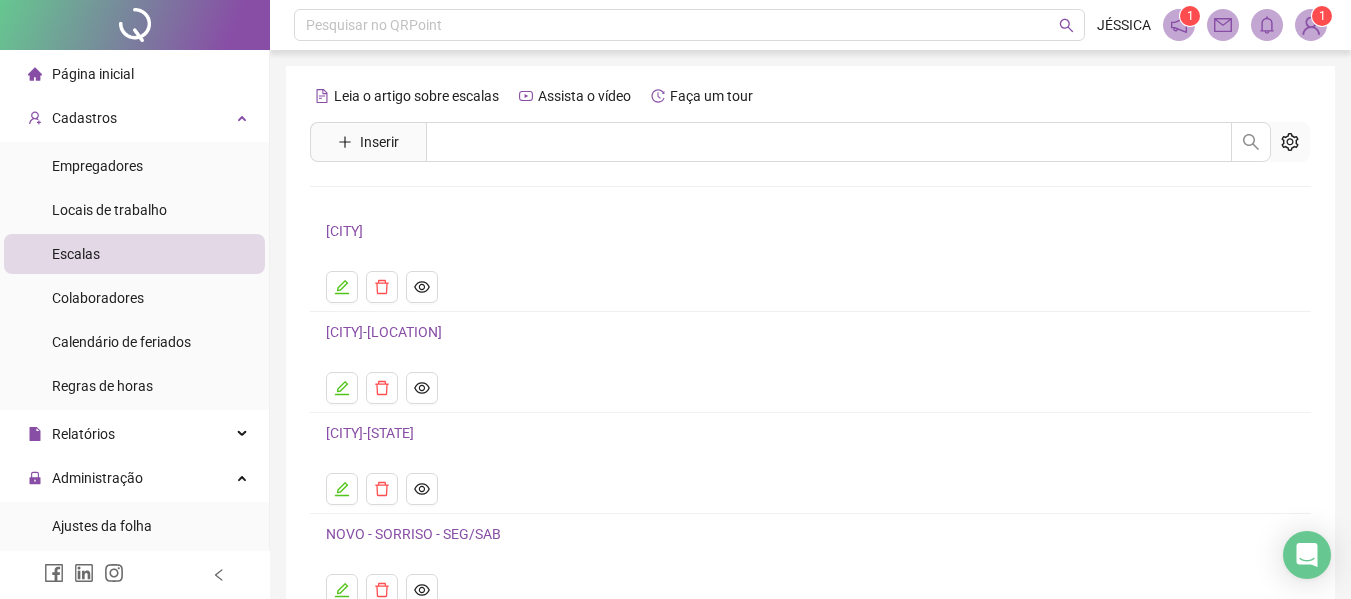 click on "[CITY]-[LOCATION]" at bounding box center [384, 332] 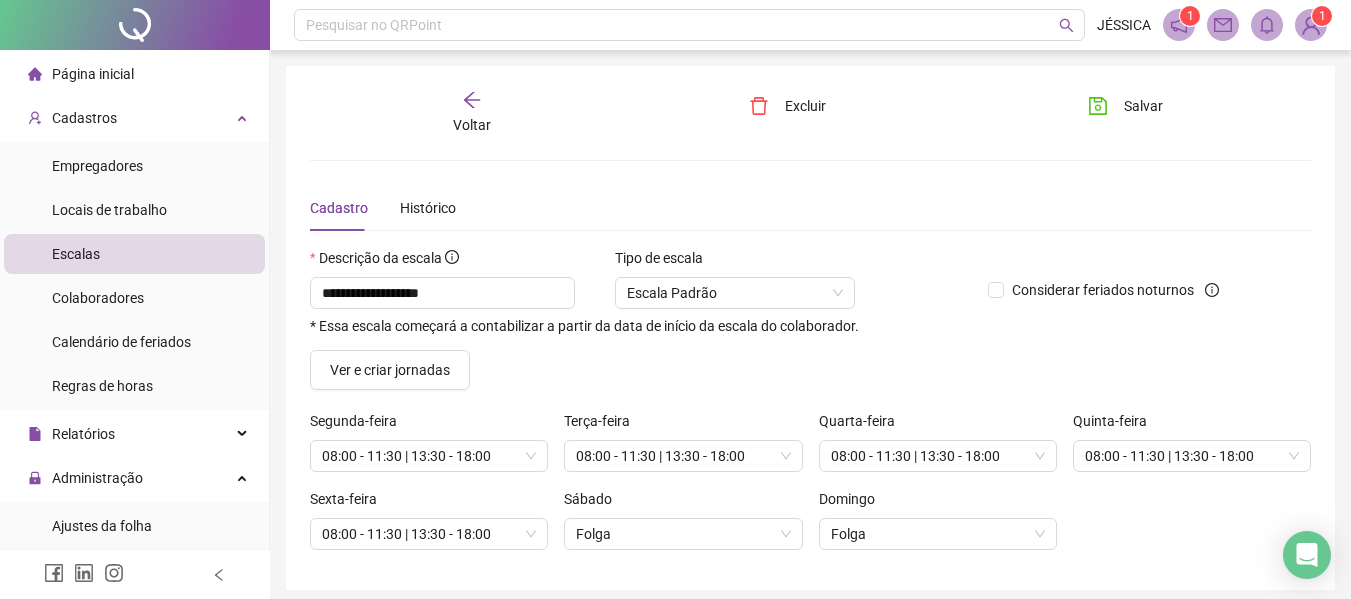 click 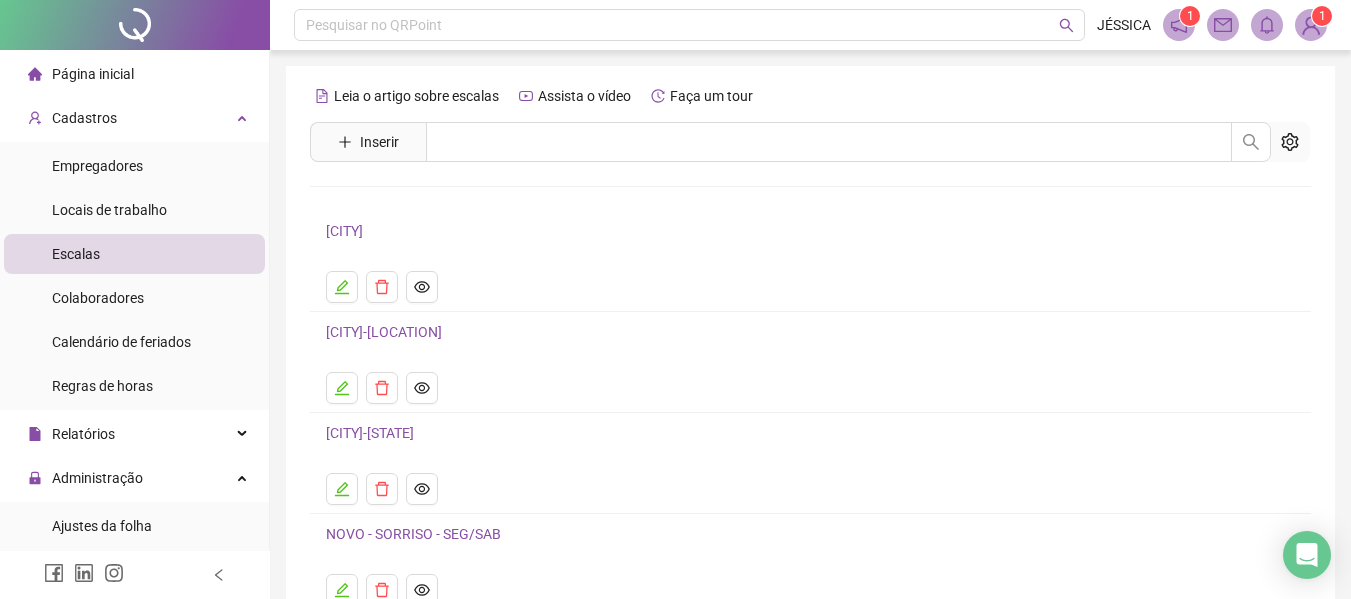 click on "[CITY]-[STATE]" at bounding box center (370, 433) 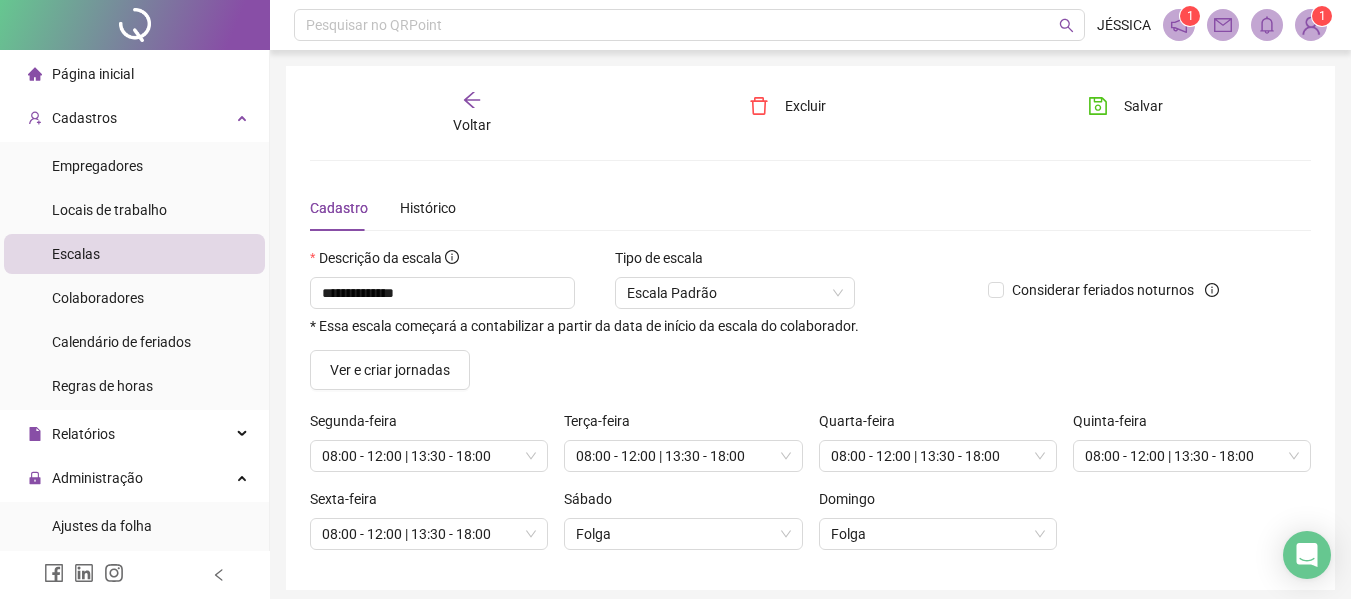 click on "Voltar" at bounding box center (472, 113) 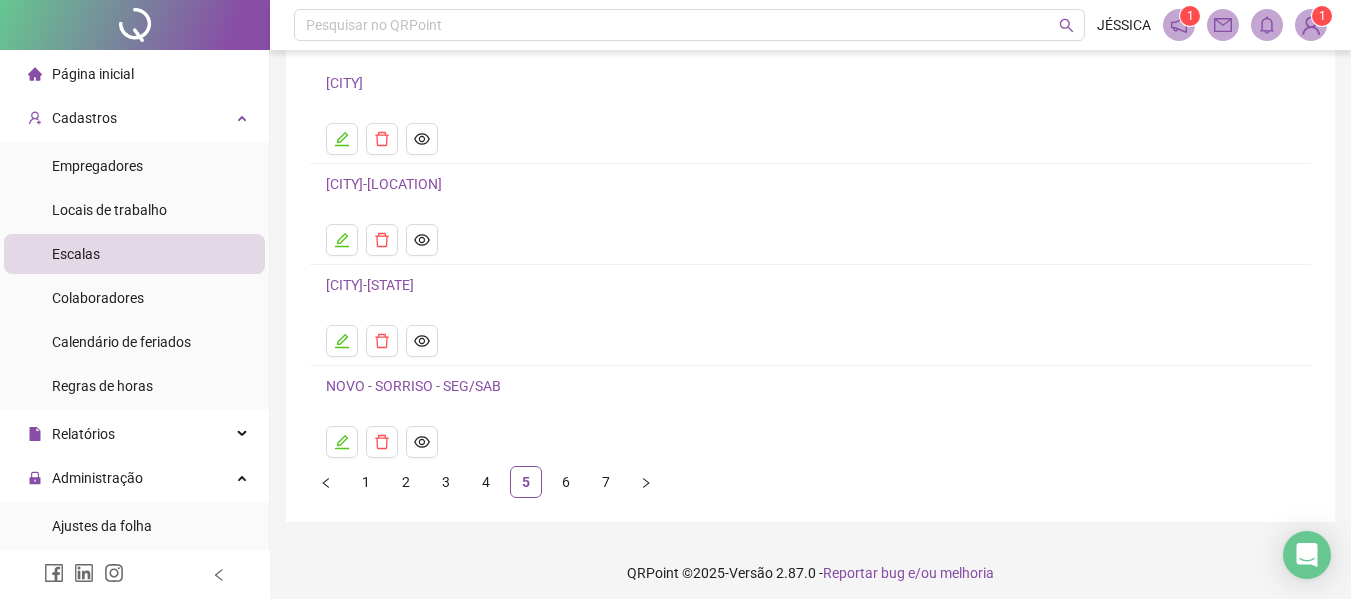 scroll, scrollTop: 157, scrollLeft: 0, axis: vertical 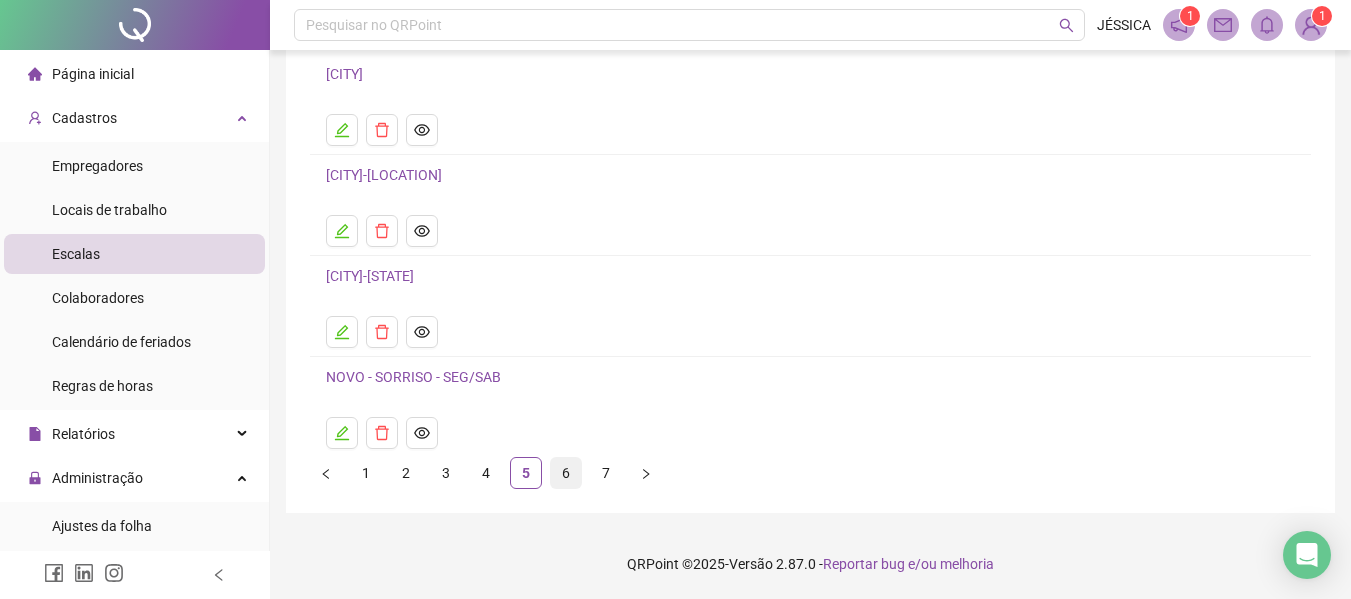click on "6" at bounding box center [566, 473] 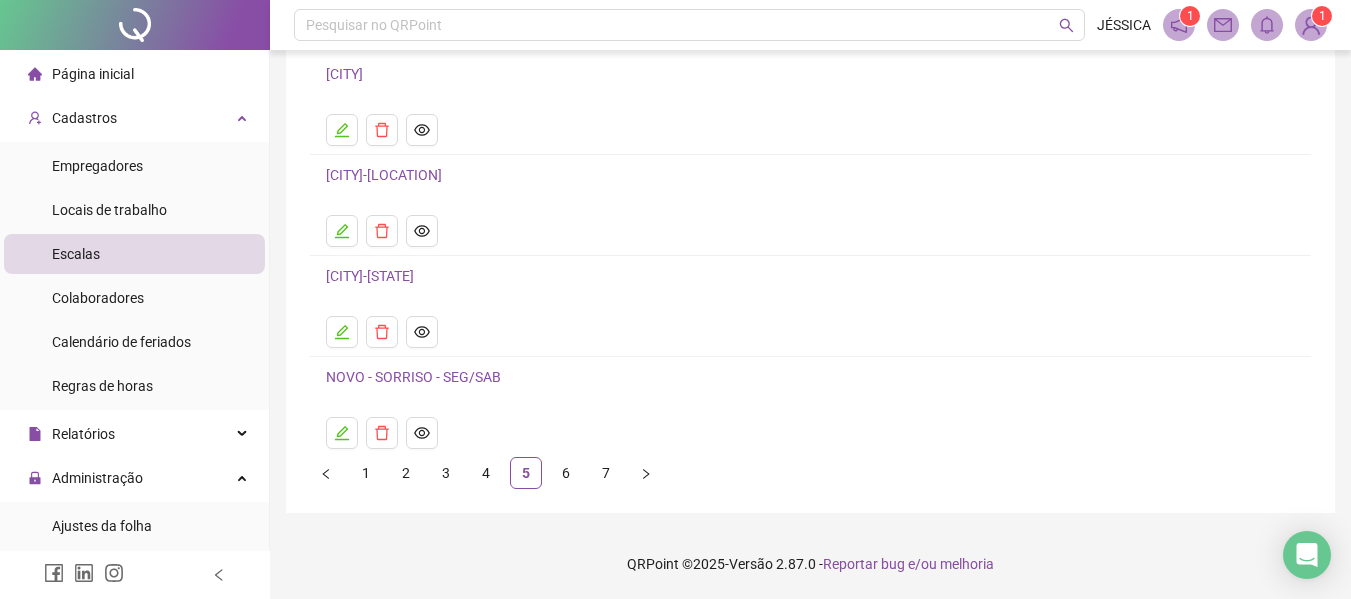scroll, scrollTop: 0, scrollLeft: 0, axis: both 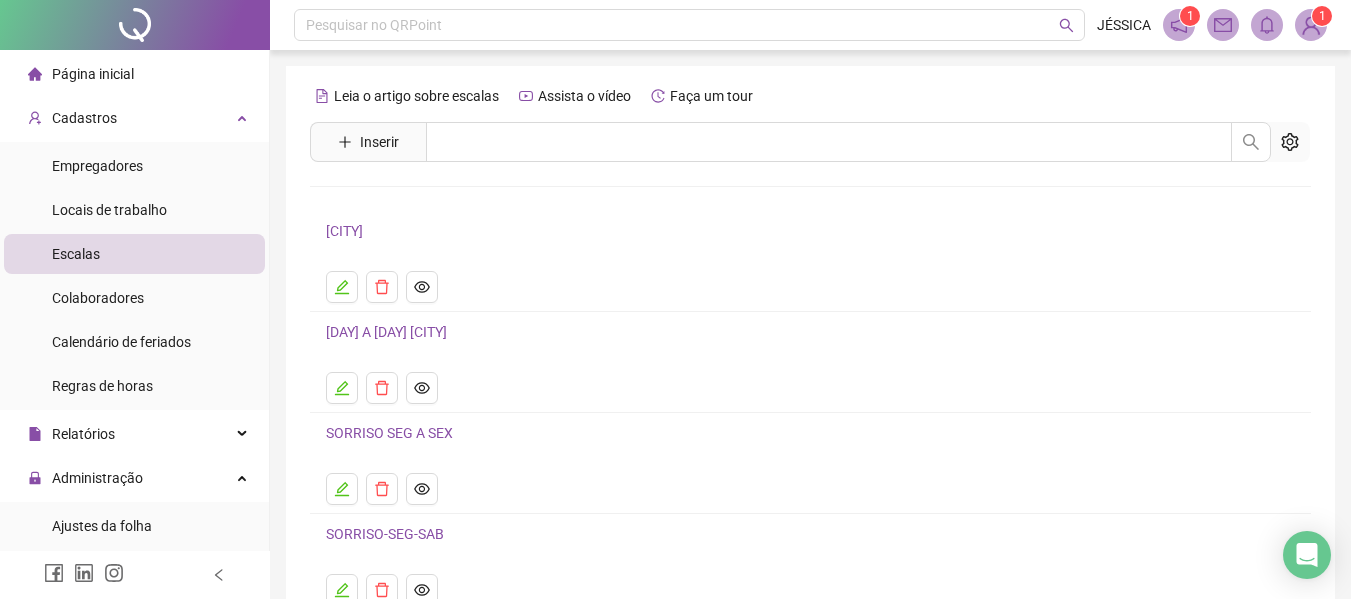 click on "[CITY]" at bounding box center [344, 231] 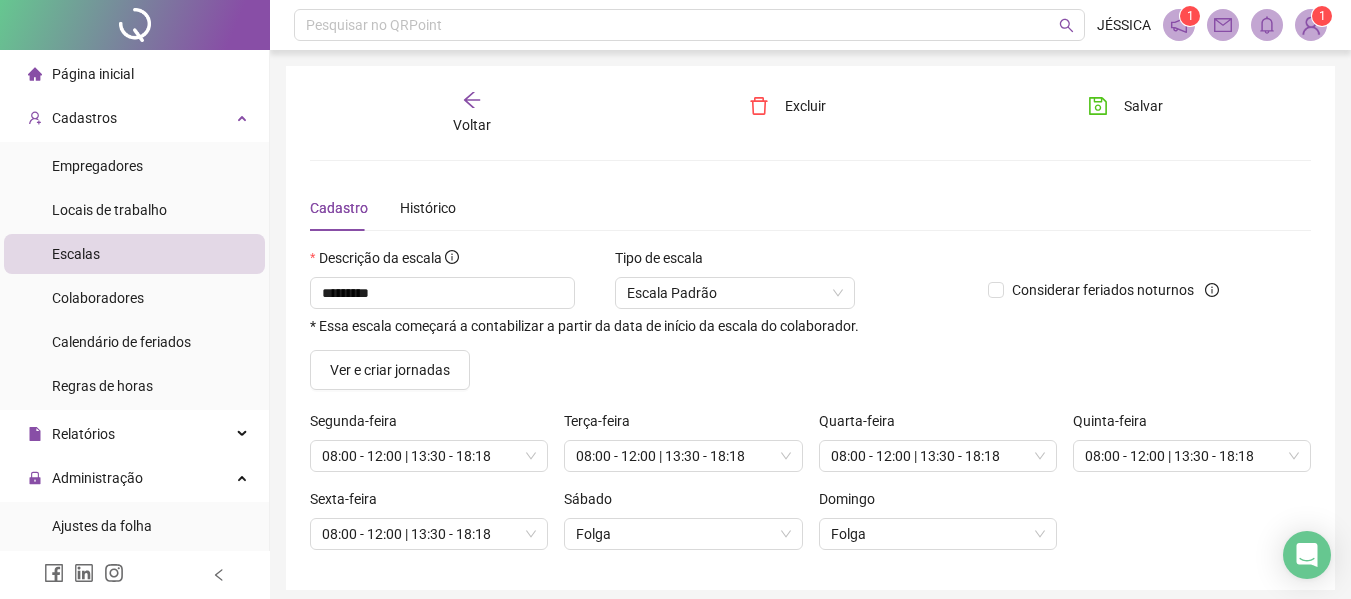 click 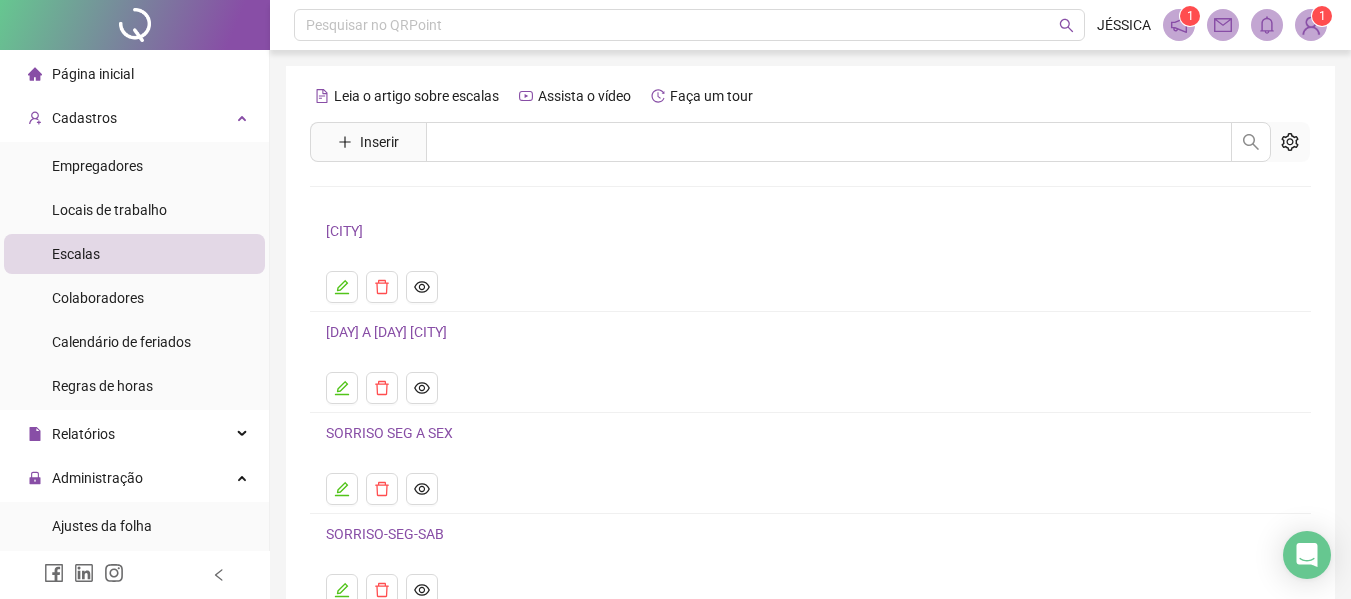 scroll, scrollTop: 200, scrollLeft: 0, axis: vertical 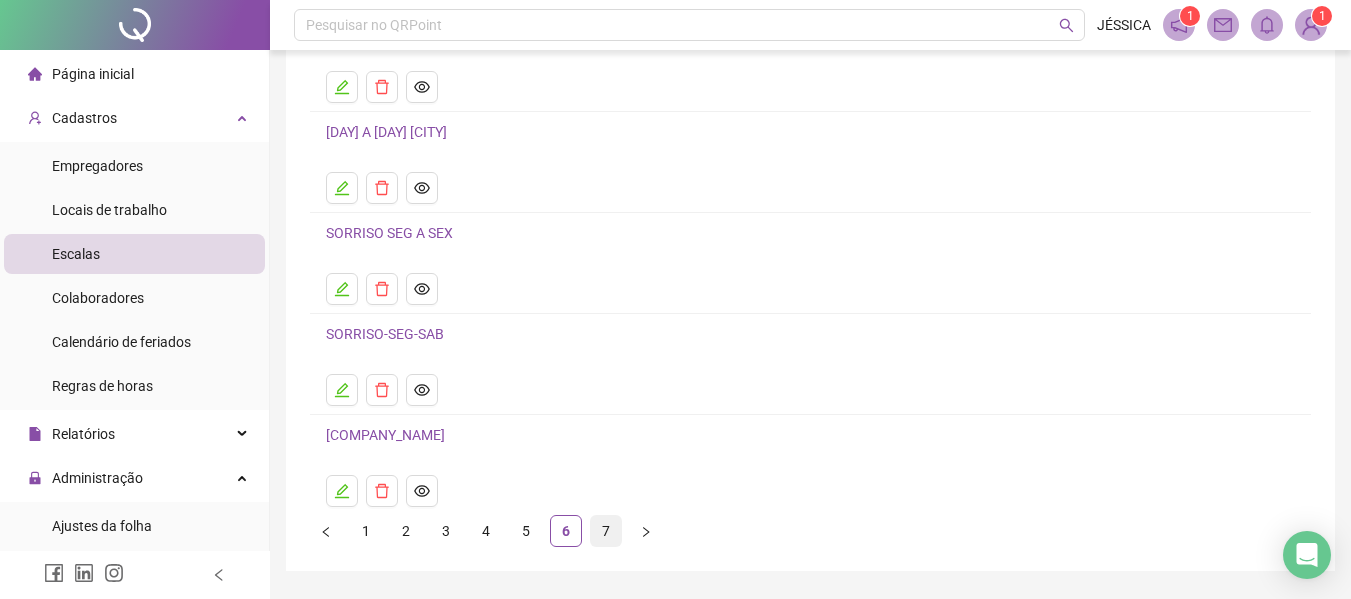 click on "7" at bounding box center [606, 531] 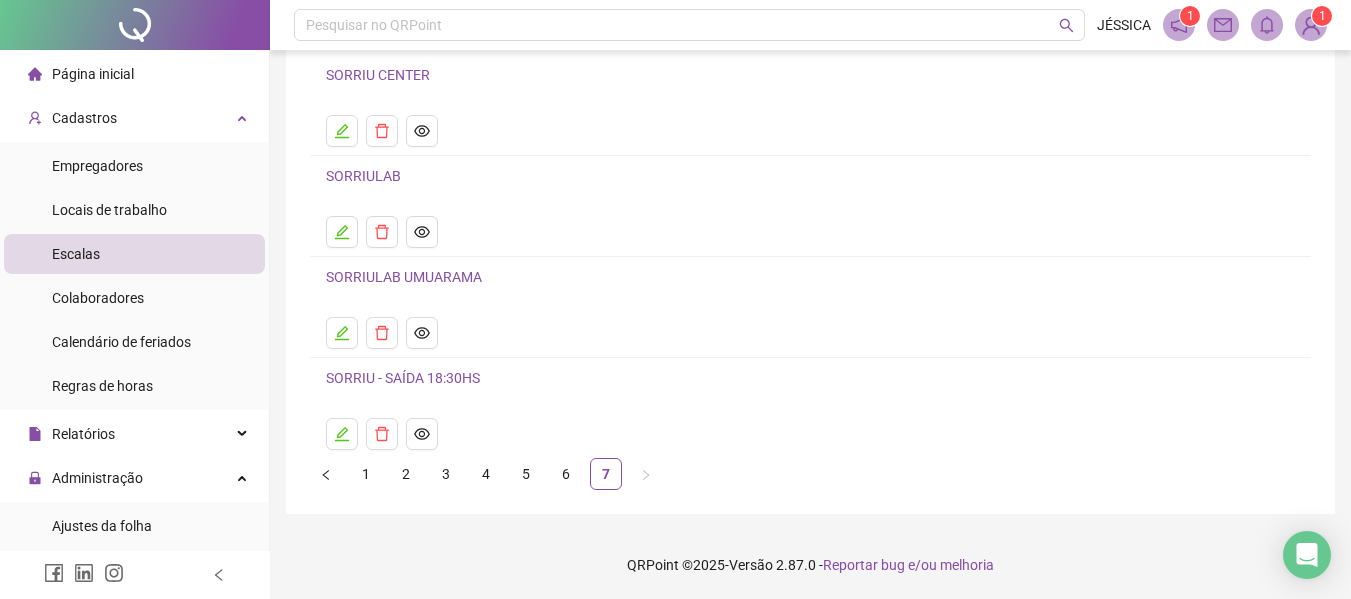 scroll, scrollTop: 157, scrollLeft: 0, axis: vertical 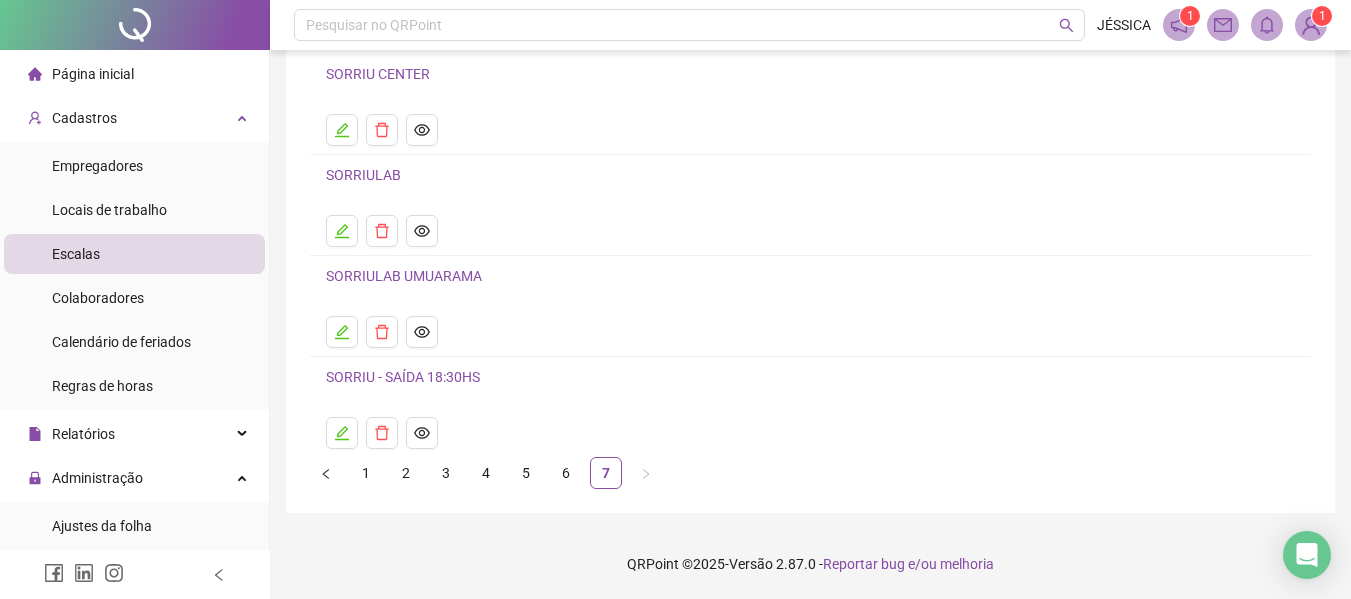 click on "1" at bounding box center (366, 473) 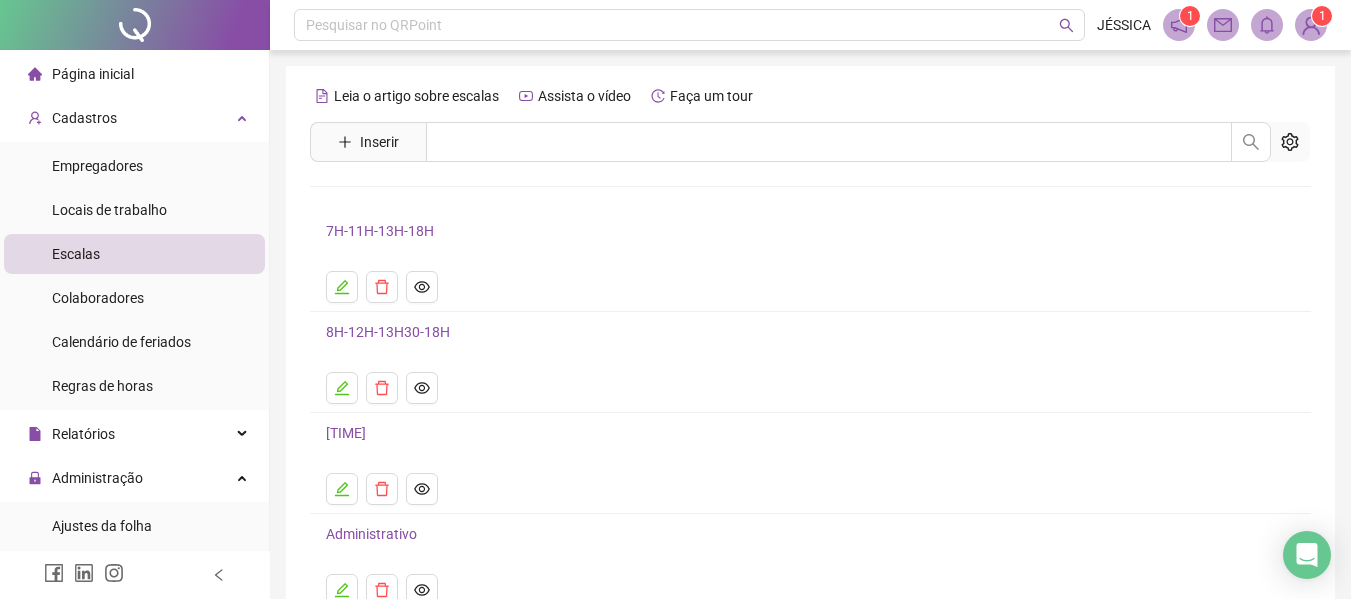 scroll, scrollTop: 200, scrollLeft: 0, axis: vertical 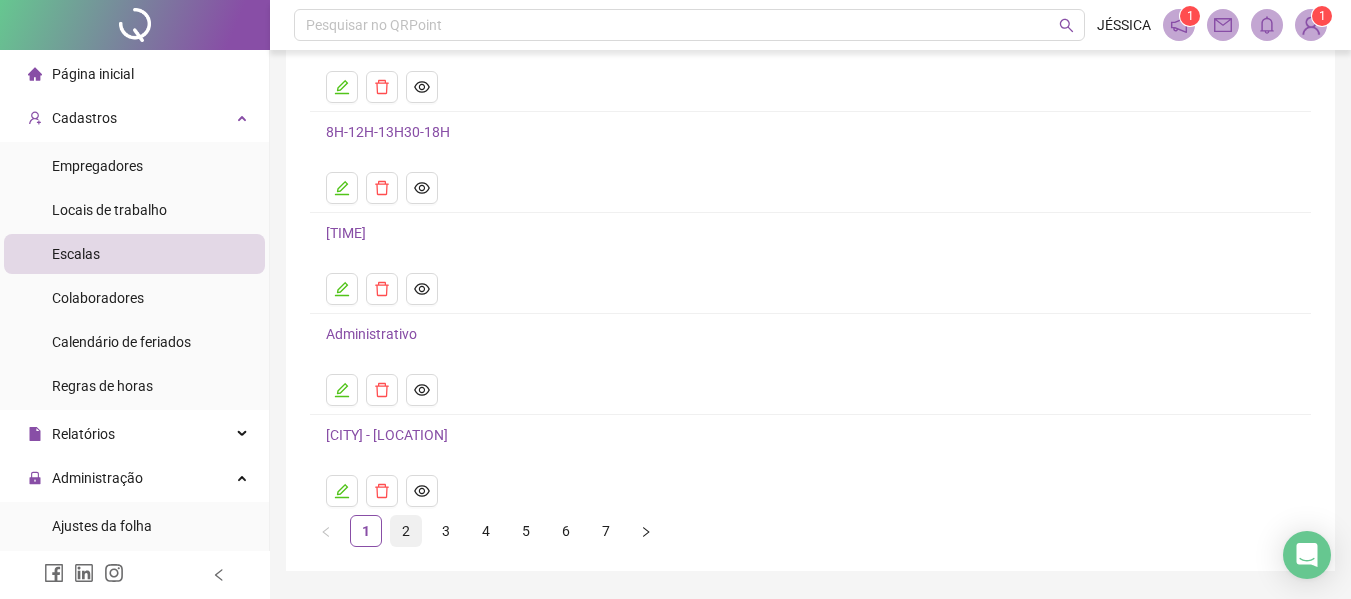 click on "2" at bounding box center [406, 531] 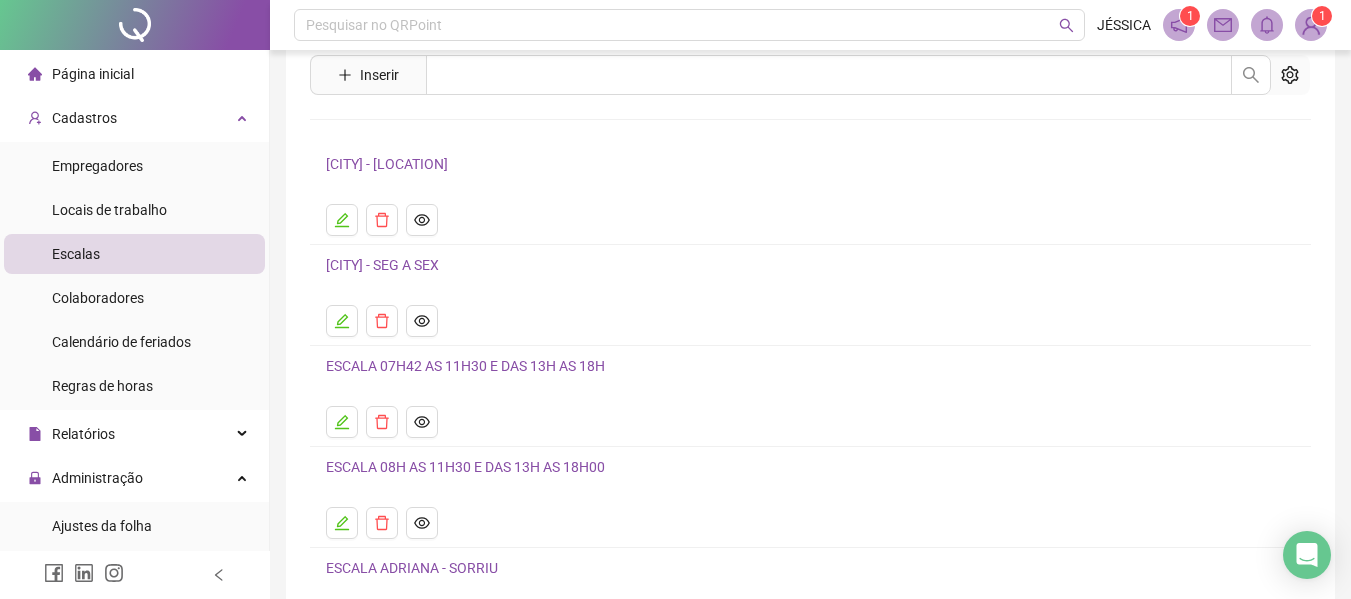 scroll, scrollTop: 200, scrollLeft: 0, axis: vertical 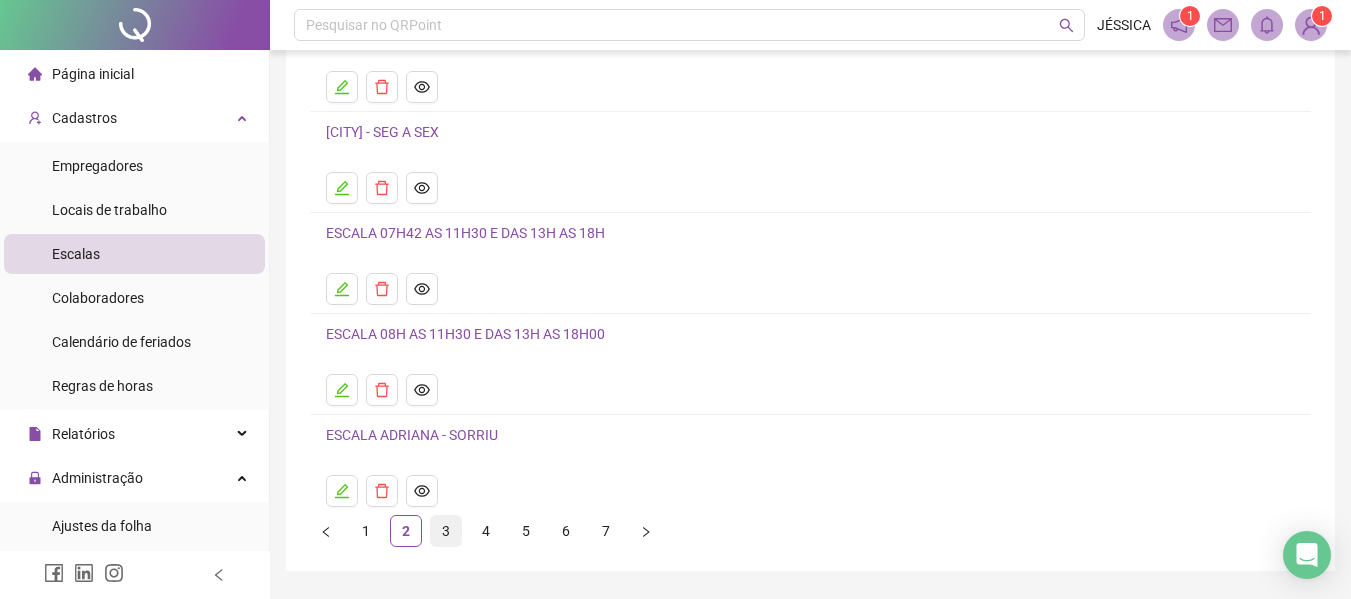 click on "3" at bounding box center [446, 531] 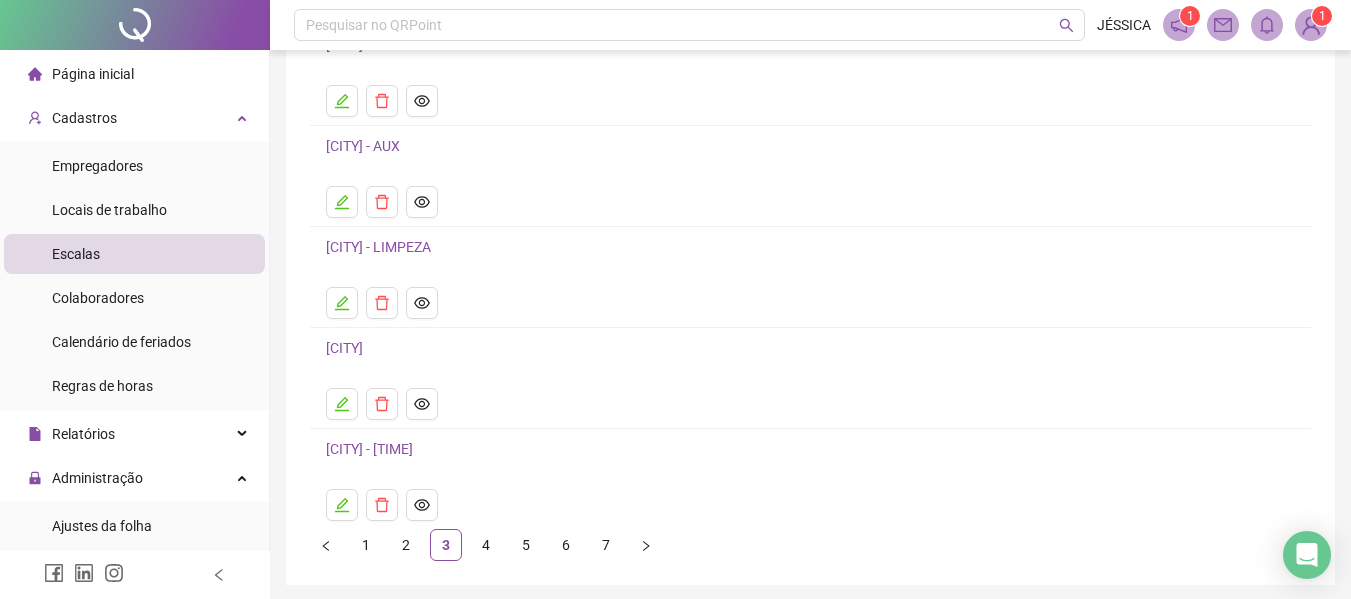 scroll, scrollTop: 200, scrollLeft: 0, axis: vertical 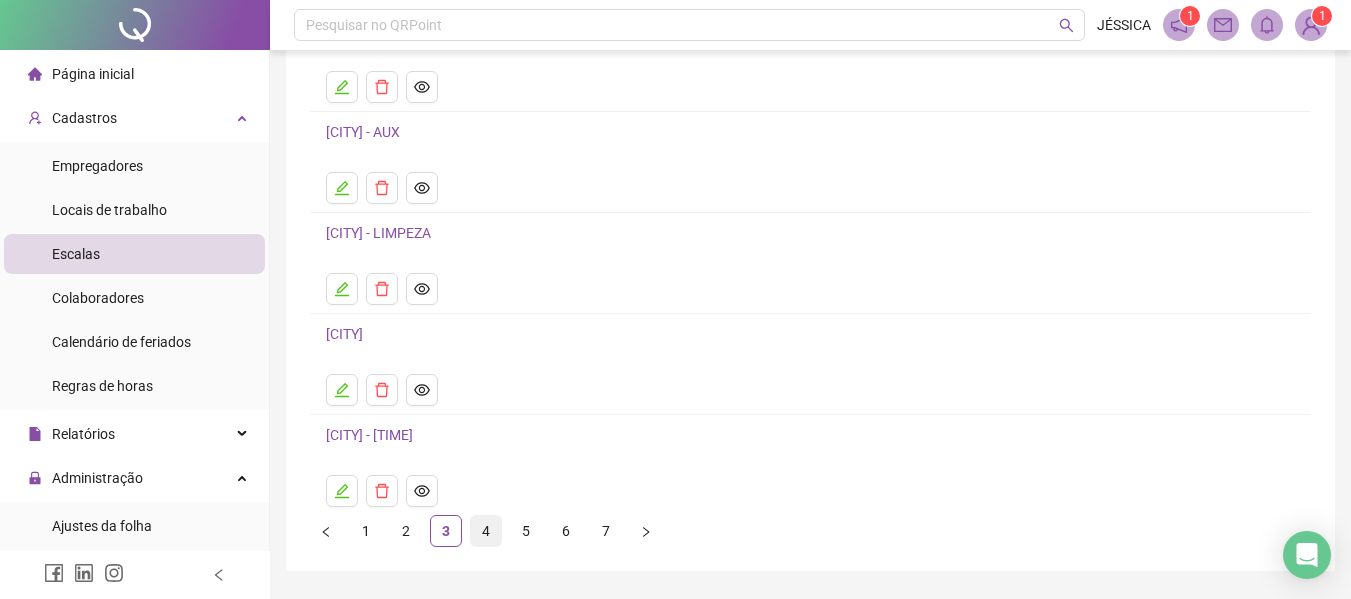 click on "4" at bounding box center [486, 531] 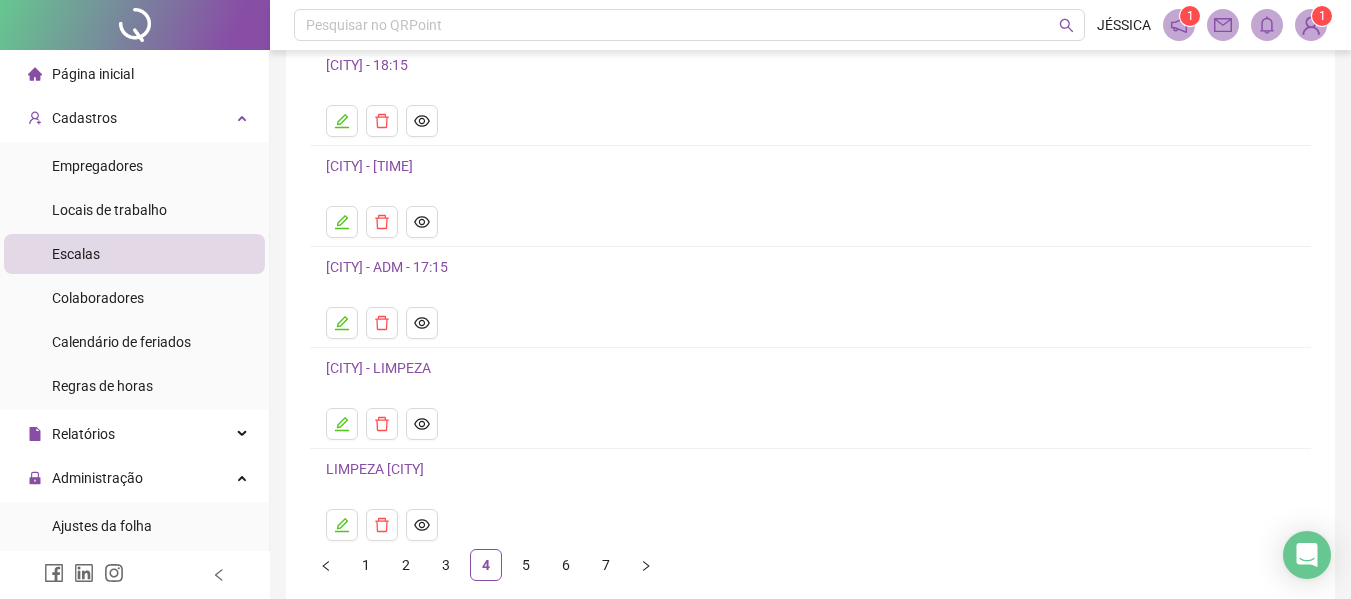 scroll, scrollTop: 200, scrollLeft: 0, axis: vertical 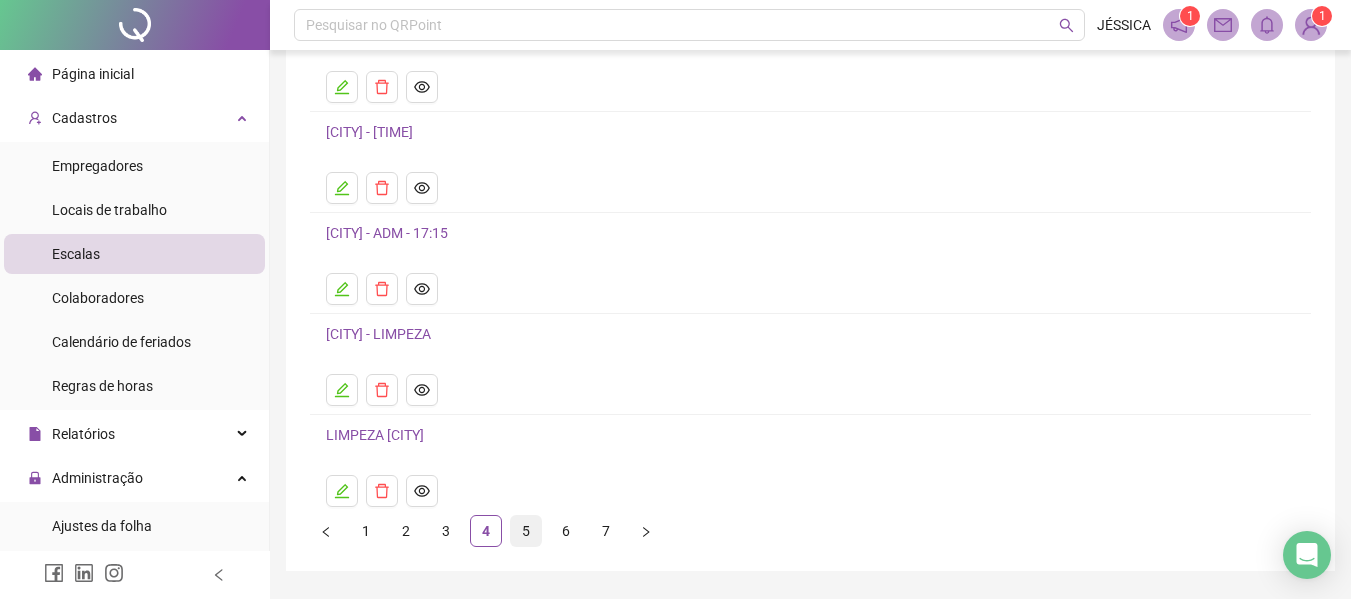 click on "5" at bounding box center (526, 531) 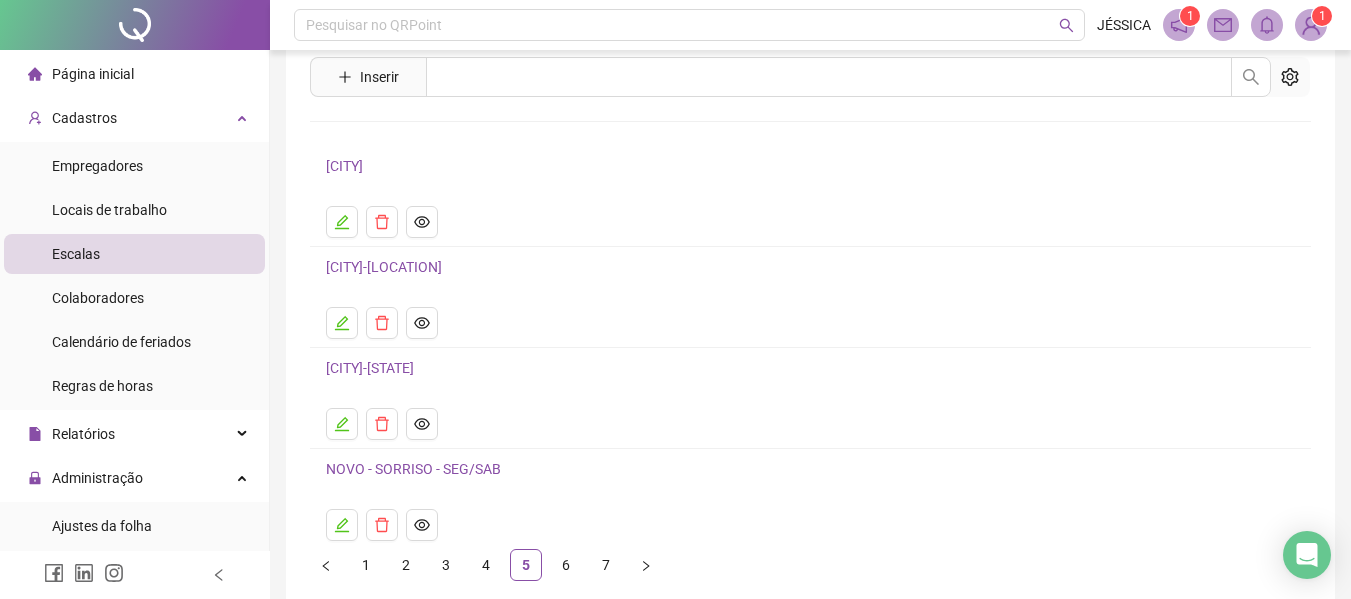 scroll, scrollTop: 100, scrollLeft: 0, axis: vertical 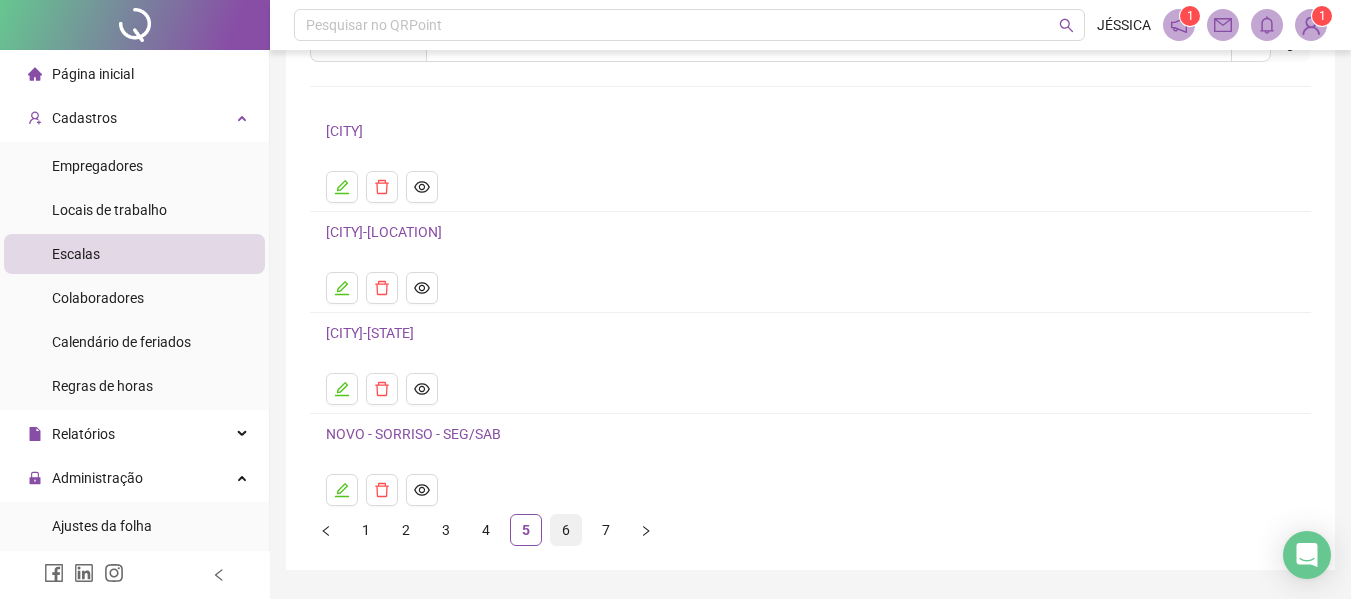 click on "6" at bounding box center [566, 530] 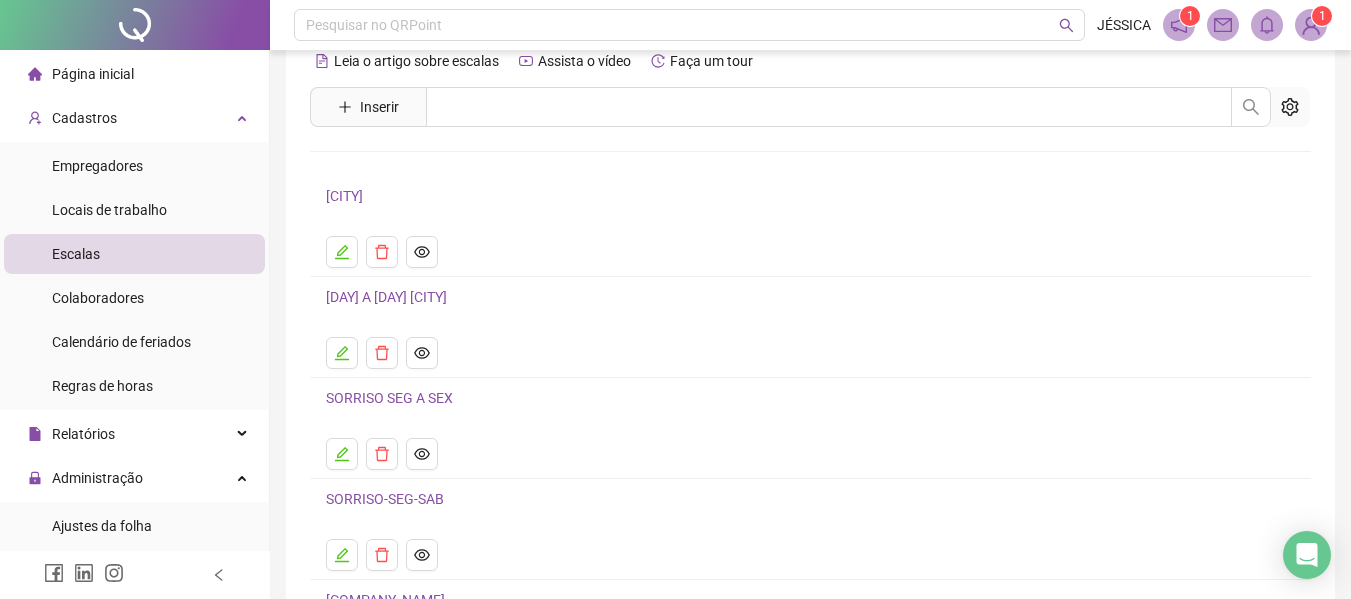 scroll, scrollTop: 0, scrollLeft: 0, axis: both 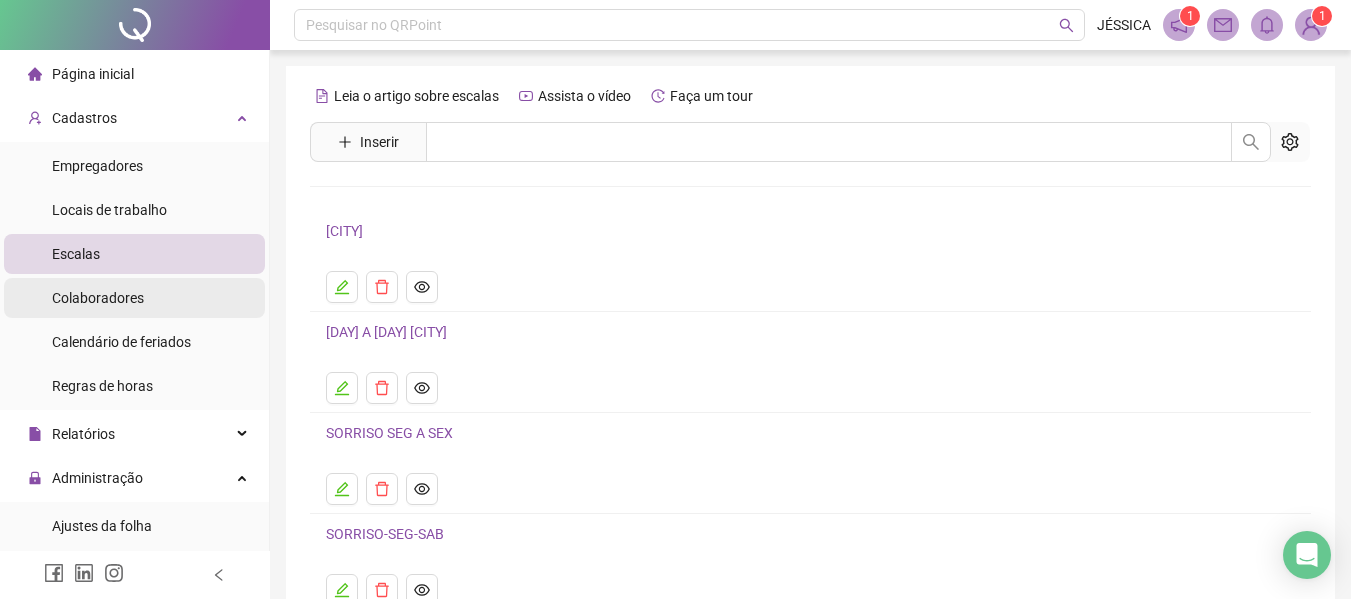 click on "Colaboradores" at bounding box center (98, 298) 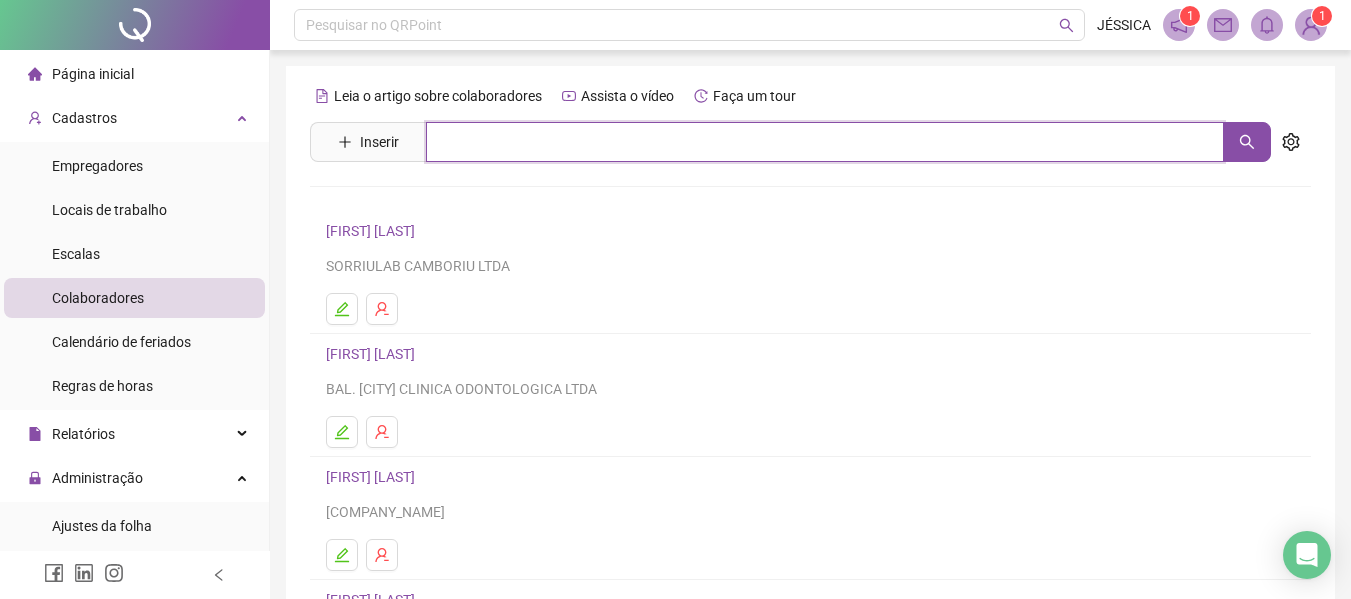 click at bounding box center (825, 142) 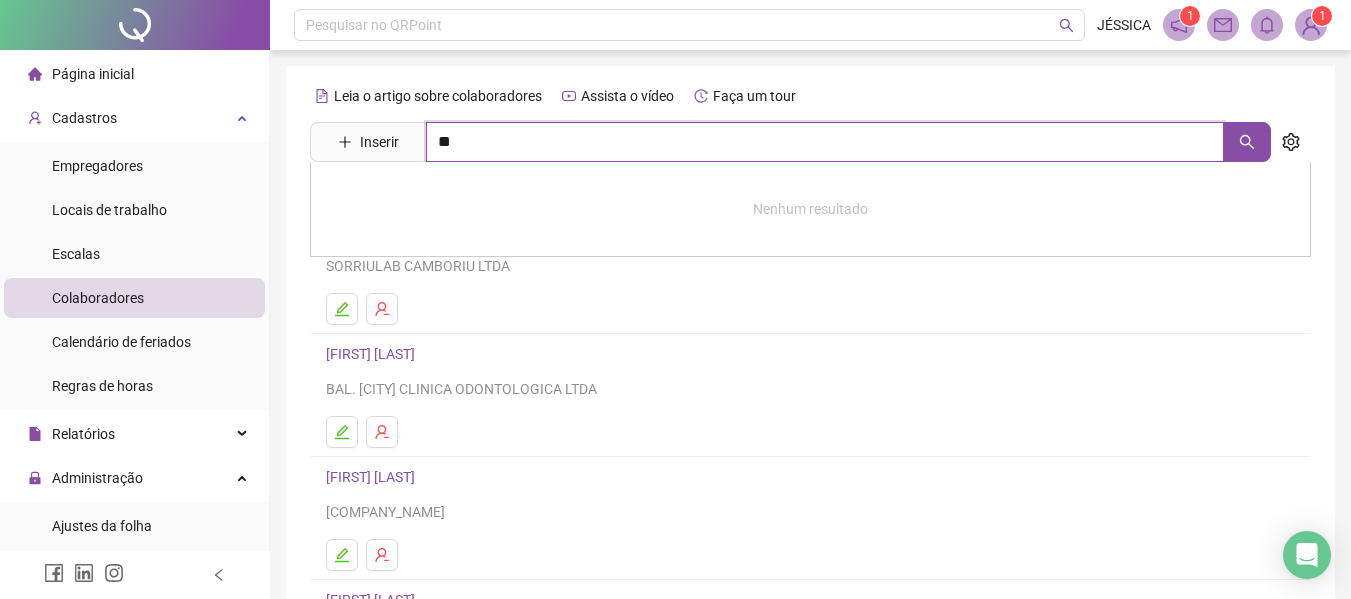 type on "*" 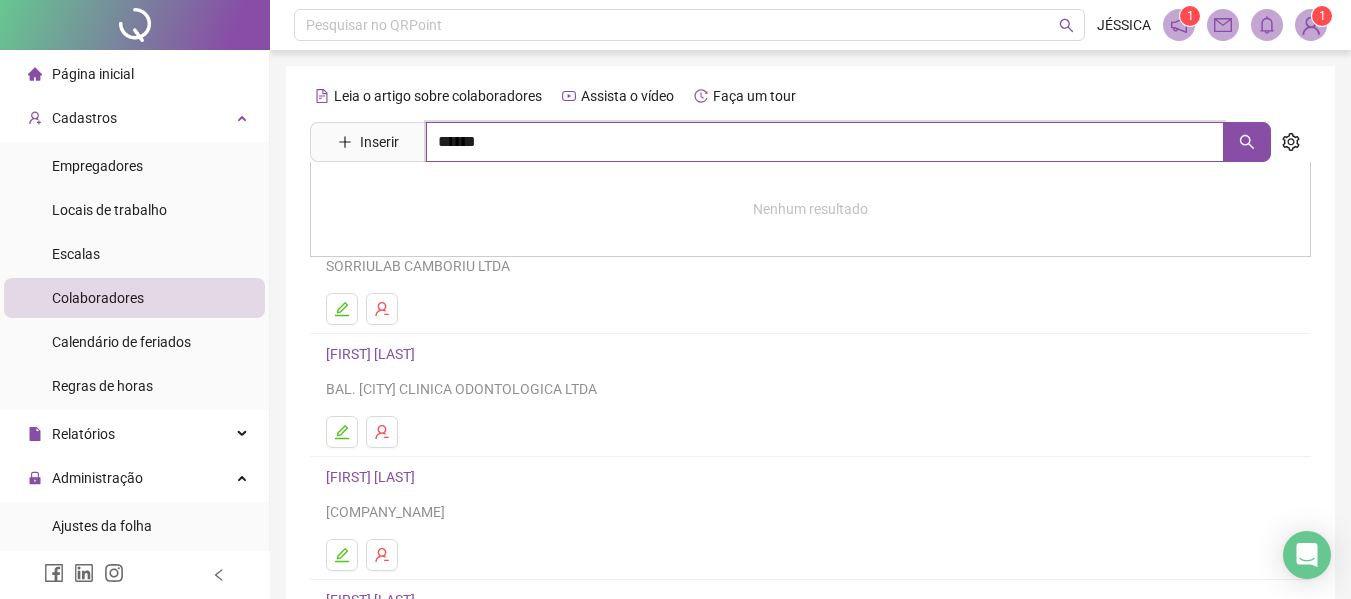 type on "******" 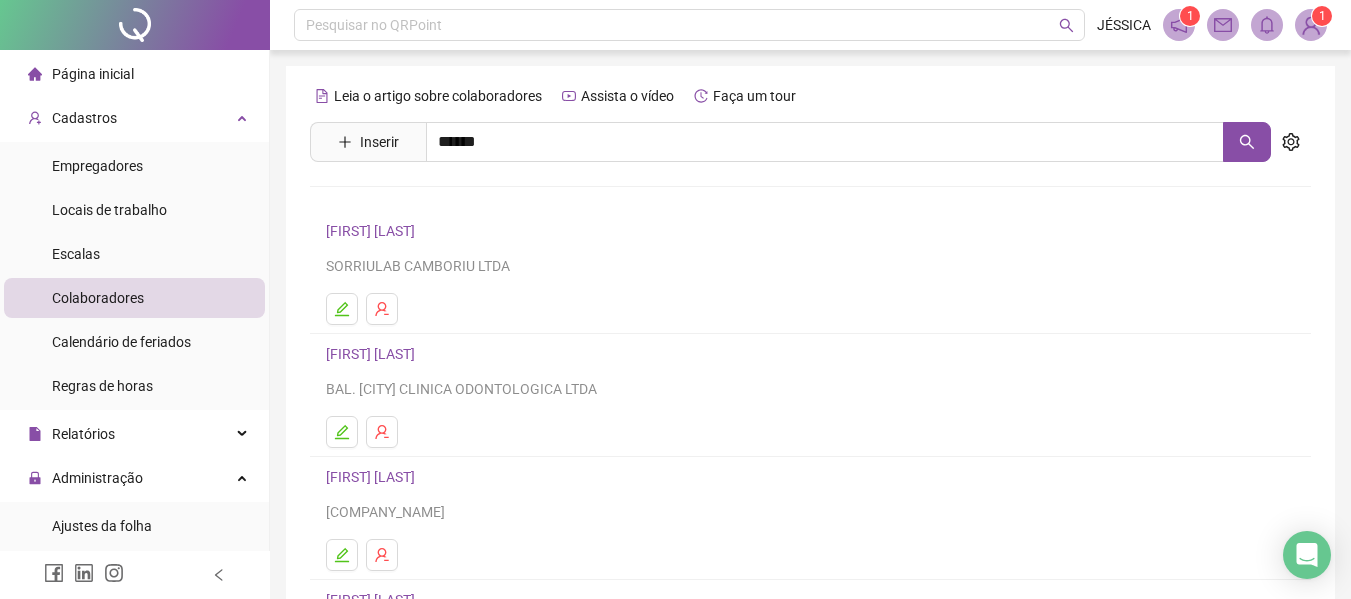 click on "[FIRST] [LAST]" at bounding box center [391, 245] 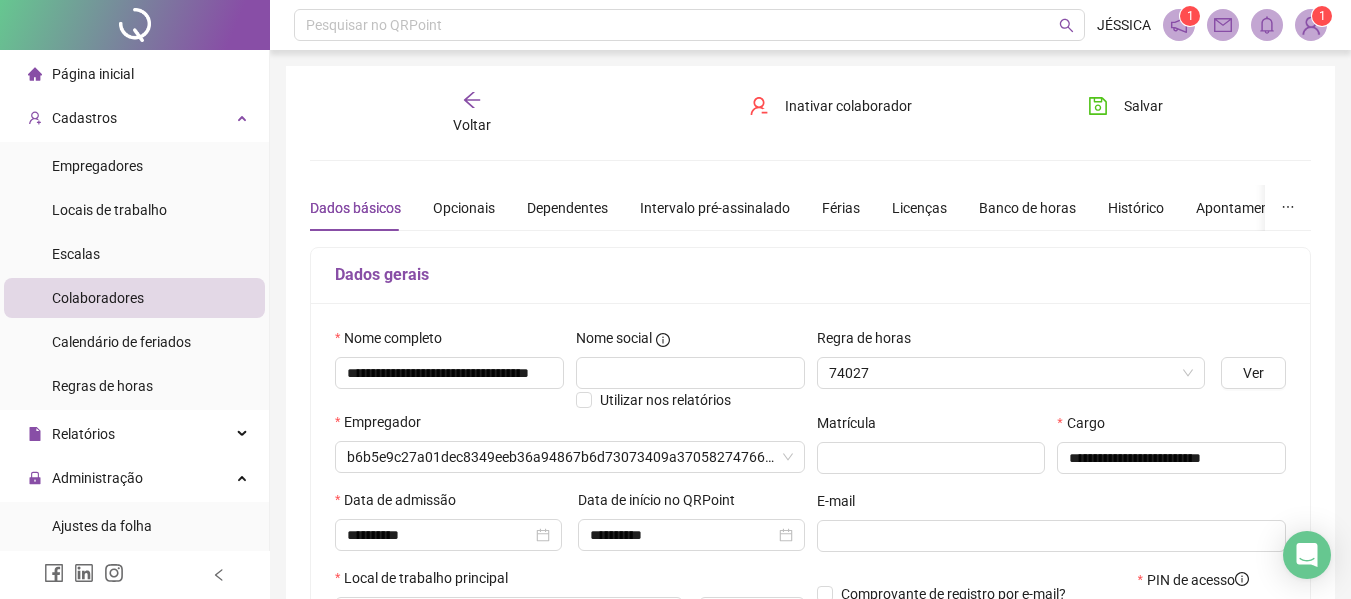 type on "*********" 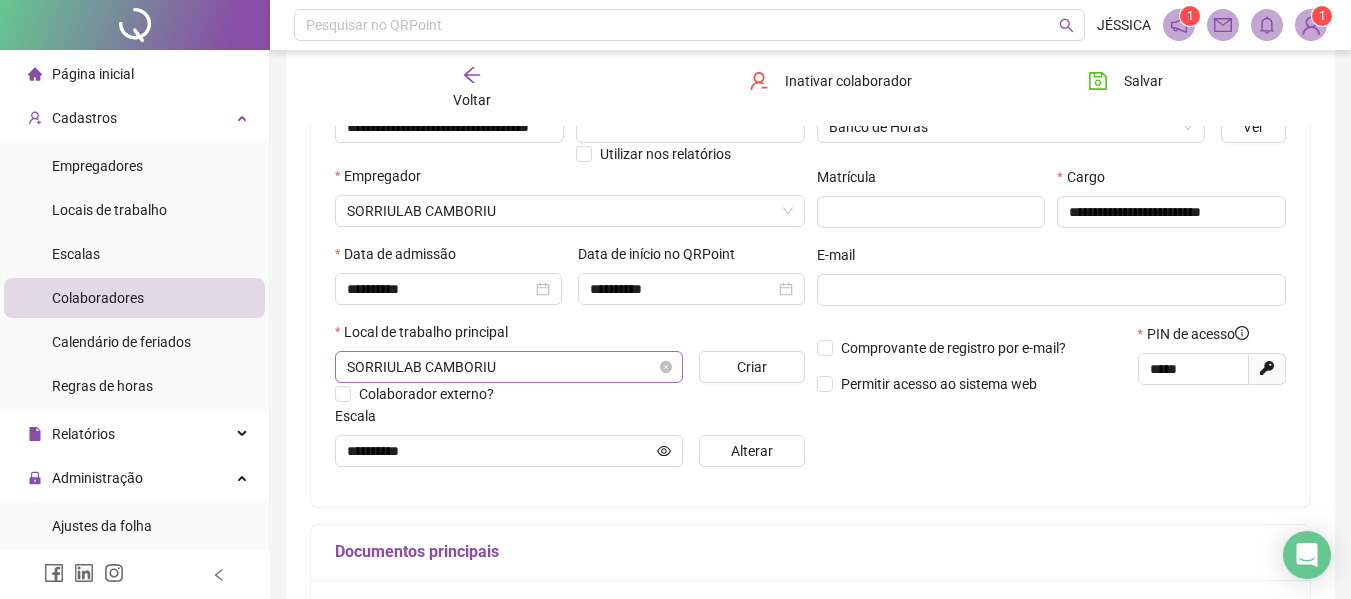 scroll, scrollTop: 300, scrollLeft: 0, axis: vertical 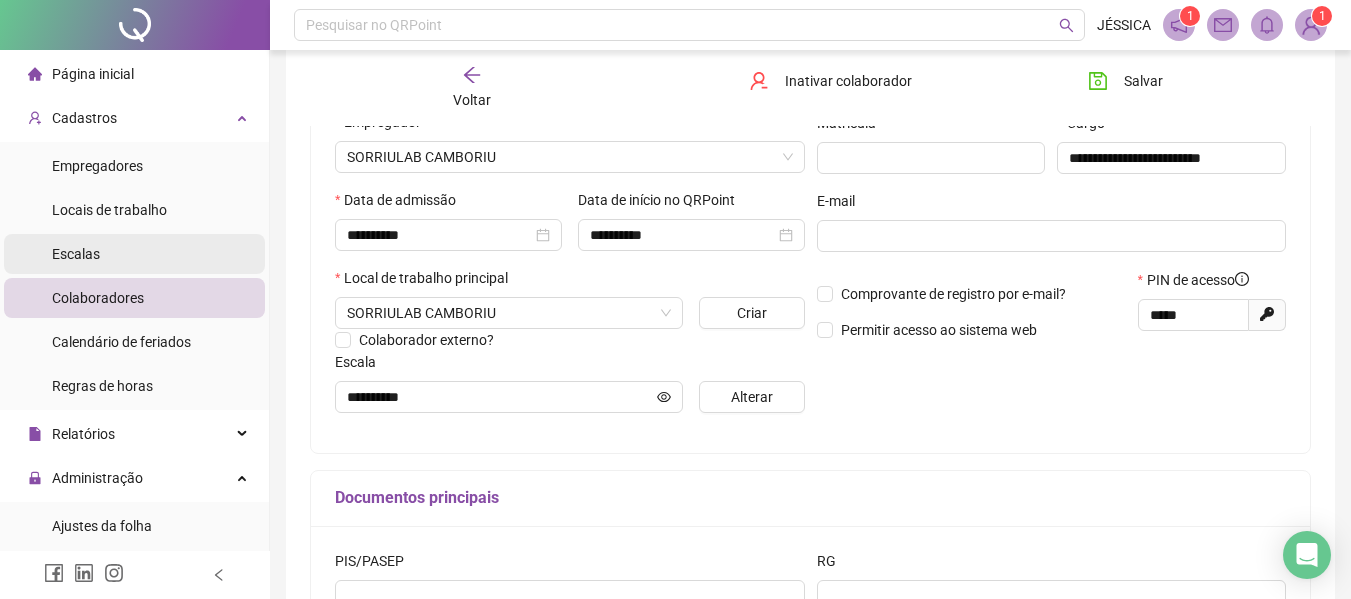click on "Escalas" at bounding box center [134, 254] 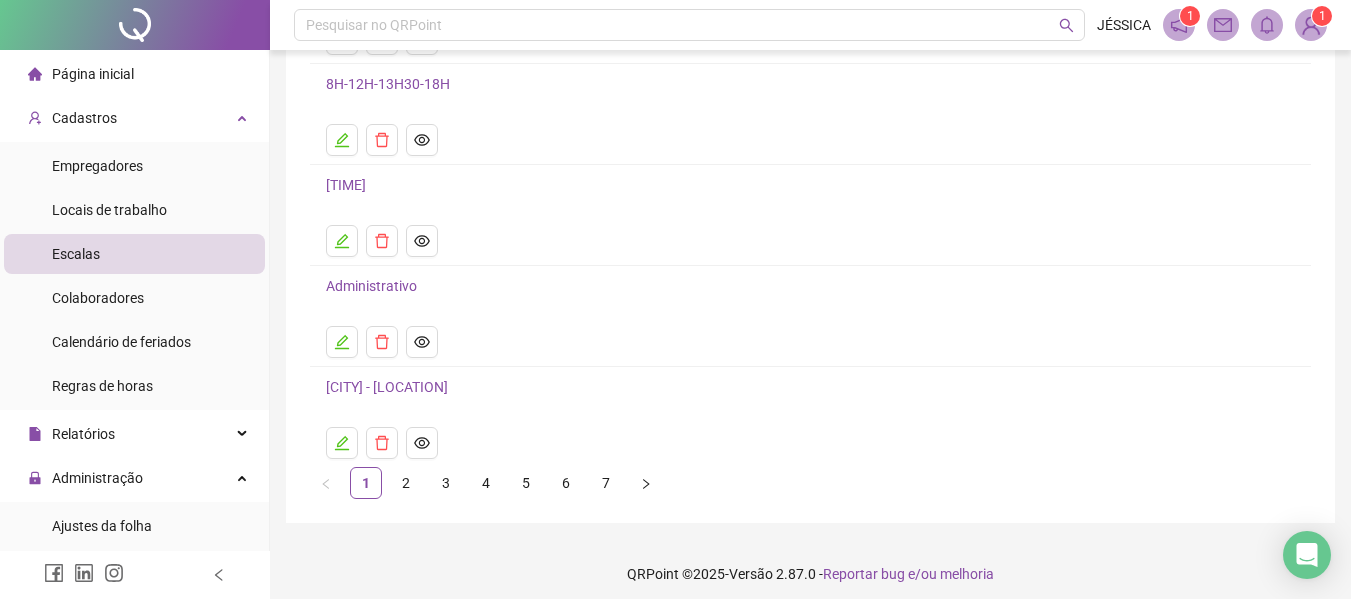 scroll, scrollTop: 258, scrollLeft: 0, axis: vertical 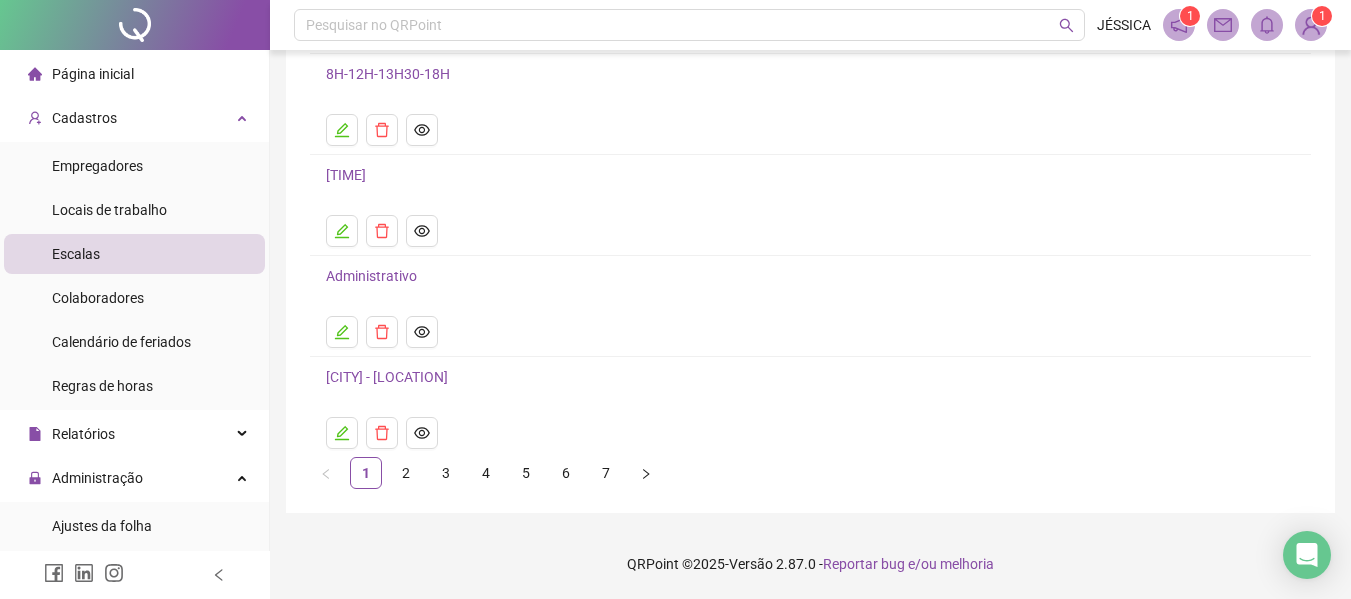click on "7" at bounding box center [606, 473] 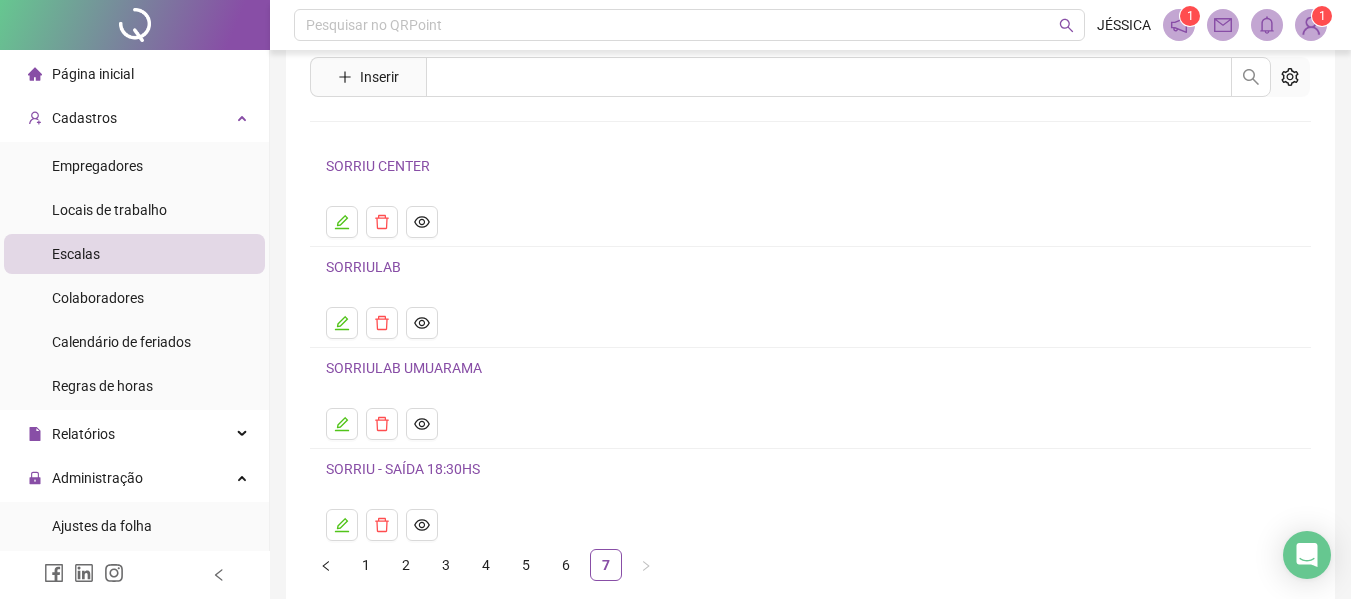 scroll, scrollTop: 100, scrollLeft: 0, axis: vertical 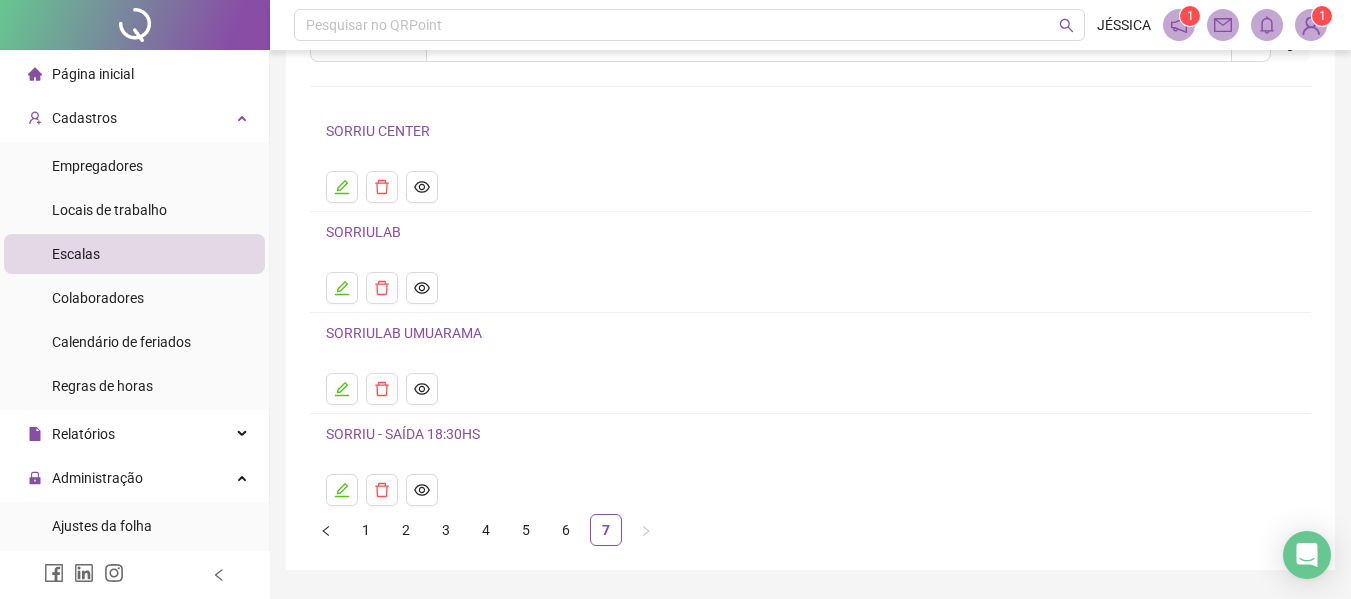 click on "SORRIULAB" at bounding box center [363, 232] 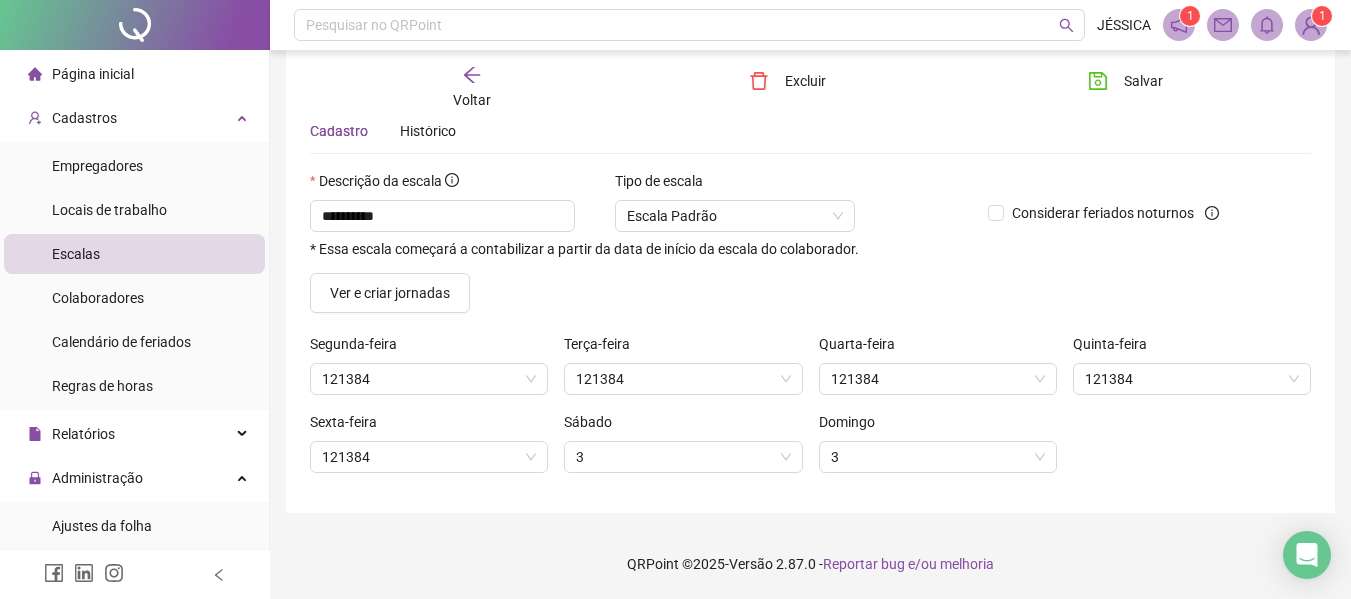 scroll, scrollTop: 77, scrollLeft: 0, axis: vertical 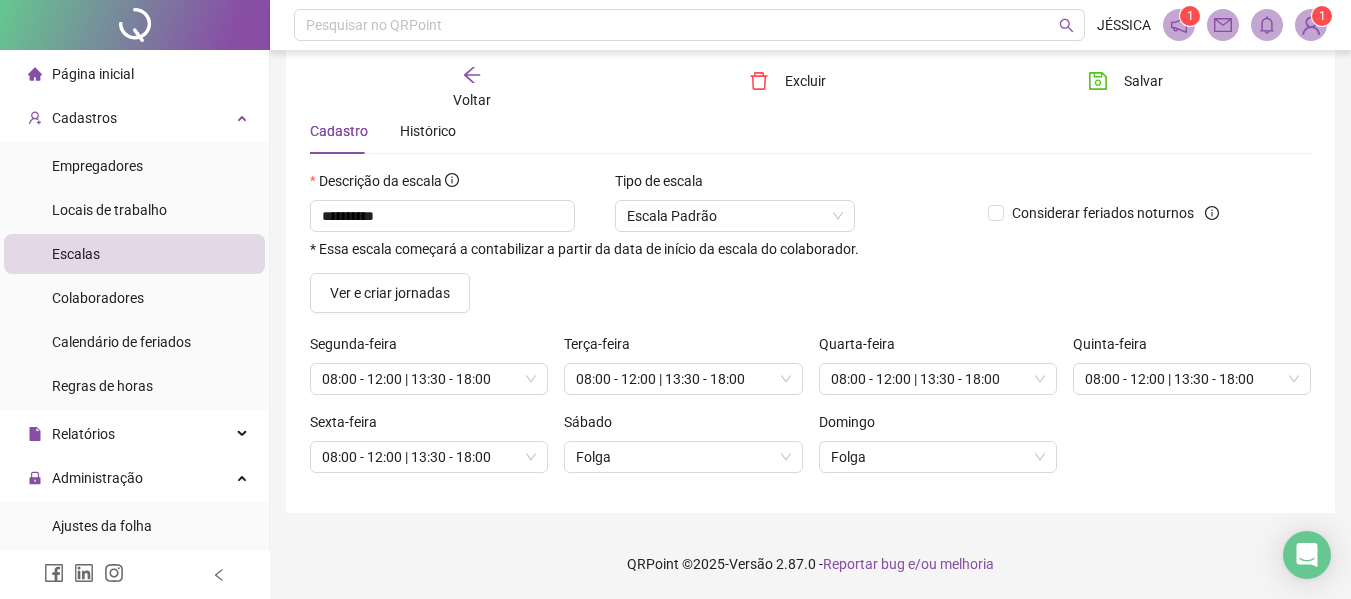 click 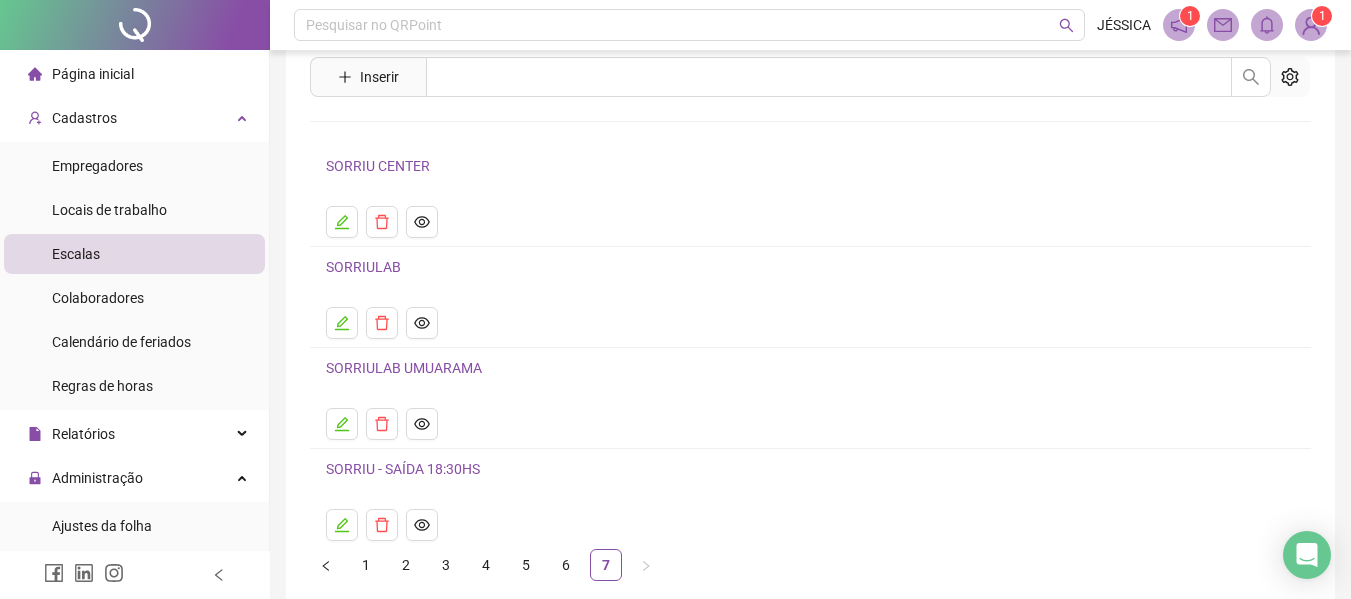scroll, scrollTop: 100, scrollLeft: 0, axis: vertical 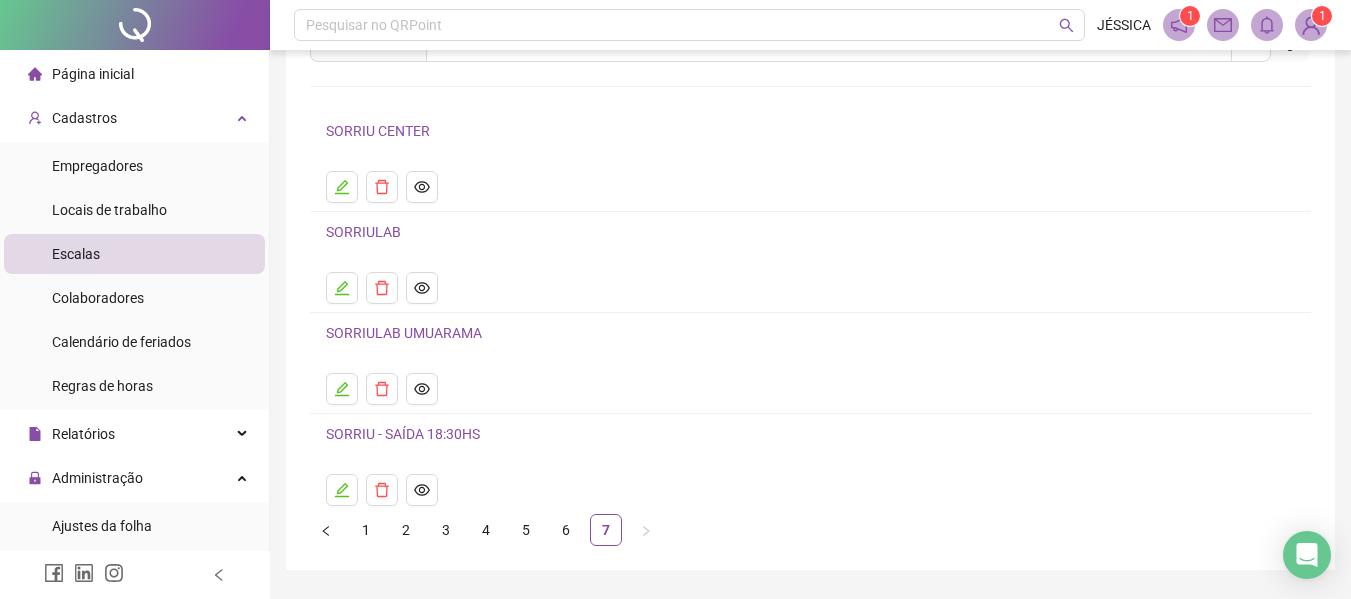 click on "SORRIULAB UMUARAMA" at bounding box center (404, 333) 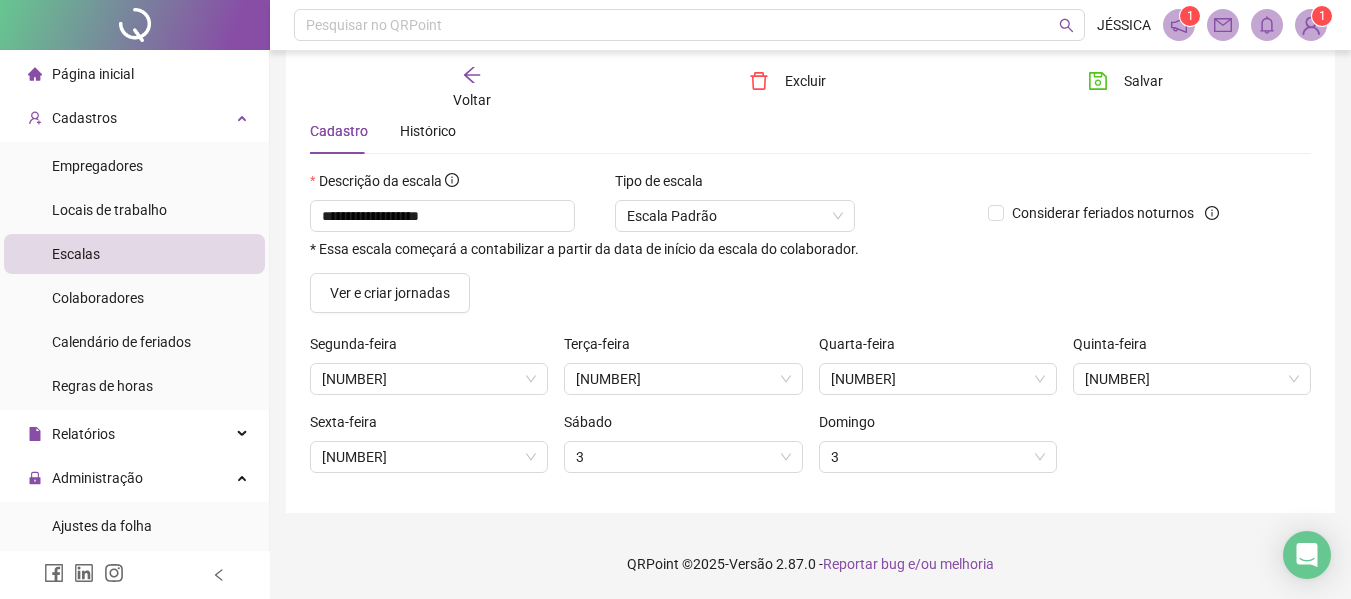 scroll, scrollTop: 77, scrollLeft: 0, axis: vertical 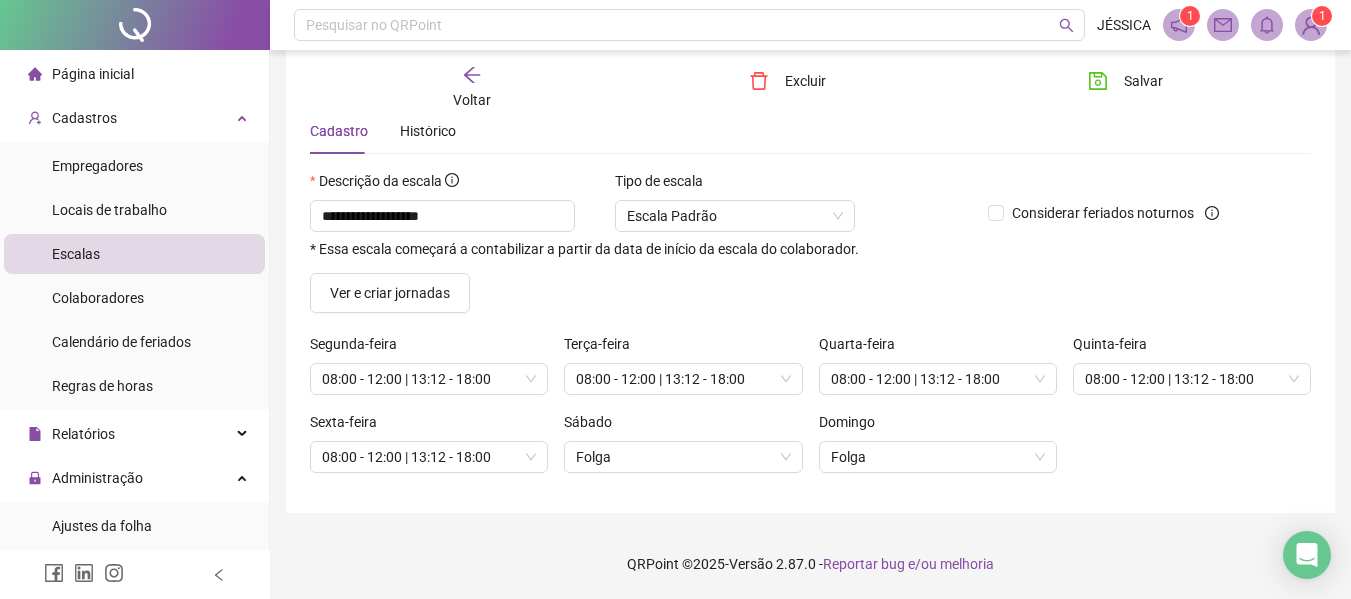 click 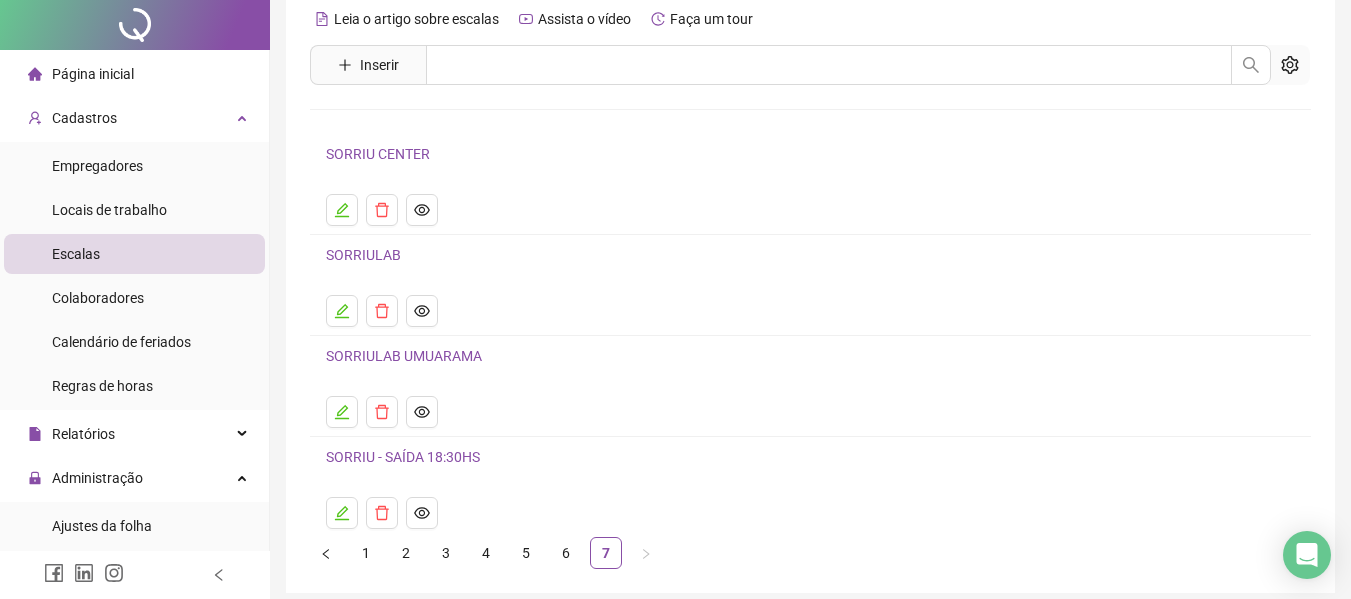 scroll, scrollTop: 0, scrollLeft: 0, axis: both 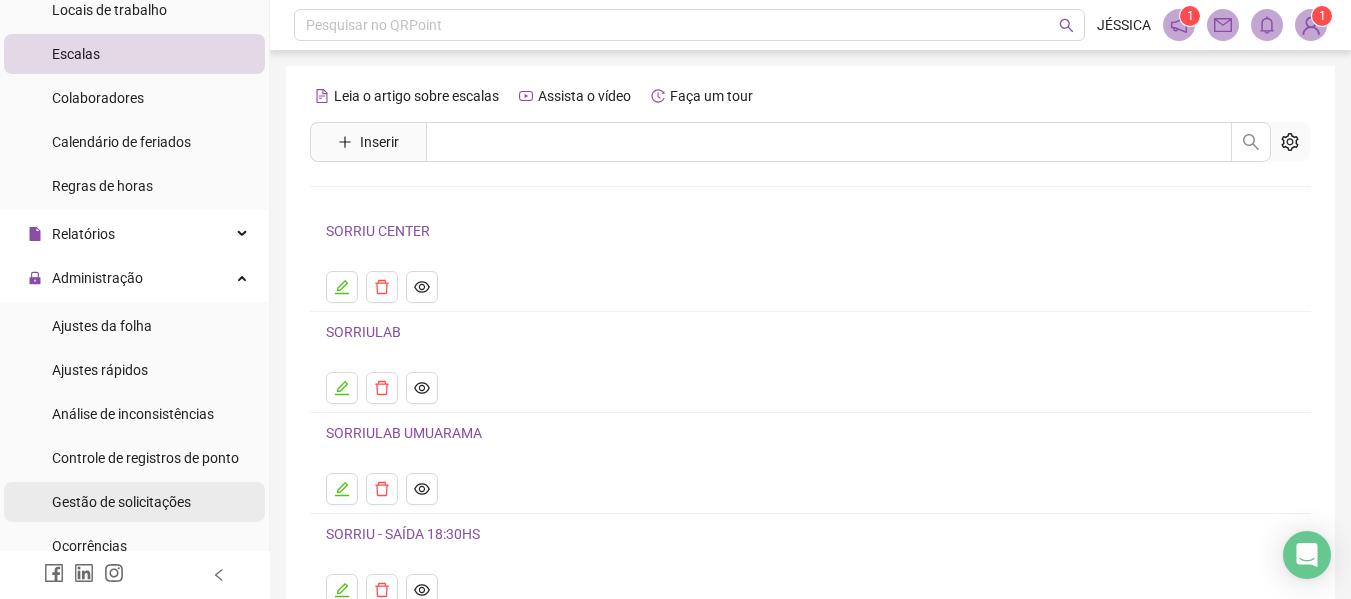 click on "Gestão de solicitações" at bounding box center (121, 502) 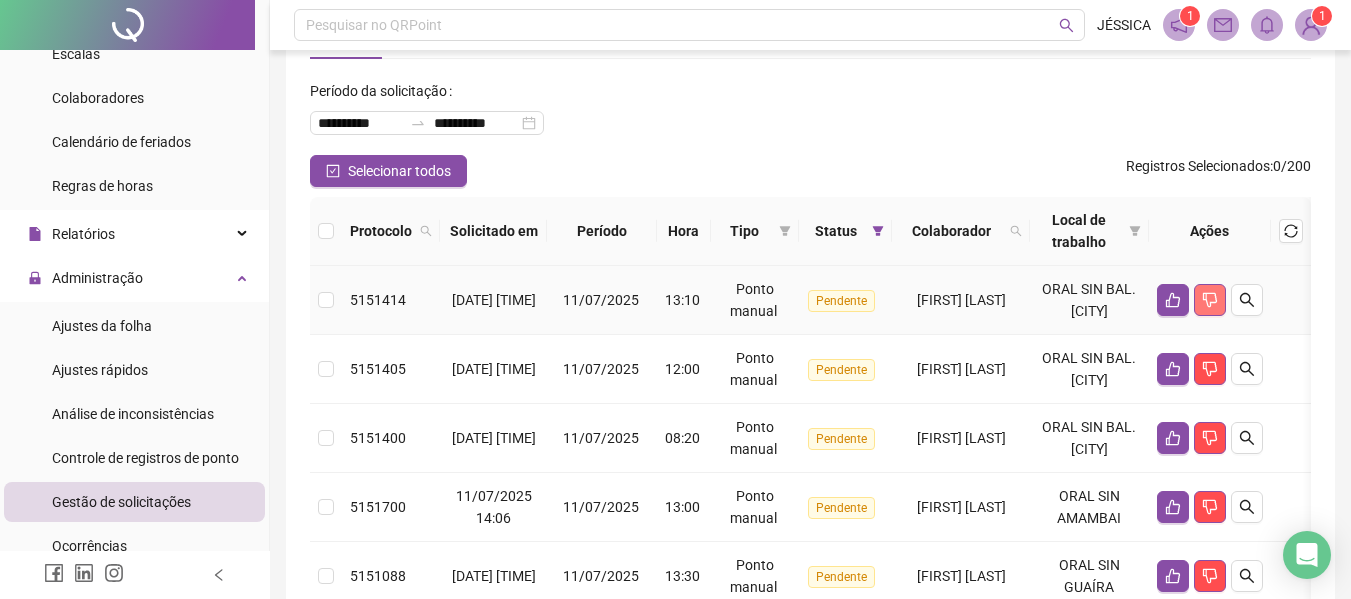 scroll, scrollTop: 100, scrollLeft: 0, axis: vertical 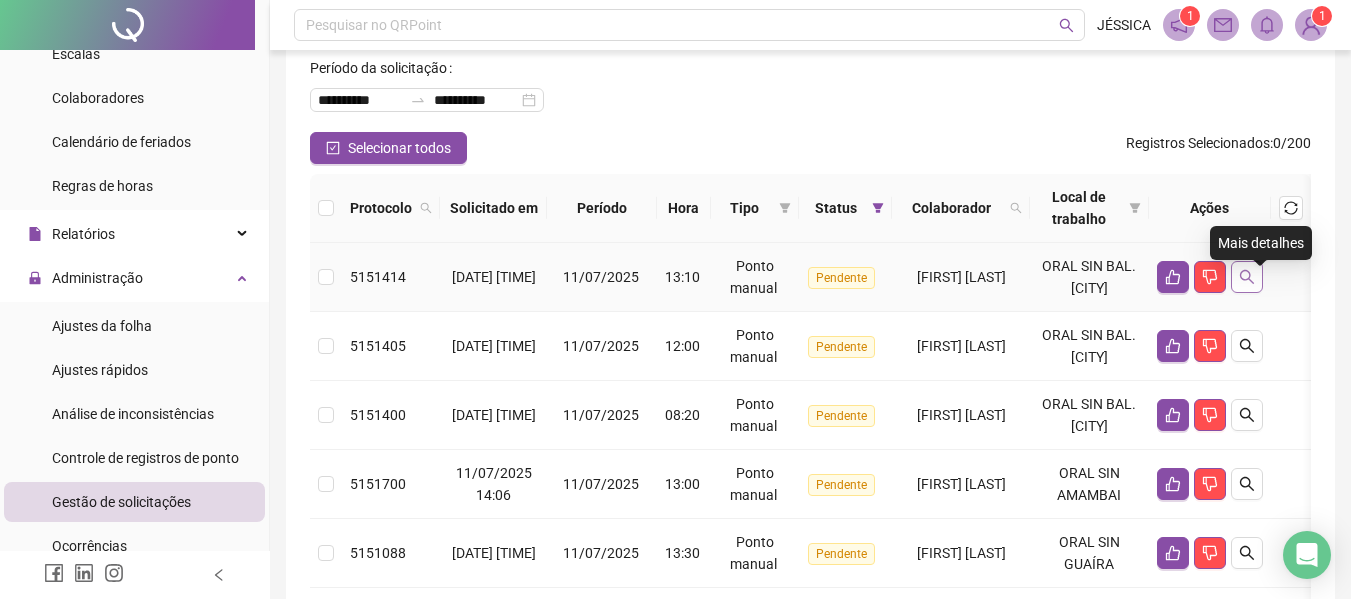 click 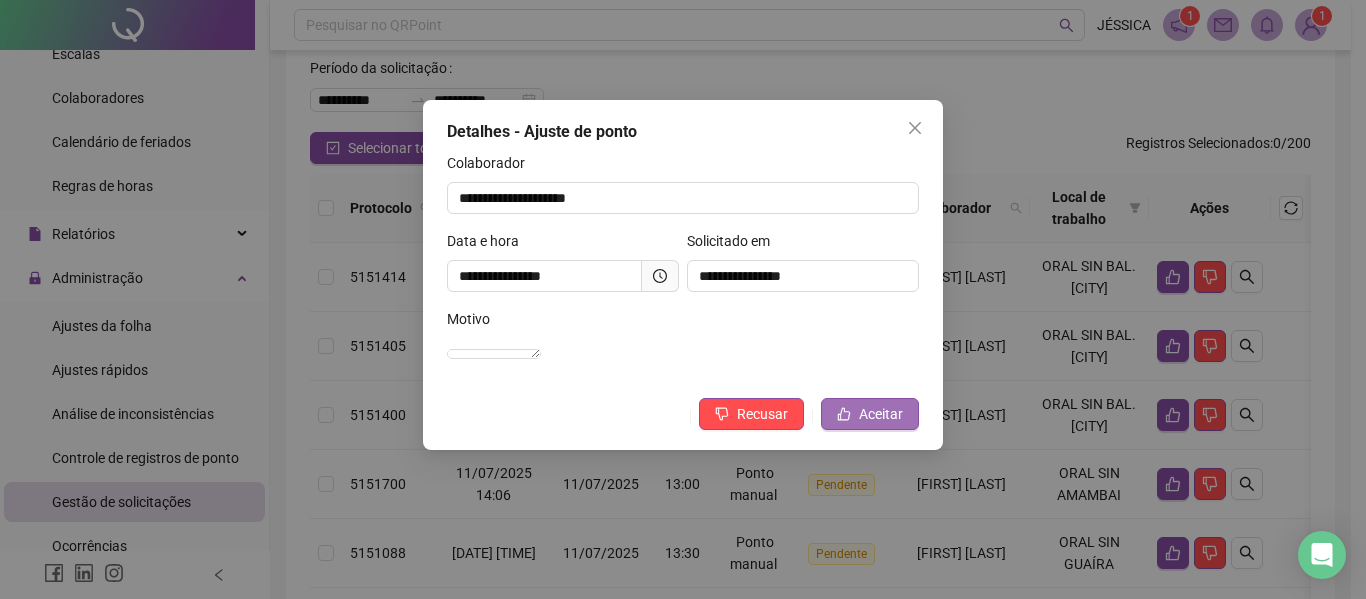 click on "Aceitar" at bounding box center (870, 414) 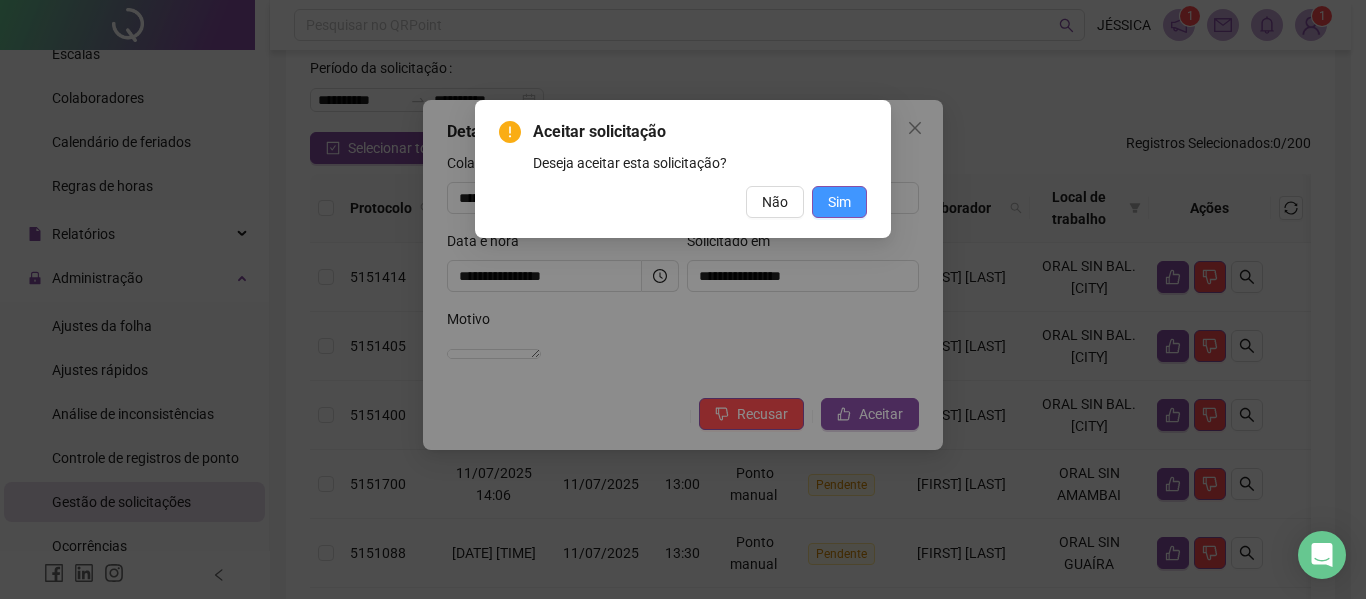click on "Sim" at bounding box center [839, 202] 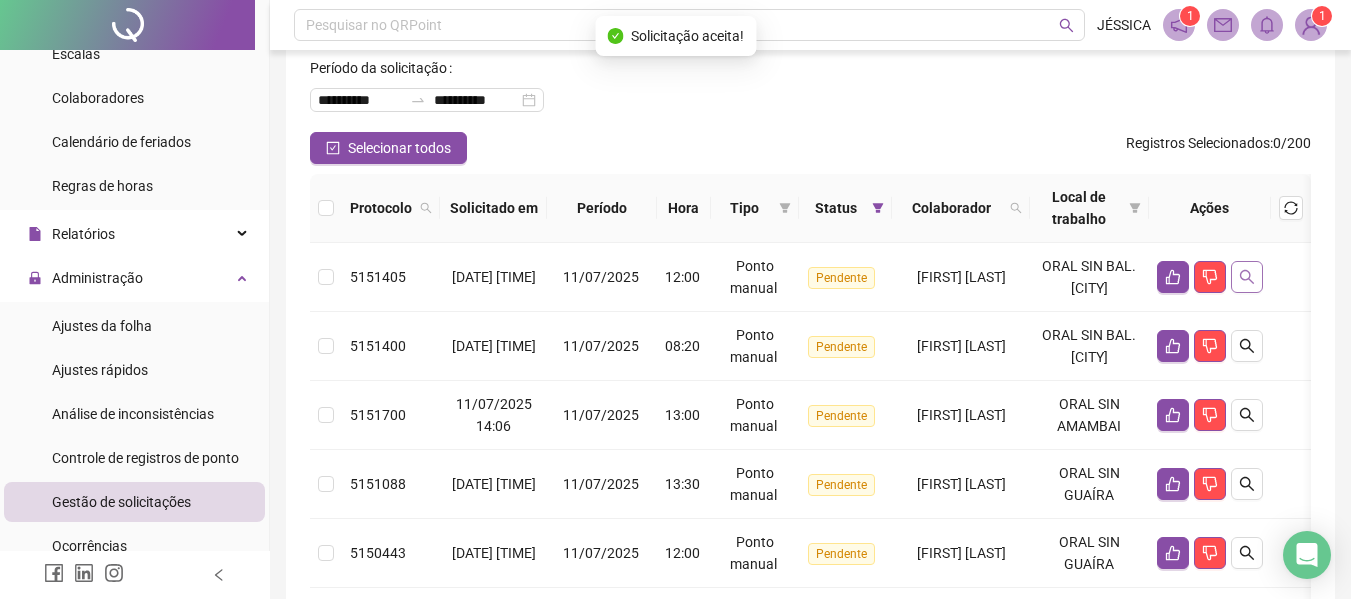 click 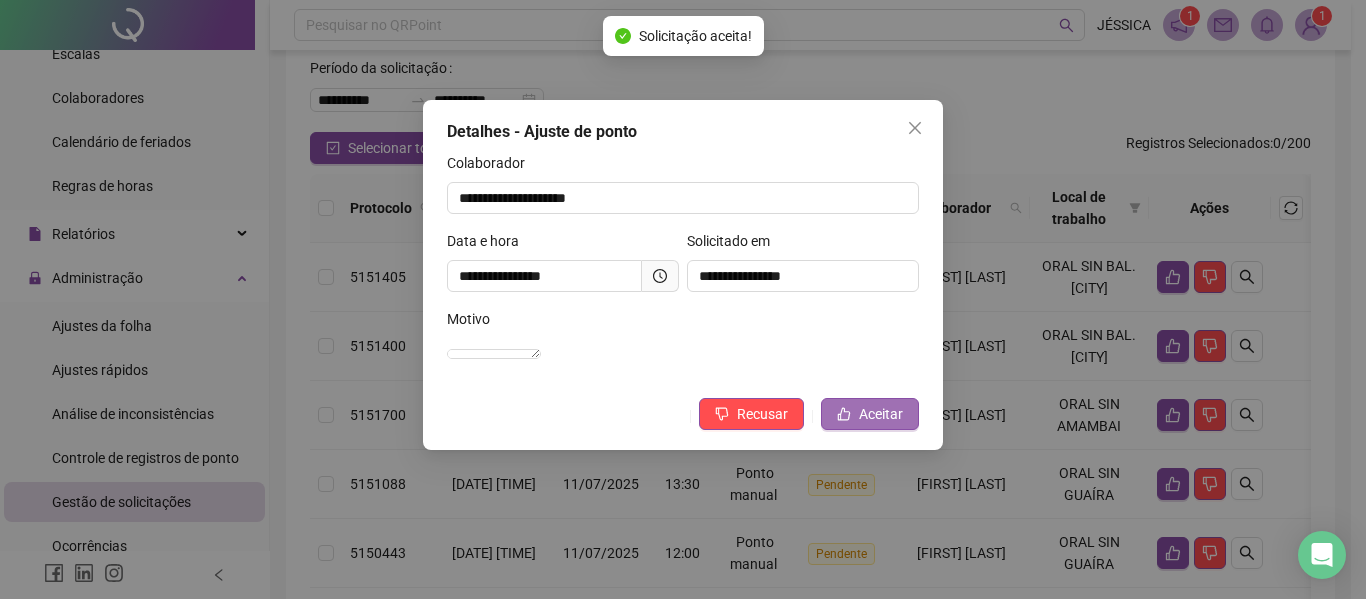 click on "Aceitar" at bounding box center (870, 414) 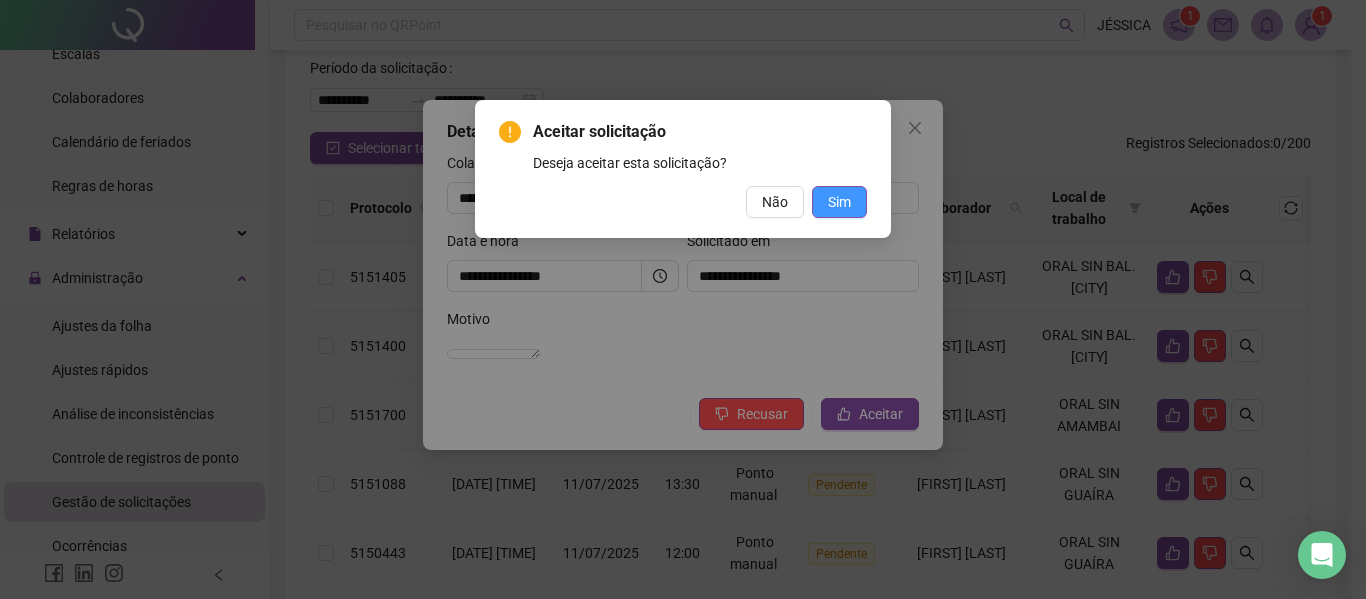 click on "Sim" at bounding box center [839, 202] 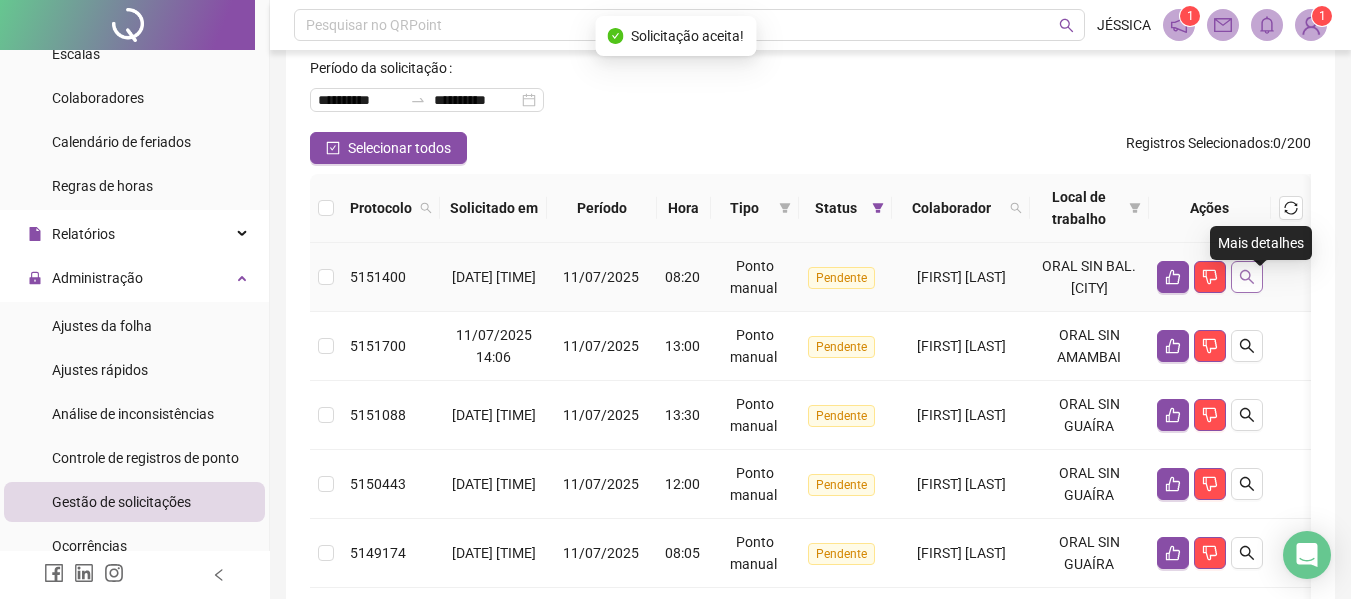 click 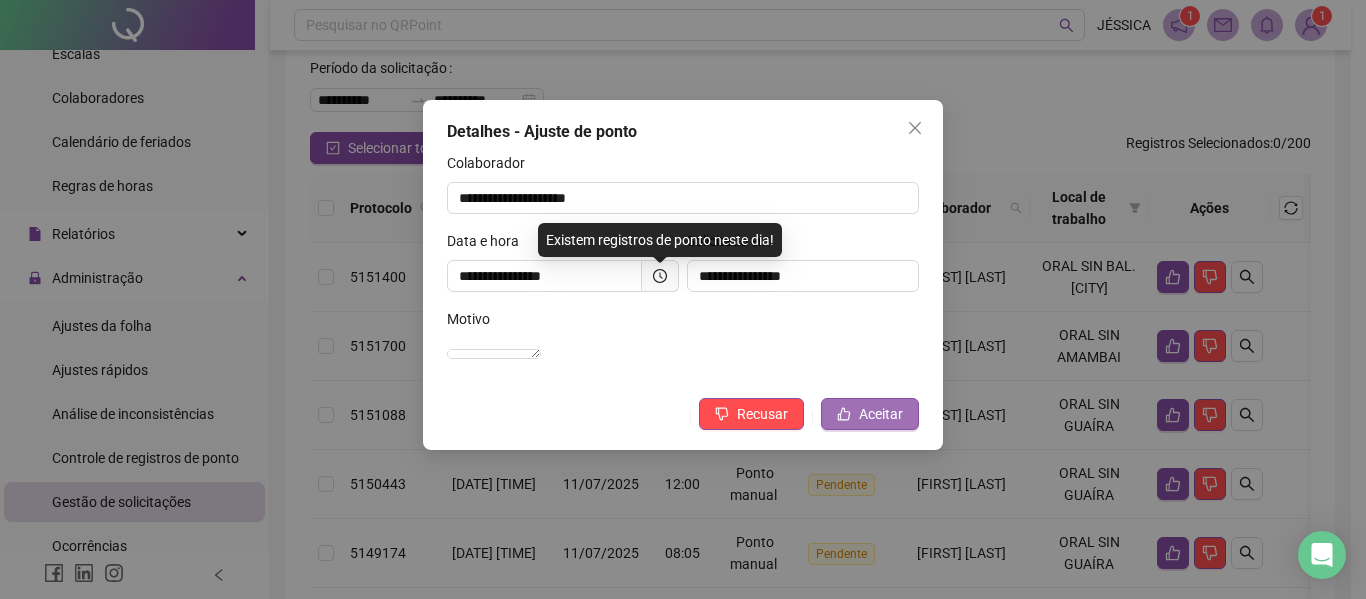 click on "Aceitar" at bounding box center (870, 414) 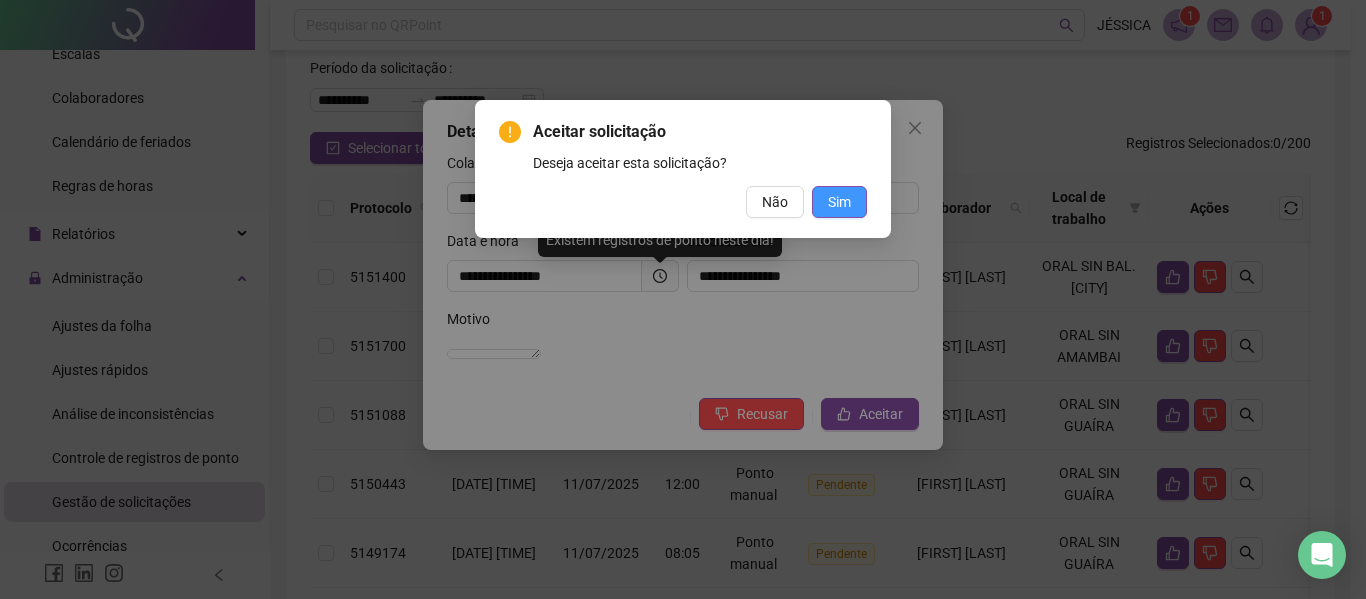 click on "Sim" at bounding box center [839, 202] 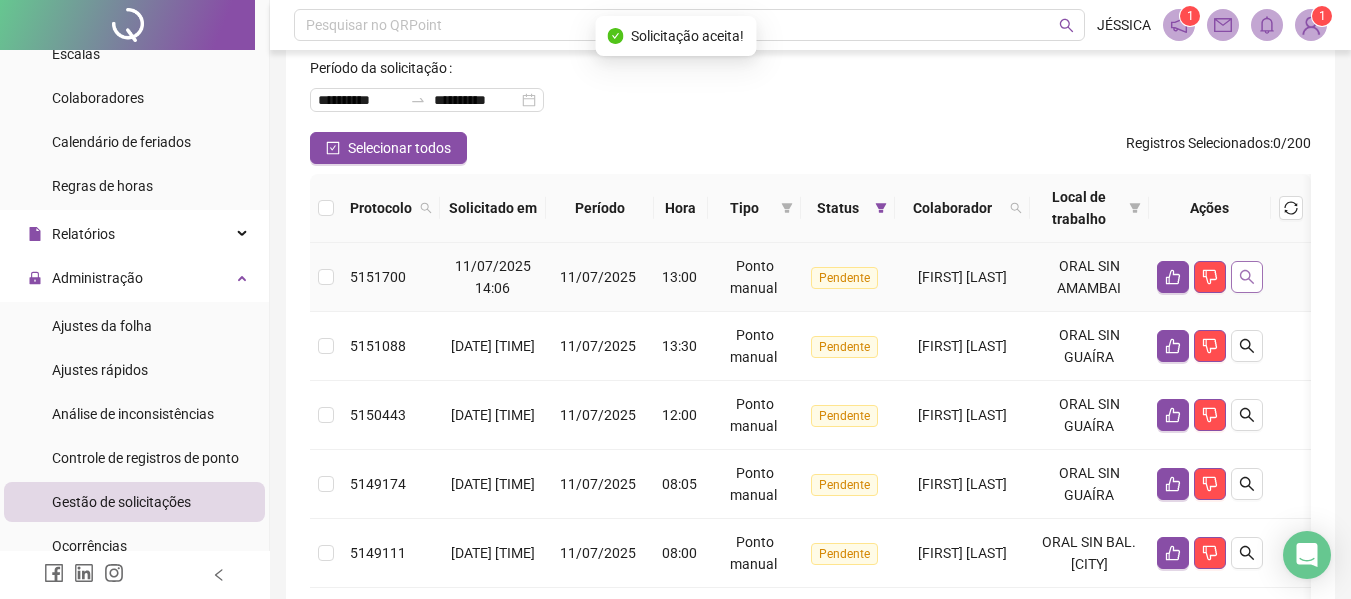click 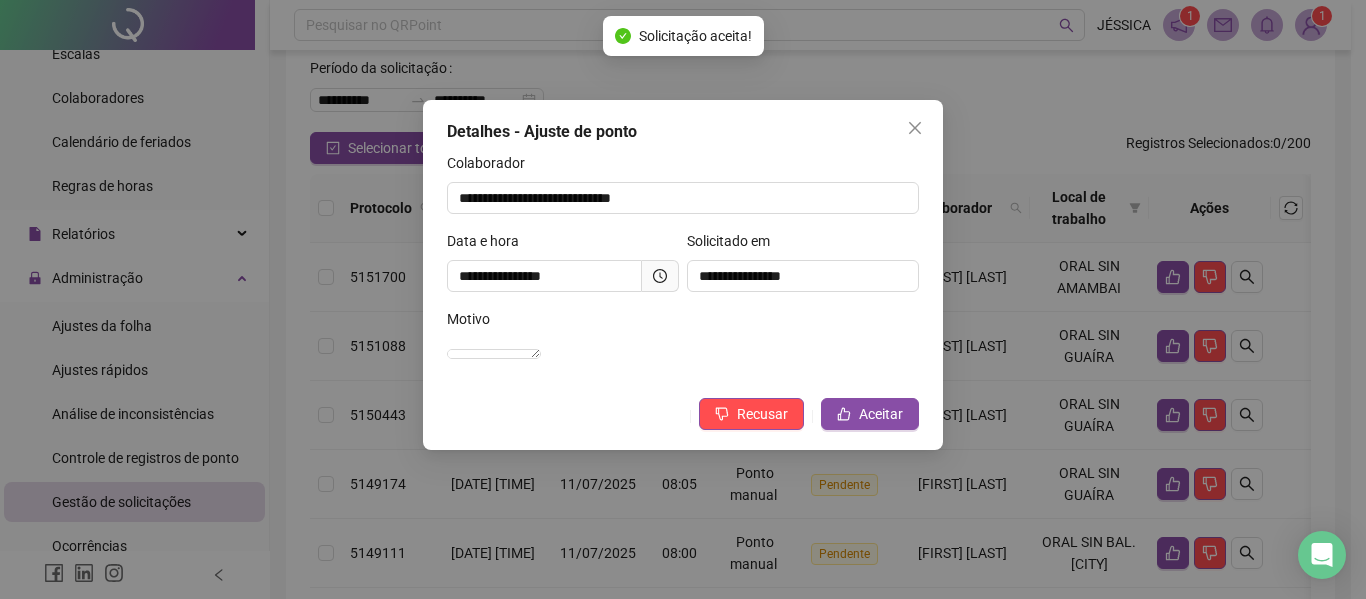 click on "**********" at bounding box center (683, 275) 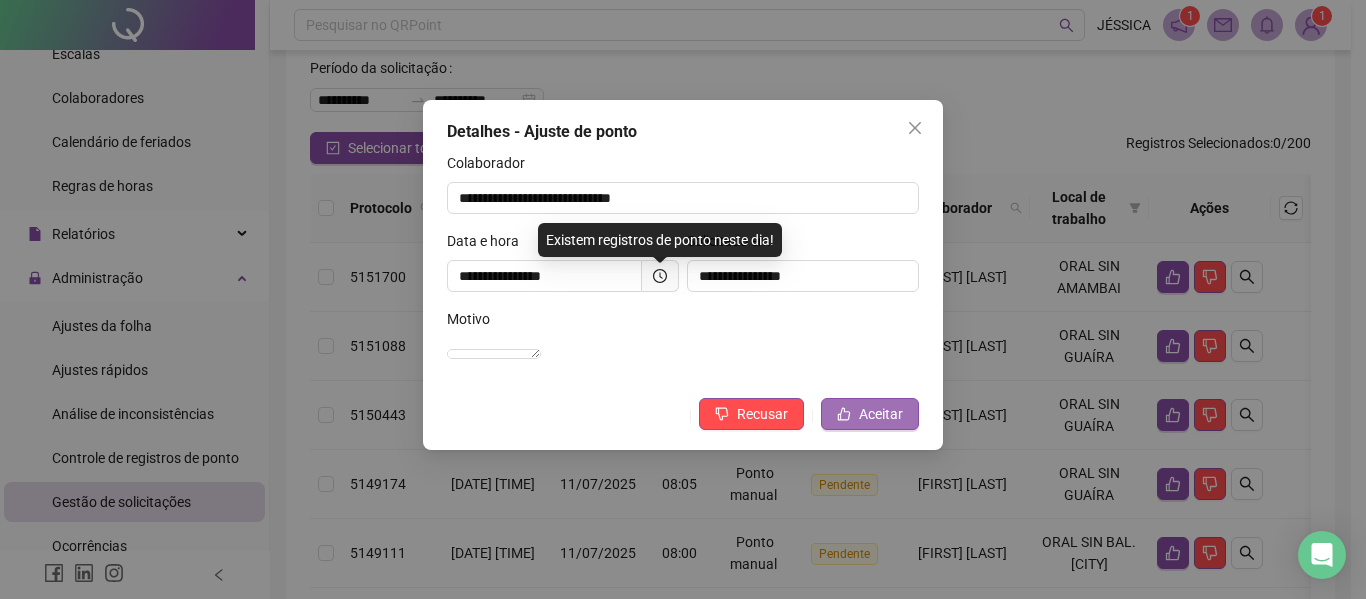 click on "Aceitar" at bounding box center [881, 414] 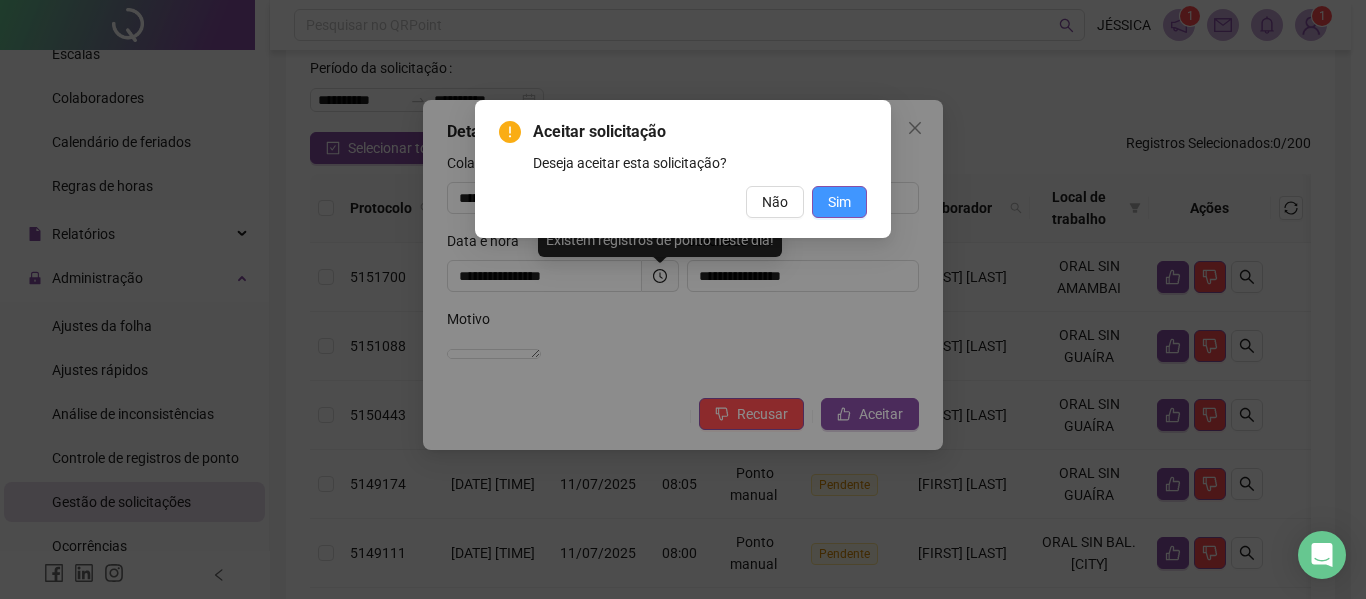 click on "Sim" at bounding box center [839, 202] 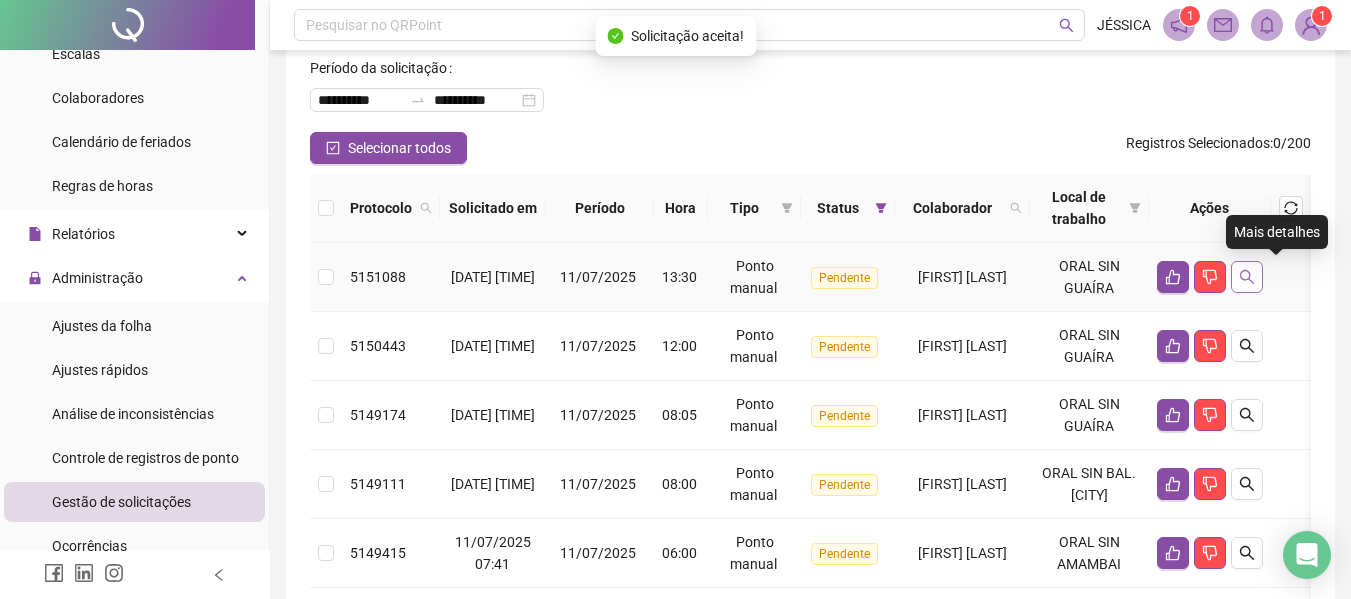 click 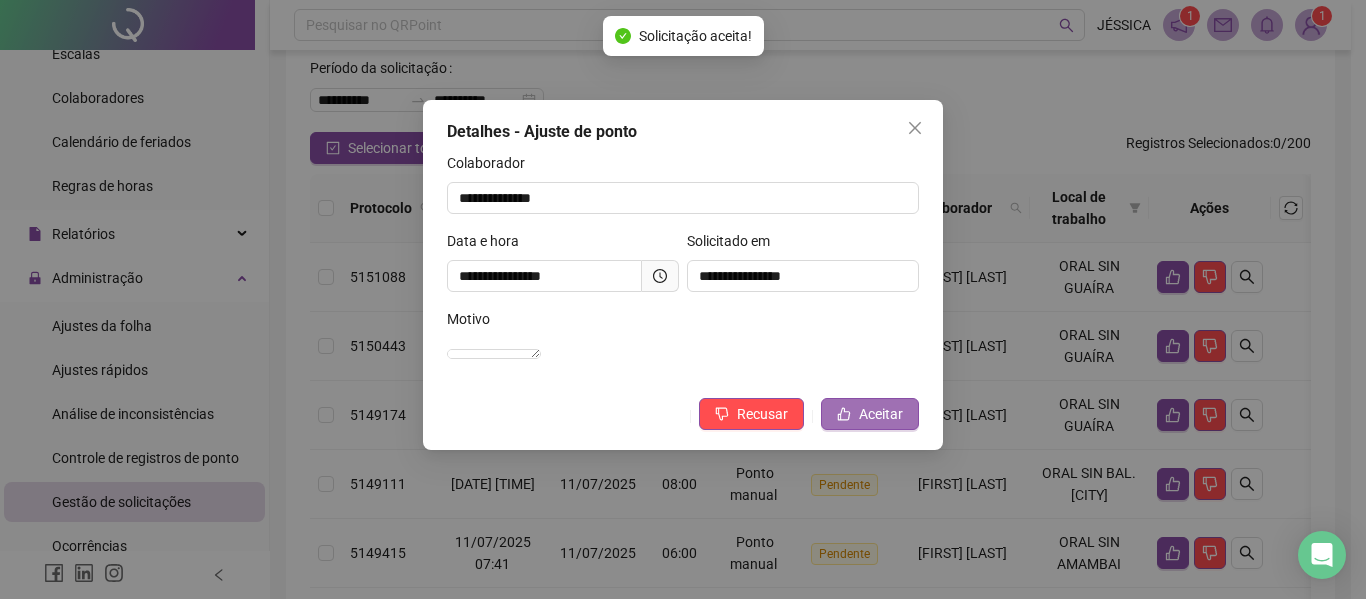 click on "Aceitar" at bounding box center (881, 414) 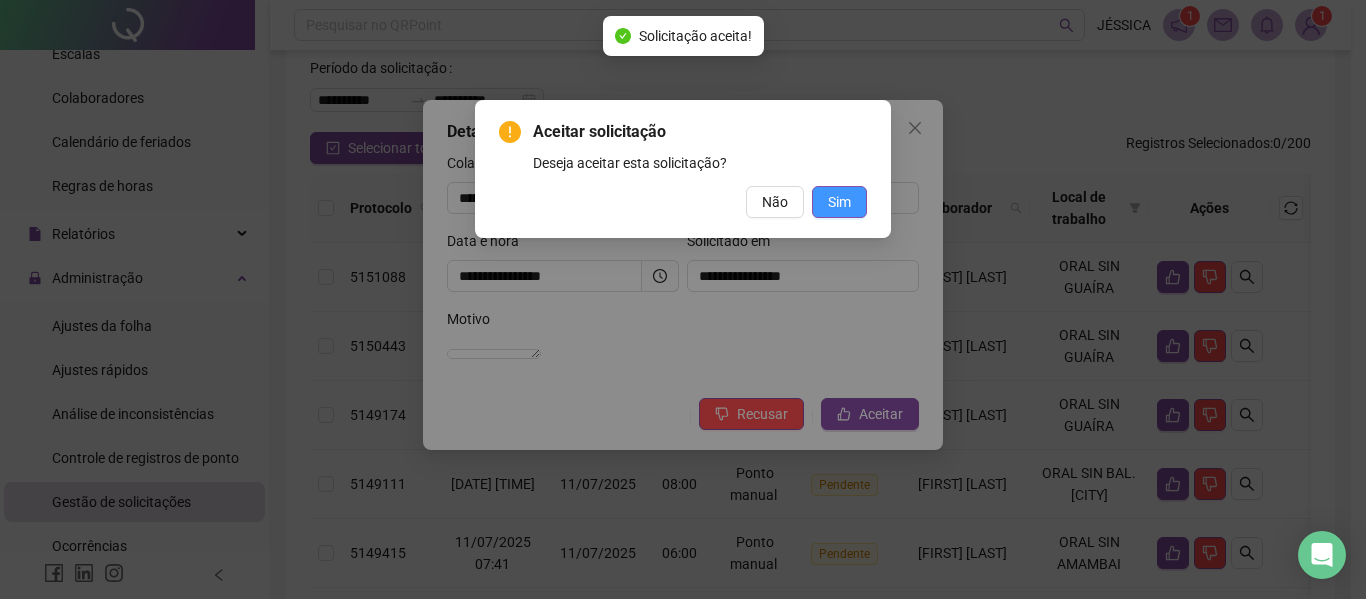 click on "Sim" at bounding box center [839, 202] 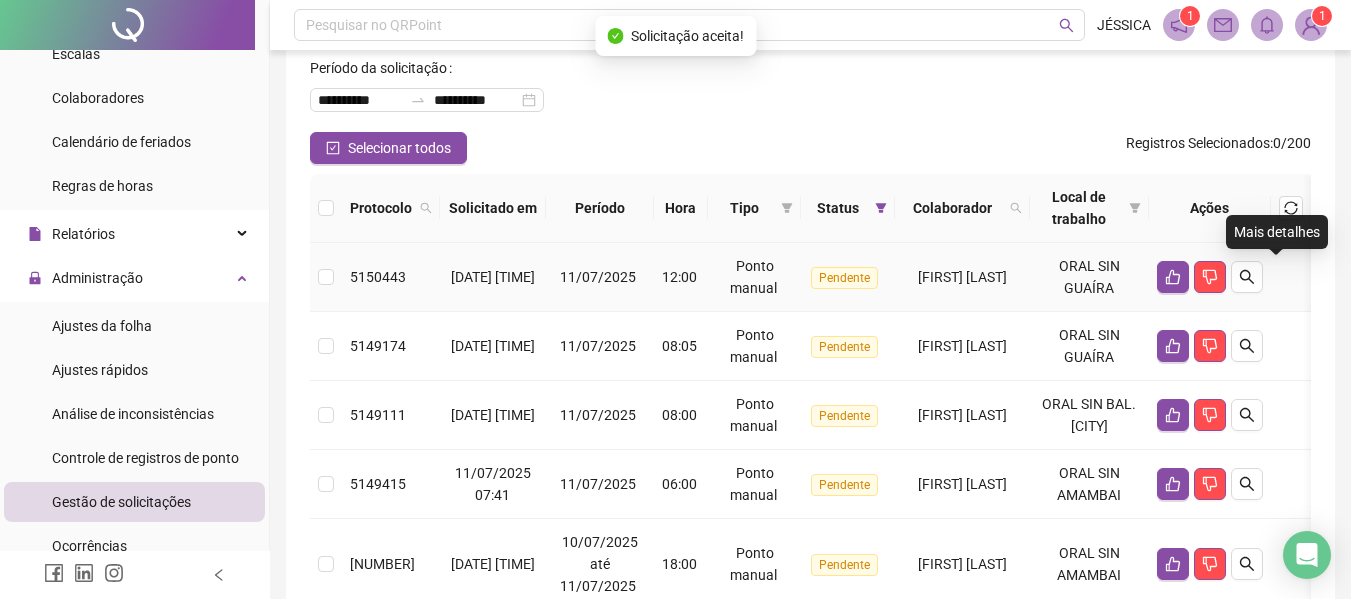 click 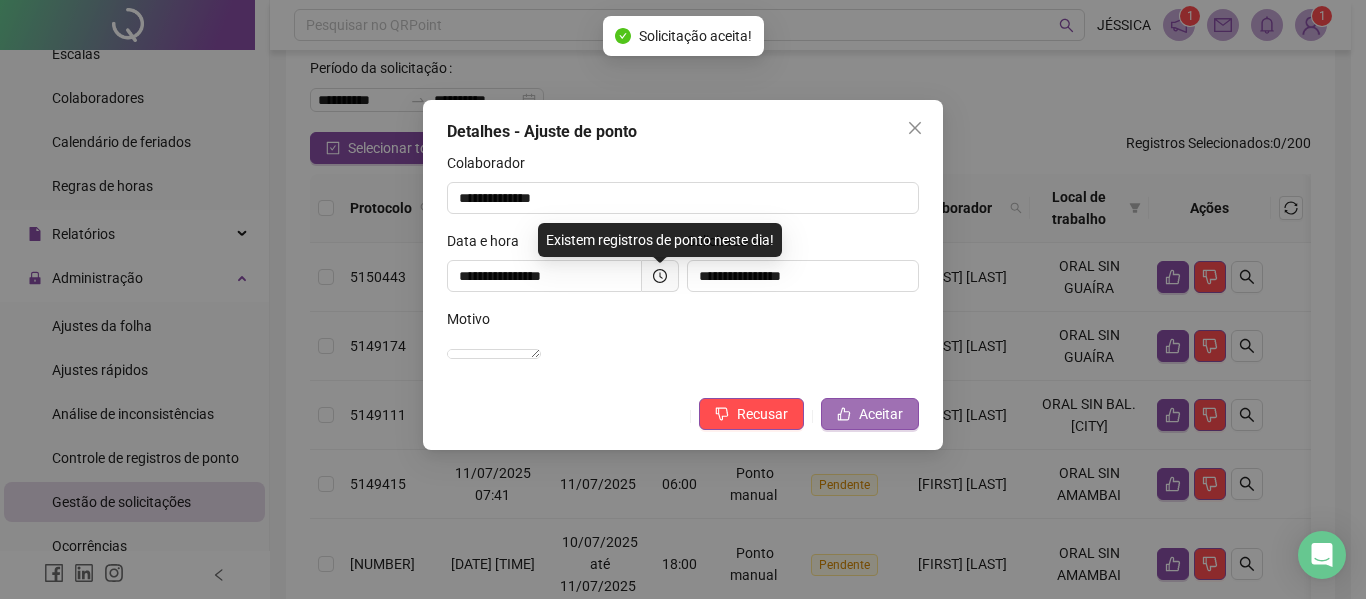click on "Aceitar" at bounding box center (870, 414) 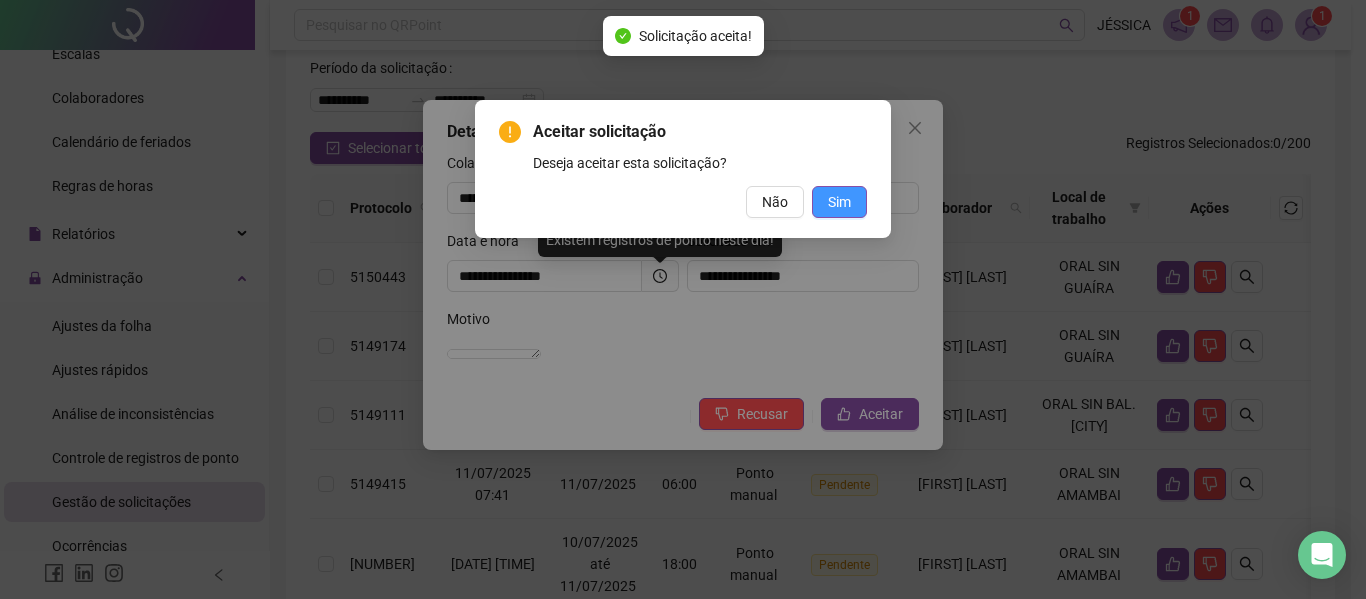 click on "Sim" at bounding box center (839, 202) 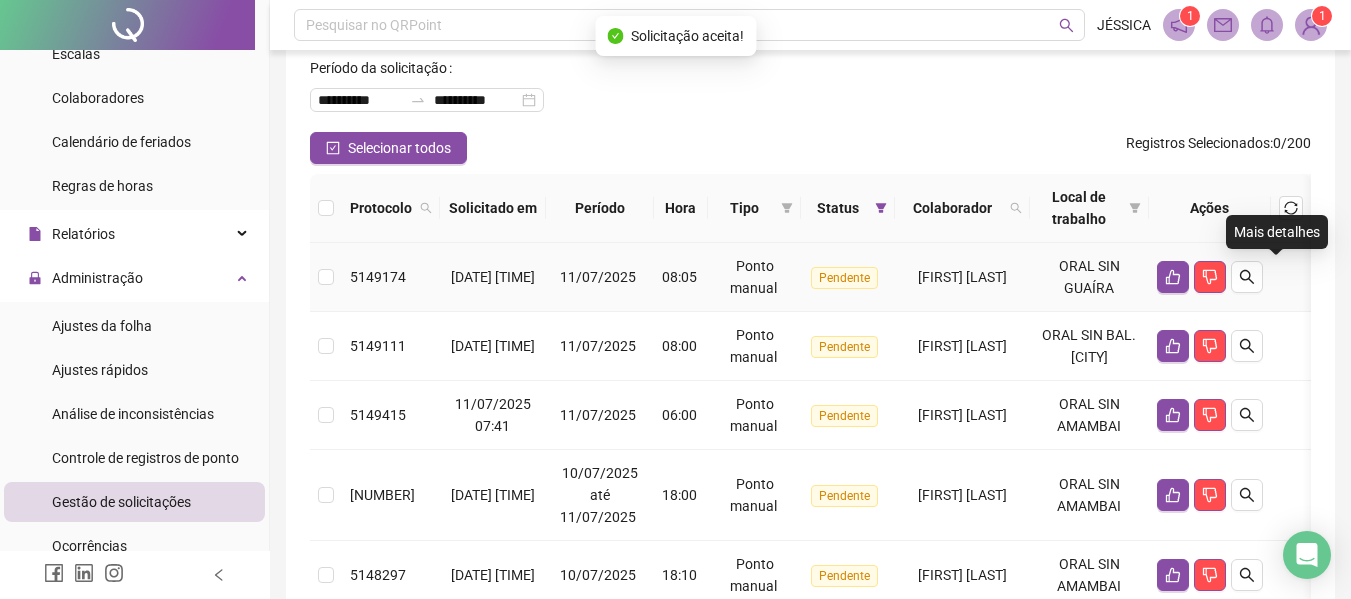 click 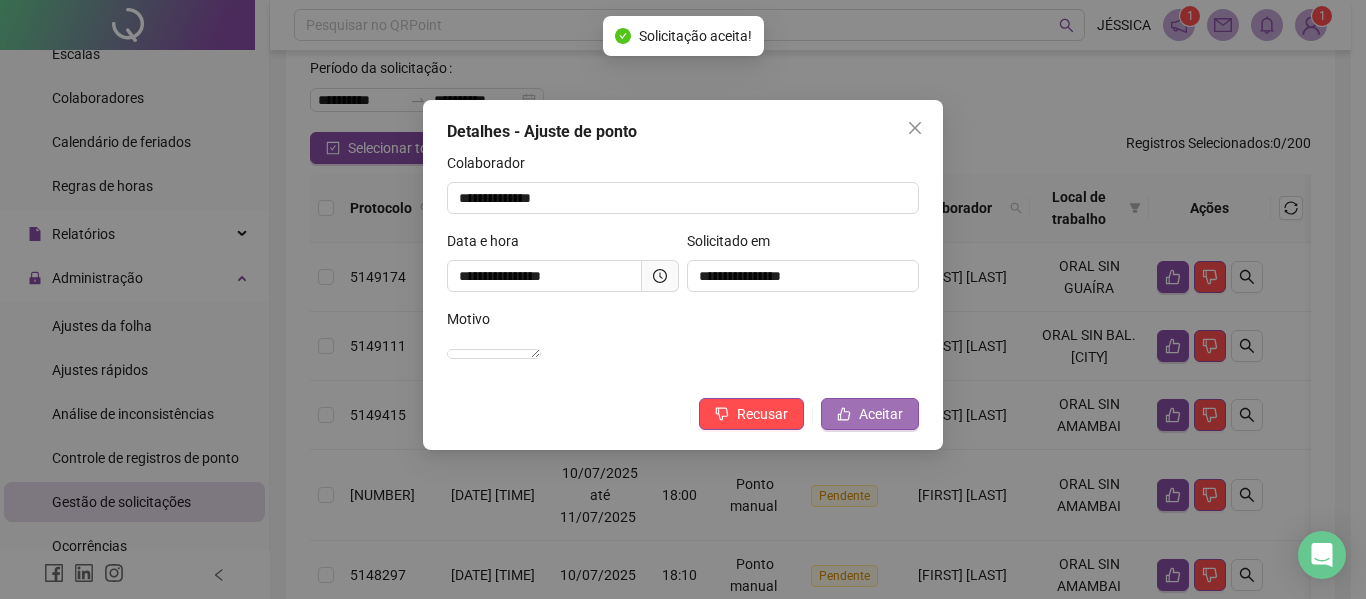 click on "Aceitar" at bounding box center (881, 414) 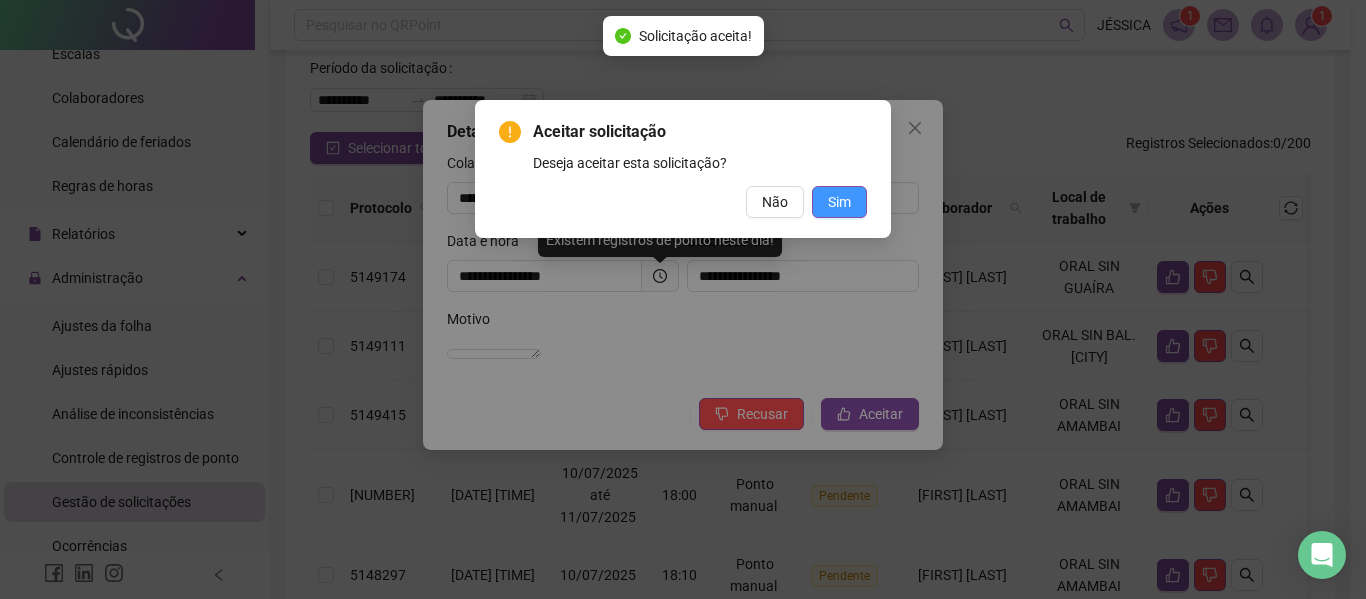 click on "Sim" at bounding box center [839, 202] 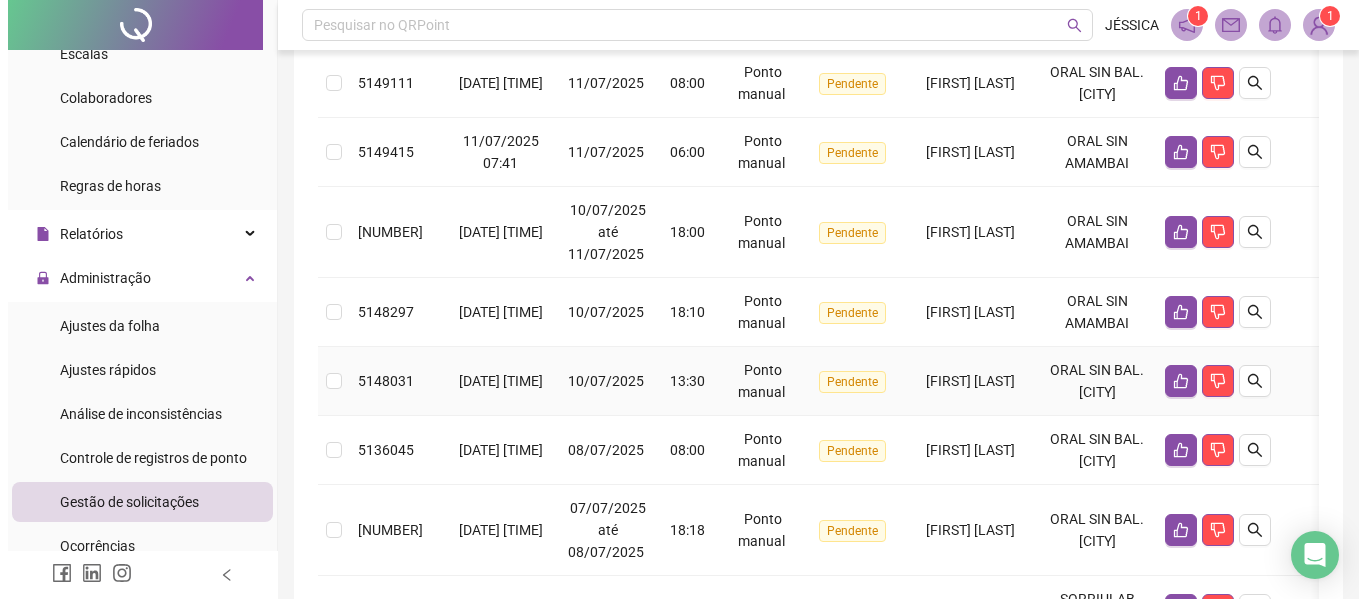 scroll, scrollTop: 100, scrollLeft: 0, axis: vertical 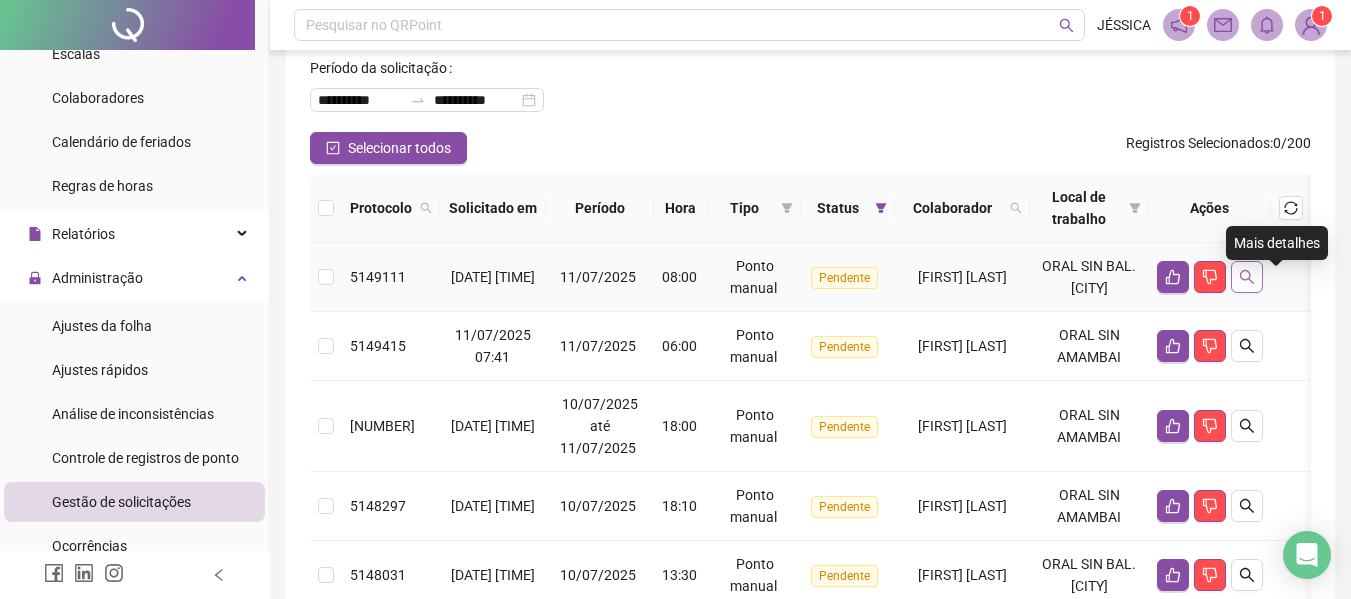 click 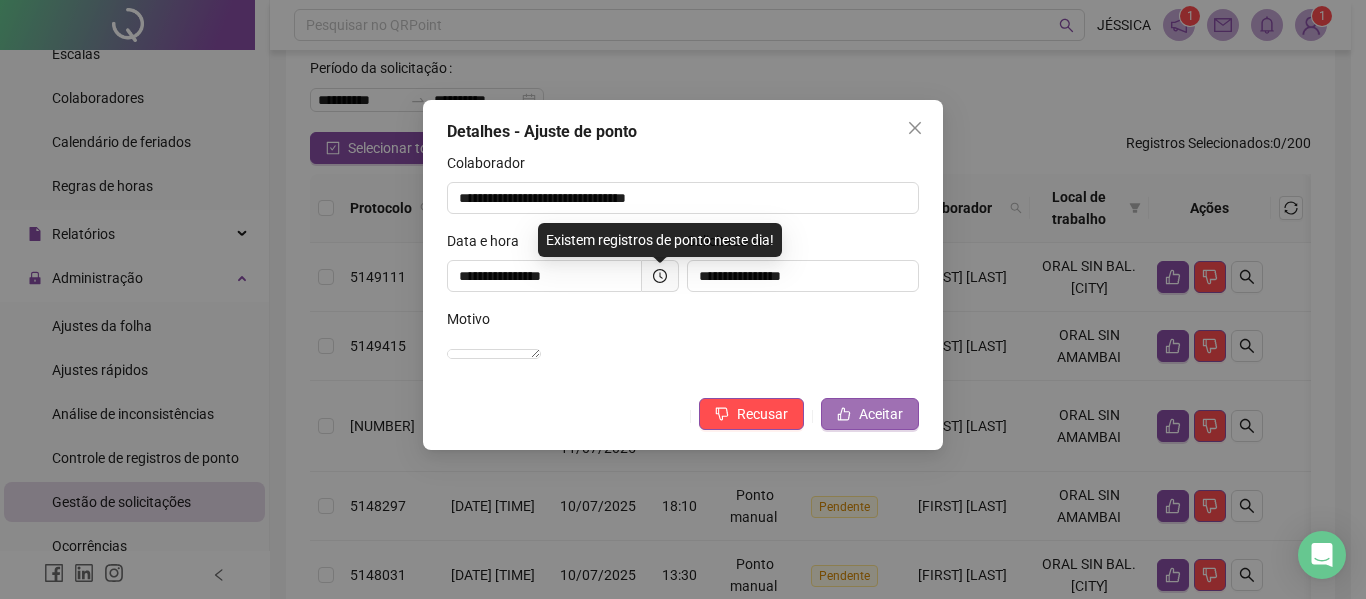 click on "Aceitar" at bounding box center (870, 414) 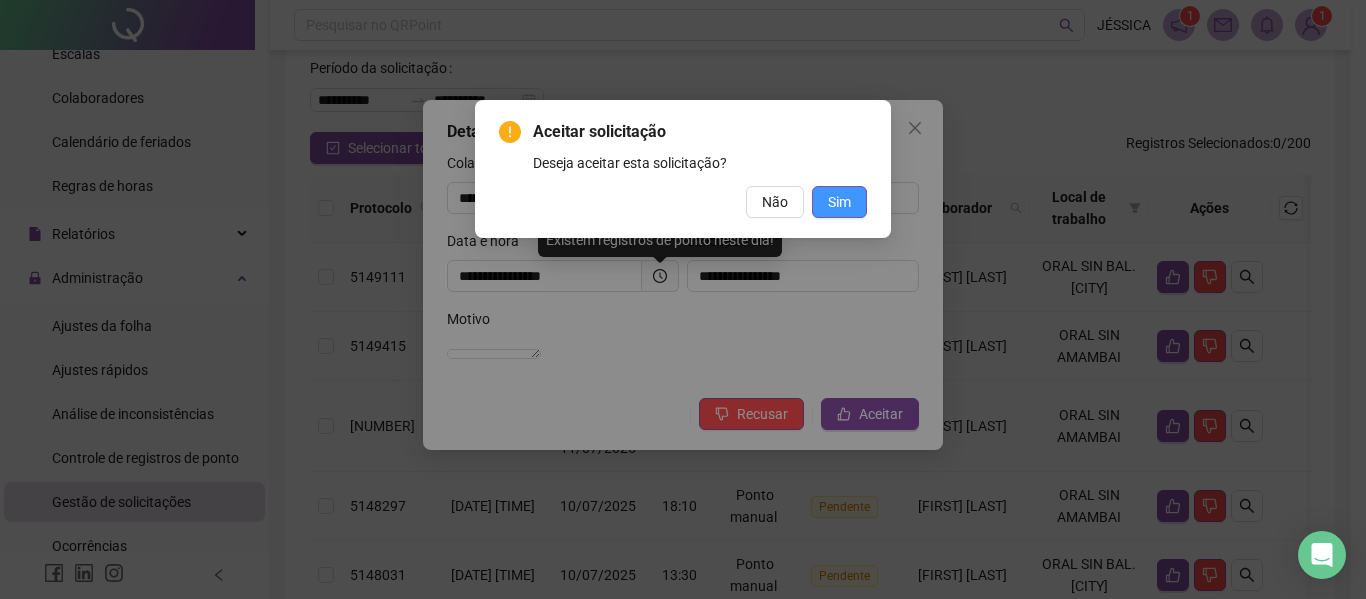 click on "Sim" at bounding box center (839, 202) 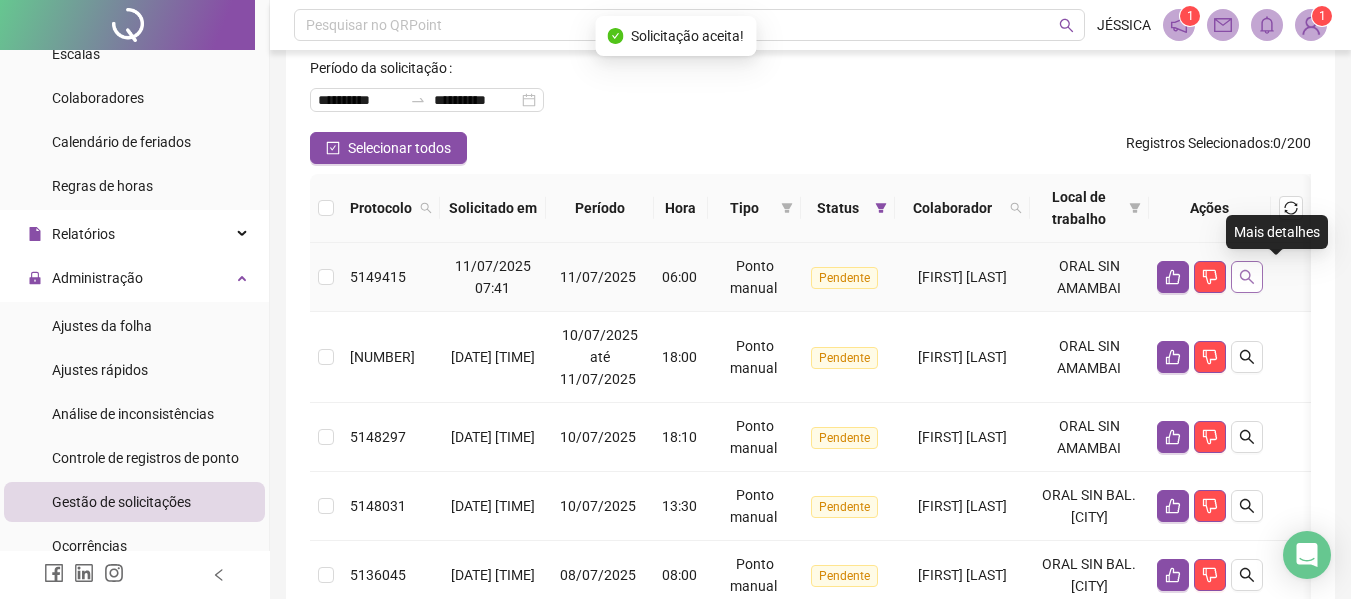 click 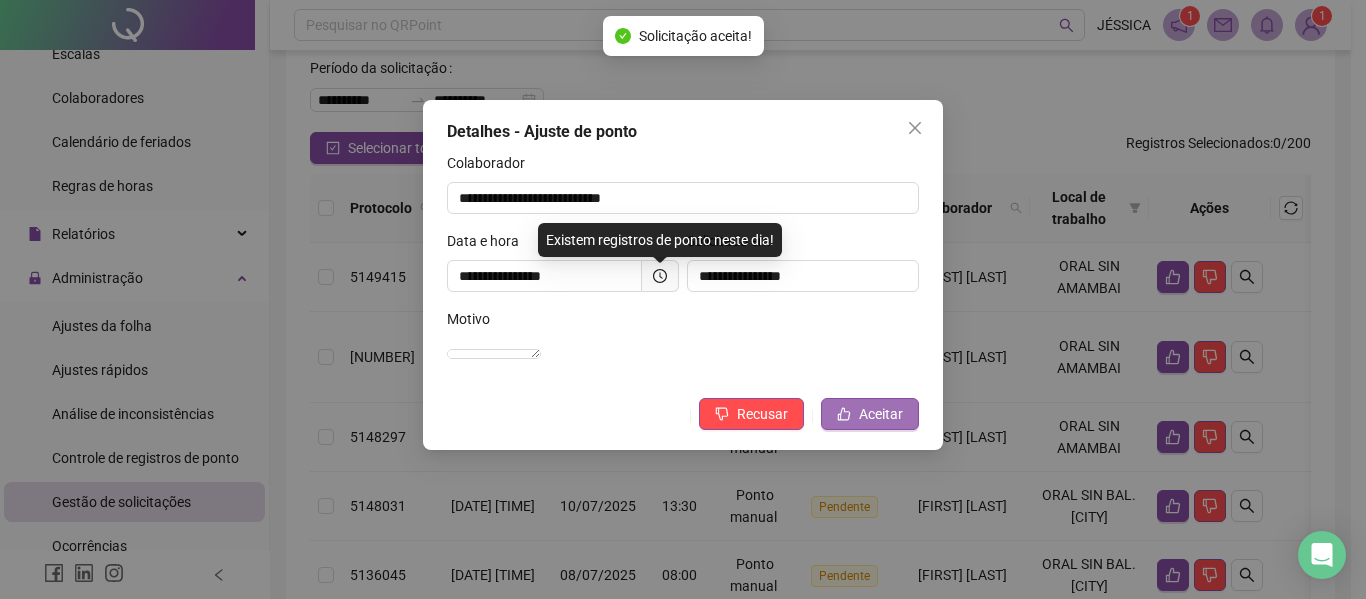 click on "Aceitar" at bounding box center [870, 414] 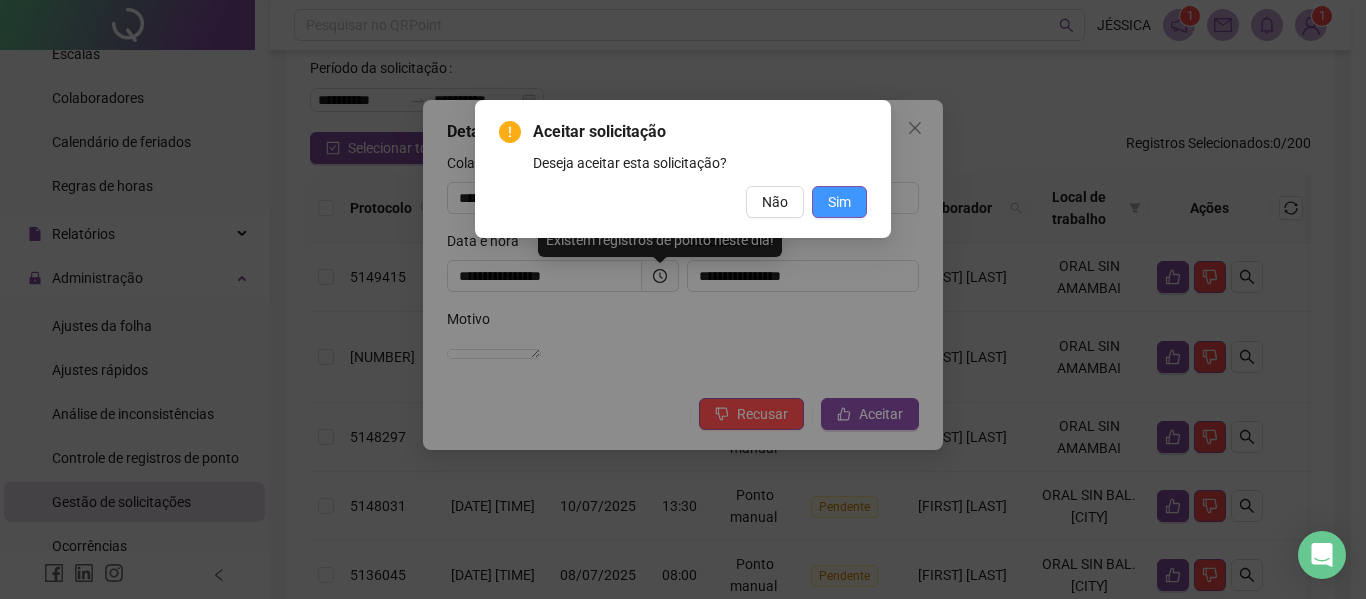 click on "Sim" at bounding box center [839, 202] 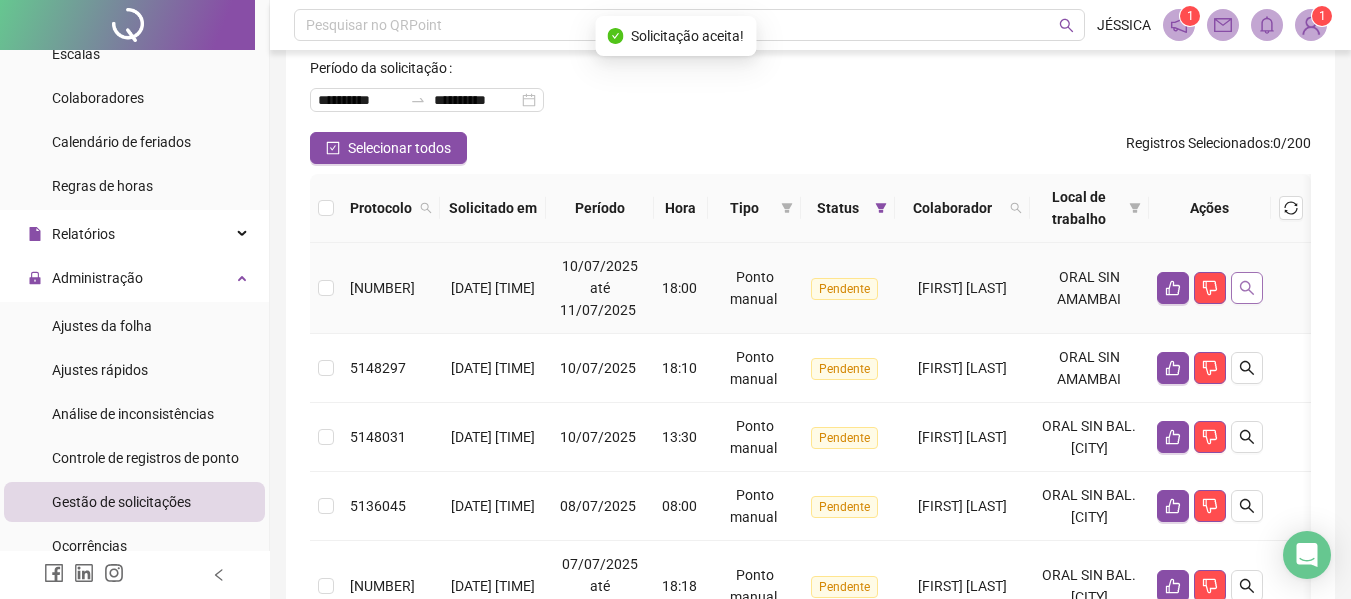 click 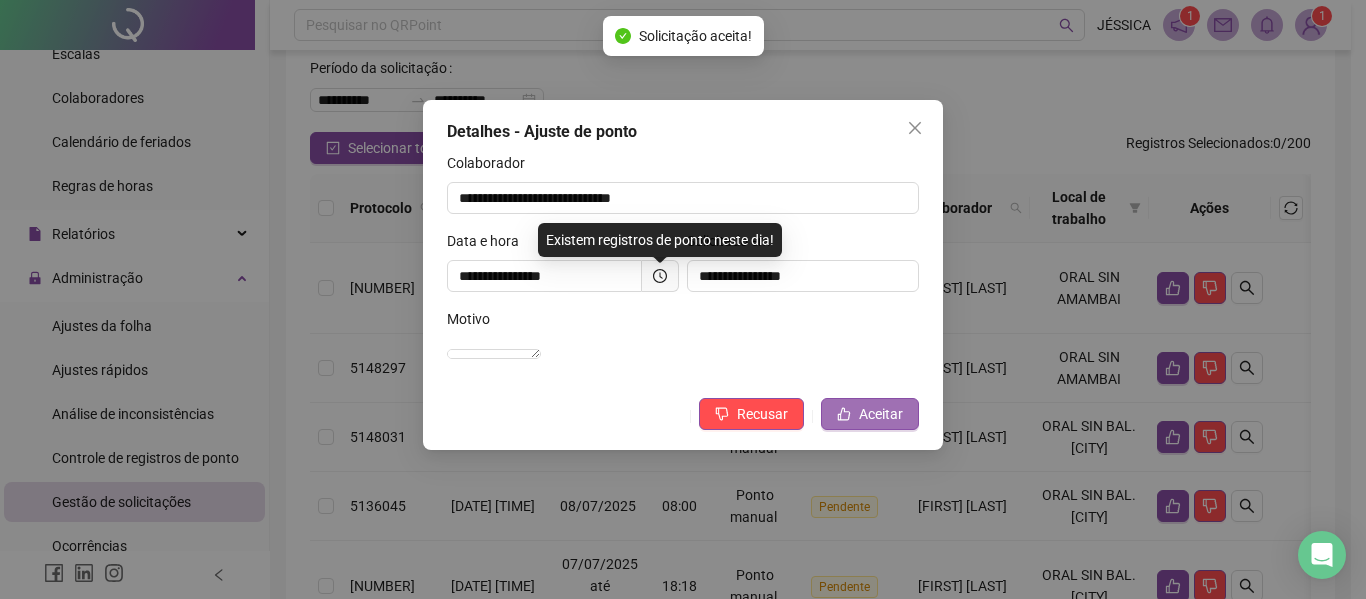 click on "Aceitar" at bounding box center [881, 414] 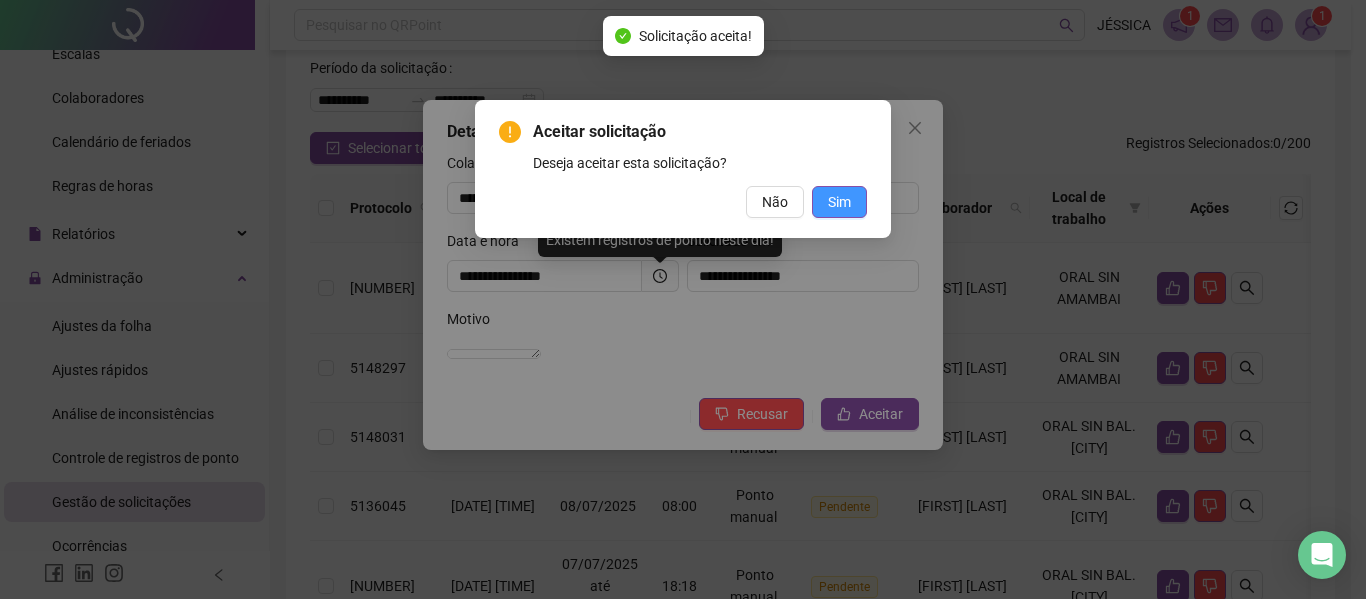 click on "Sim" at bounding box center (839, 202) 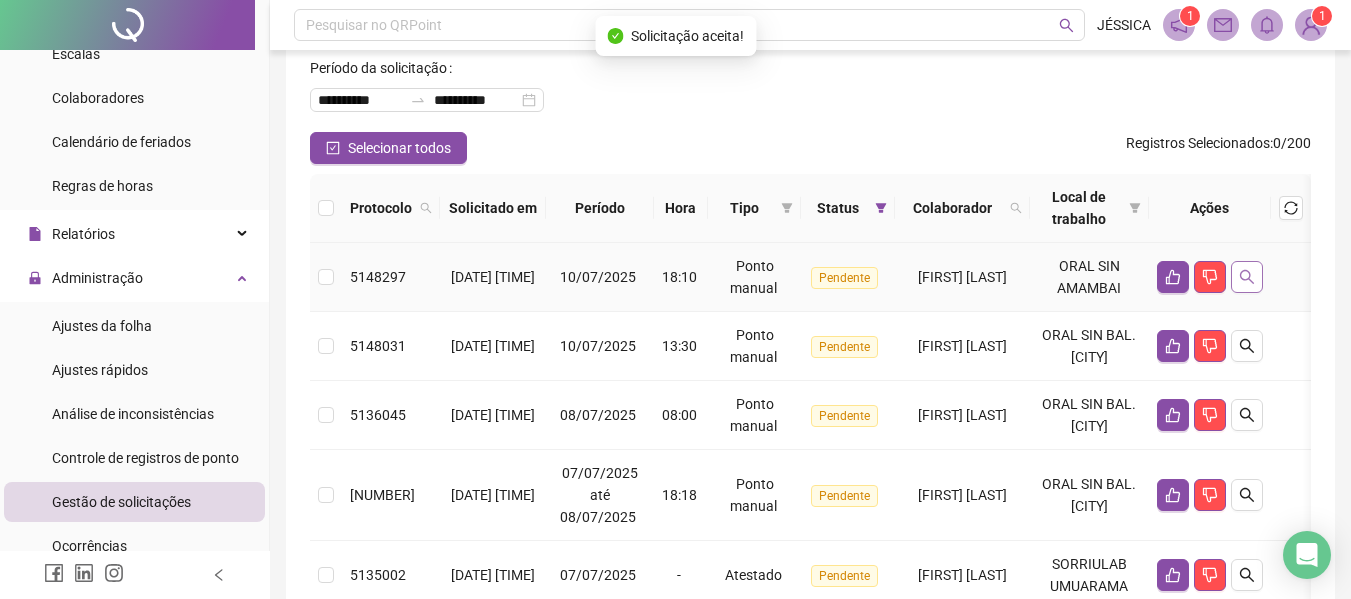click 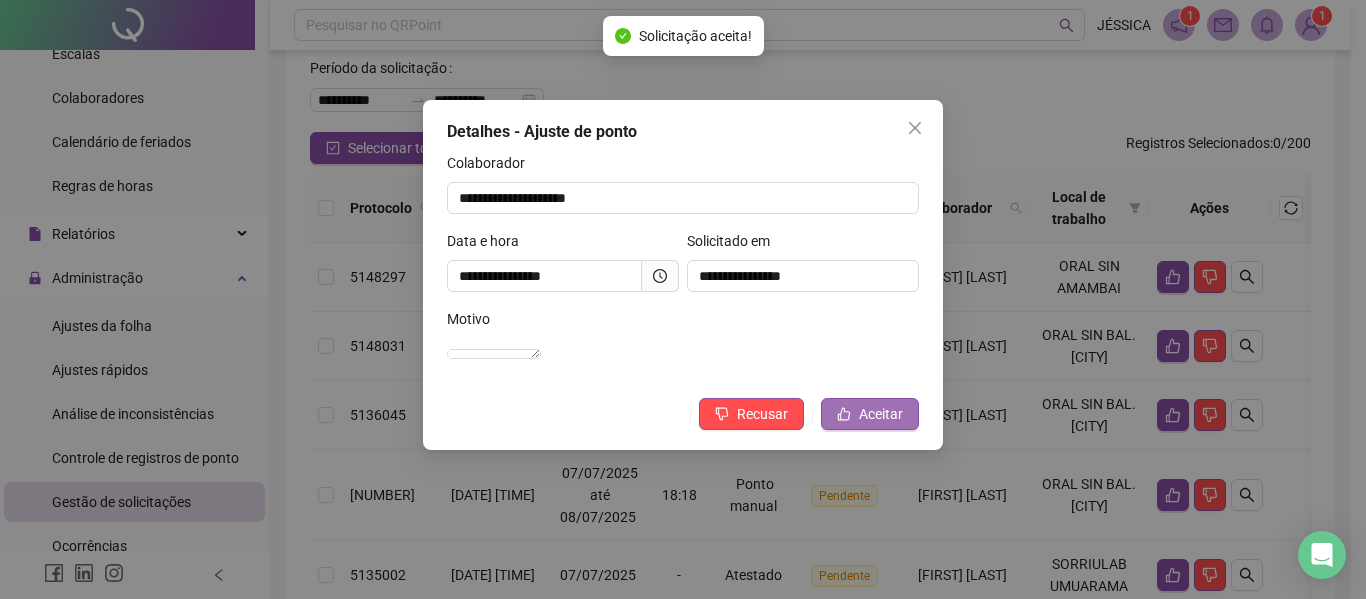 click on "Aceitar" at bounding box center (881, 414) 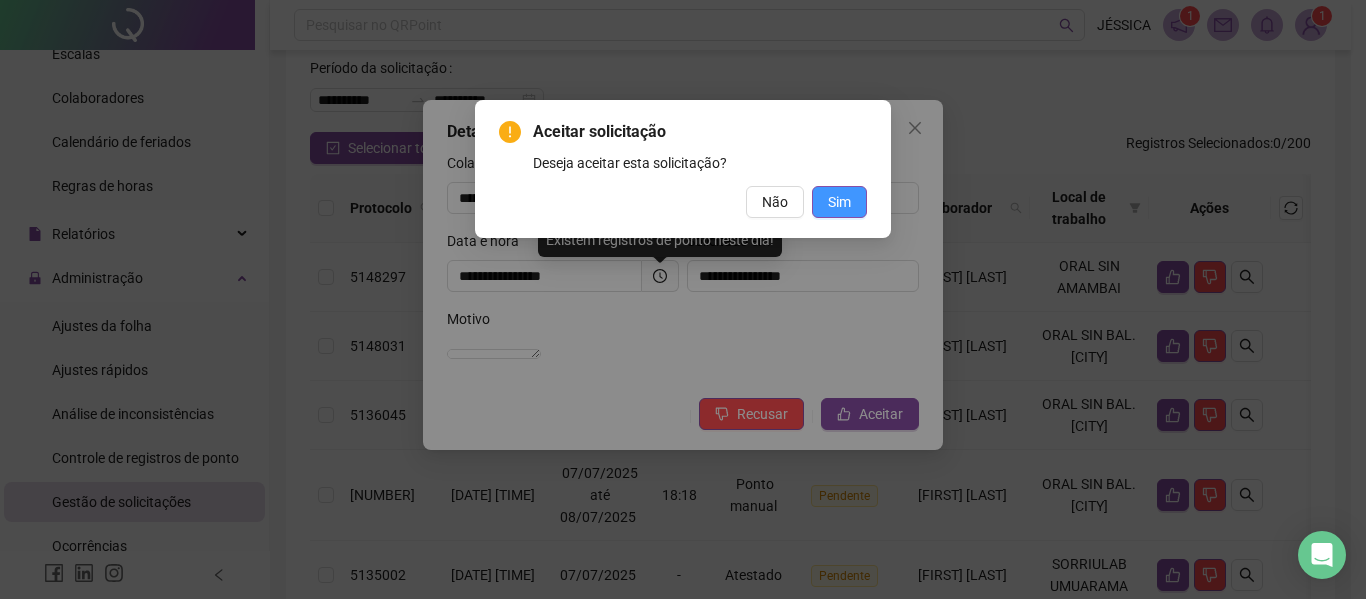 click on "Sim" at bounding box center [839, 202] 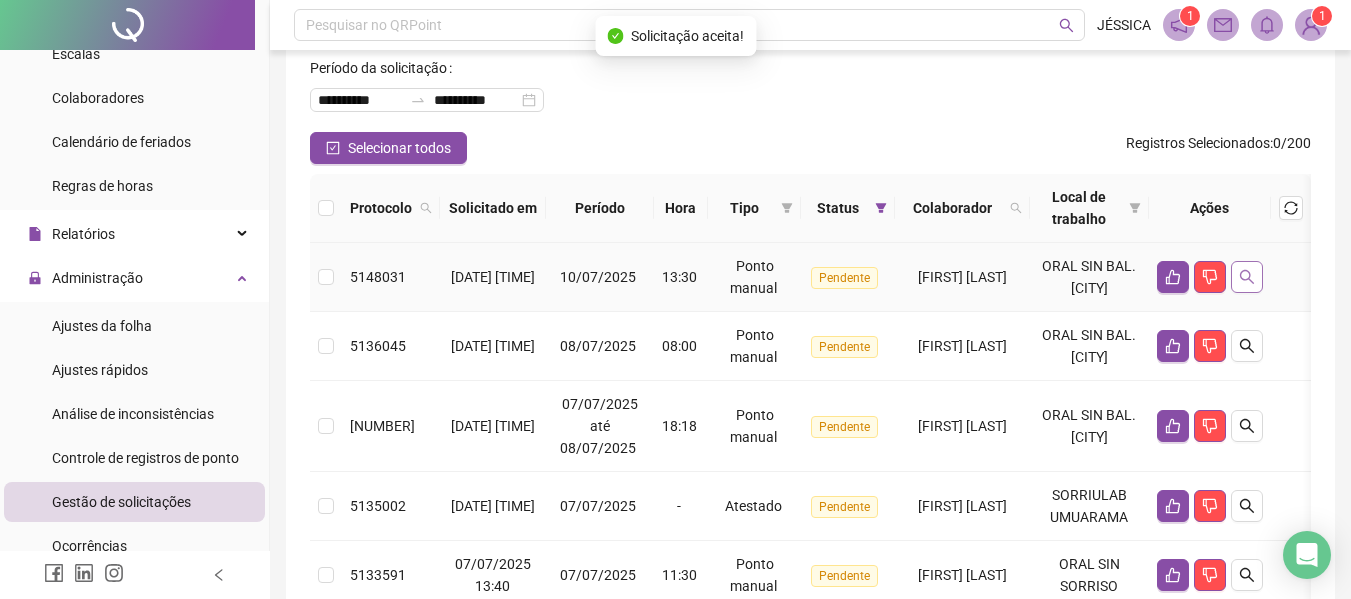 click 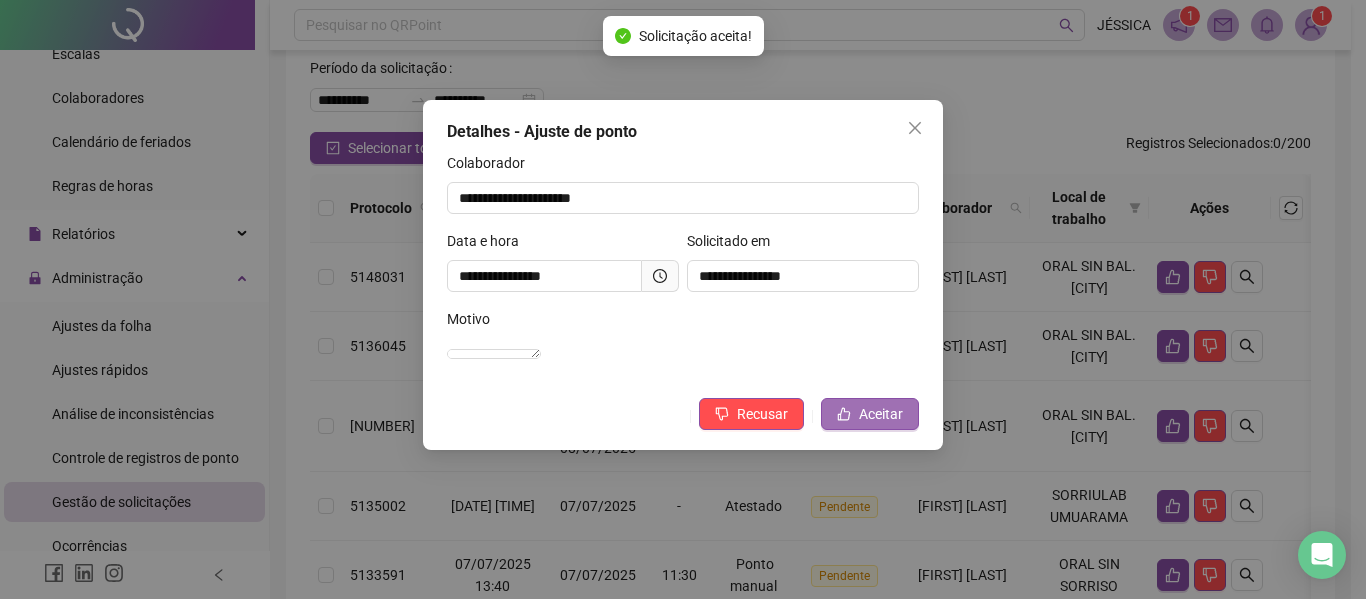 click on "Aceitar" at bounding box center [881, 414] 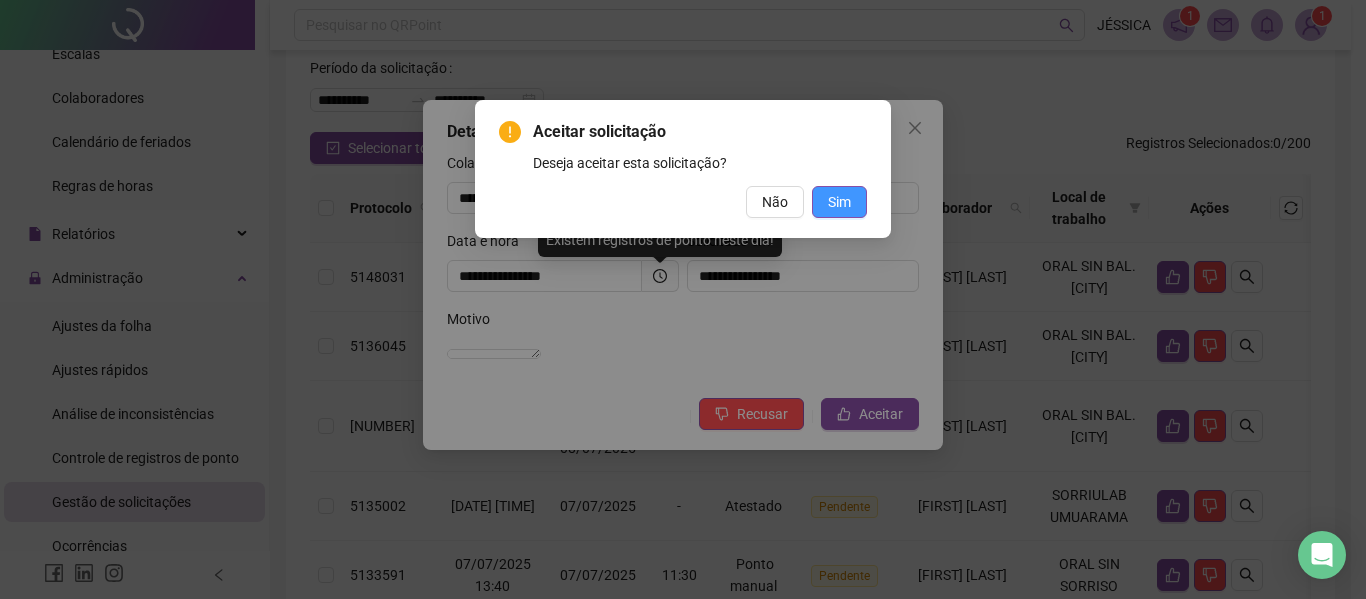 click on "Sim" at bounding box center [839, 202] 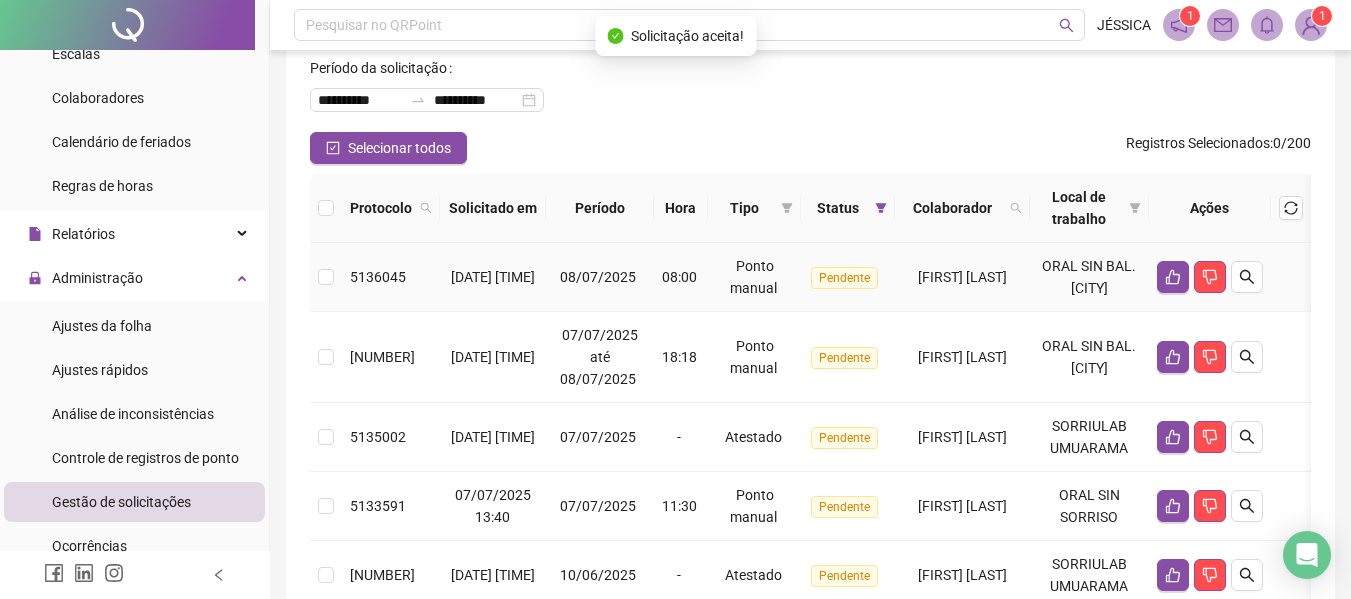 click 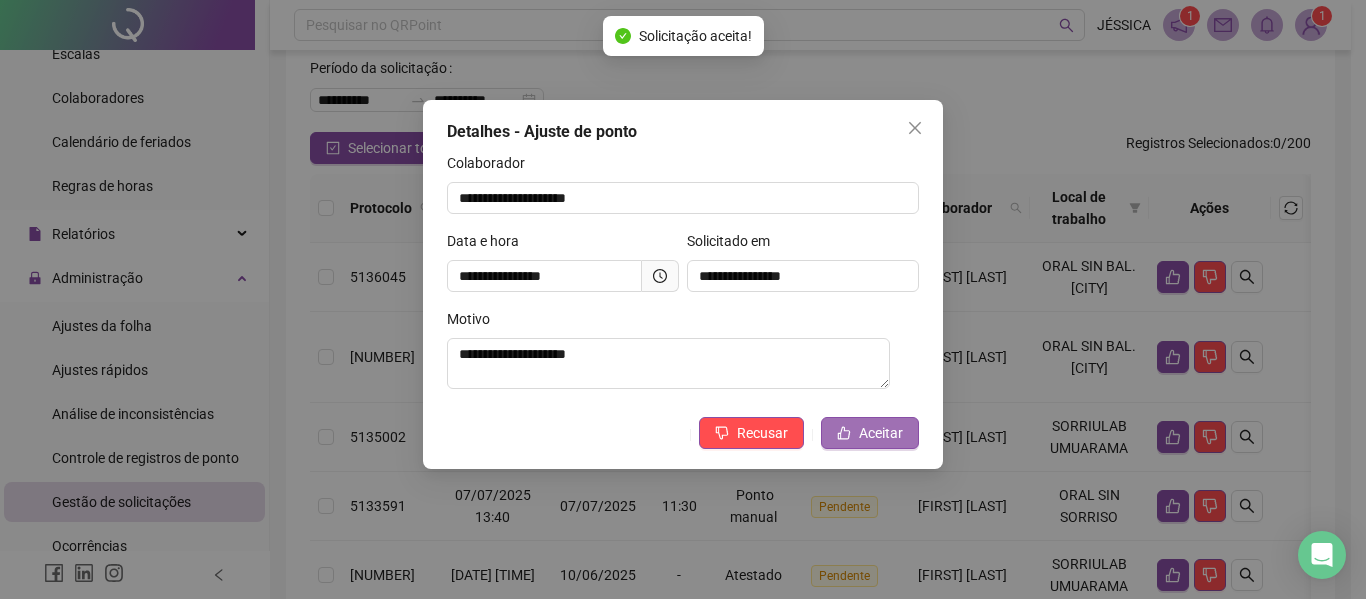 click on "Aceitar" at bounding box center [881, 433] 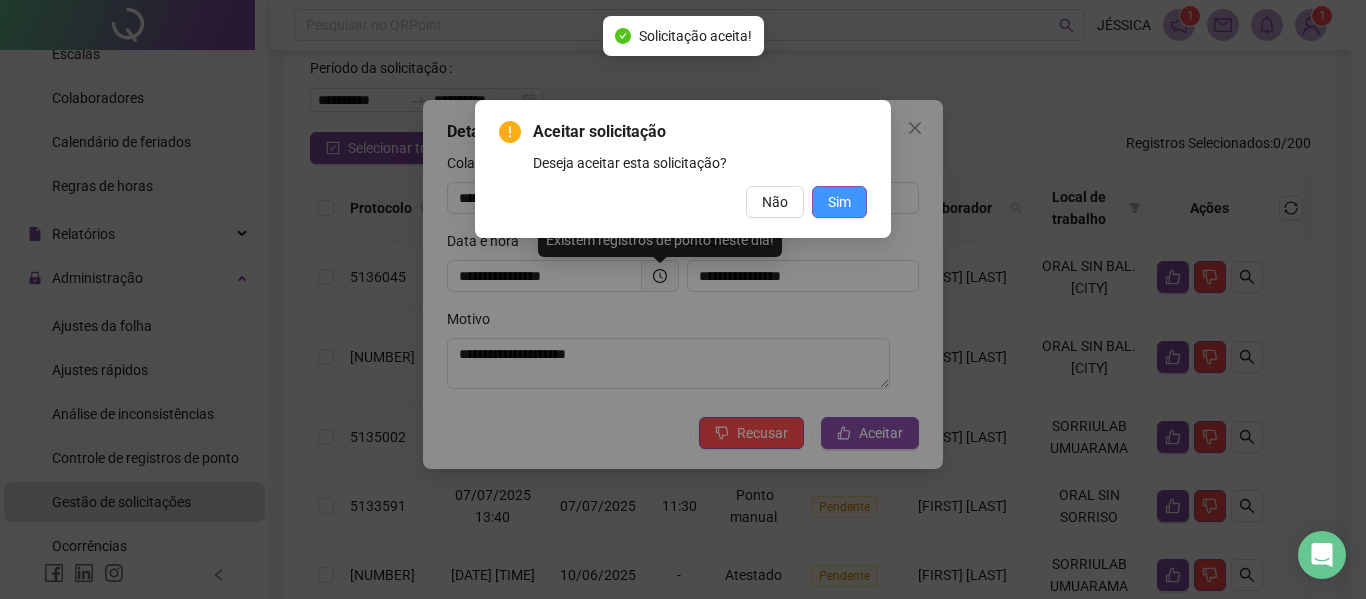 click on "Sim" at bounding box center (839, 202) 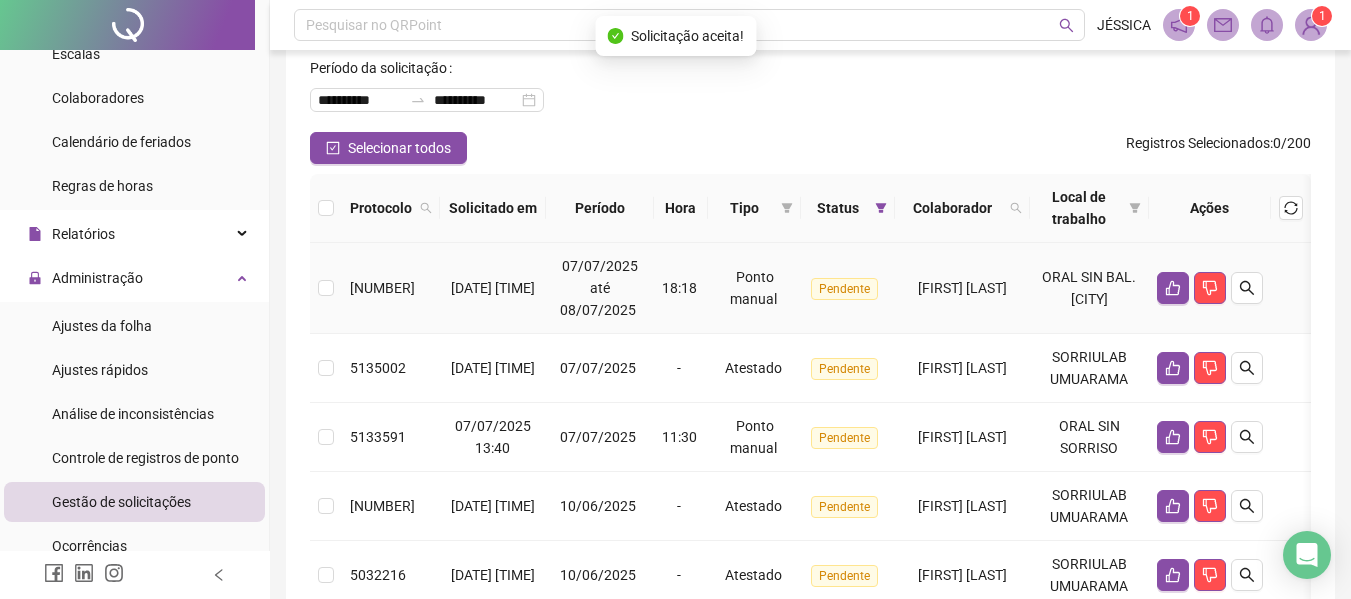 click 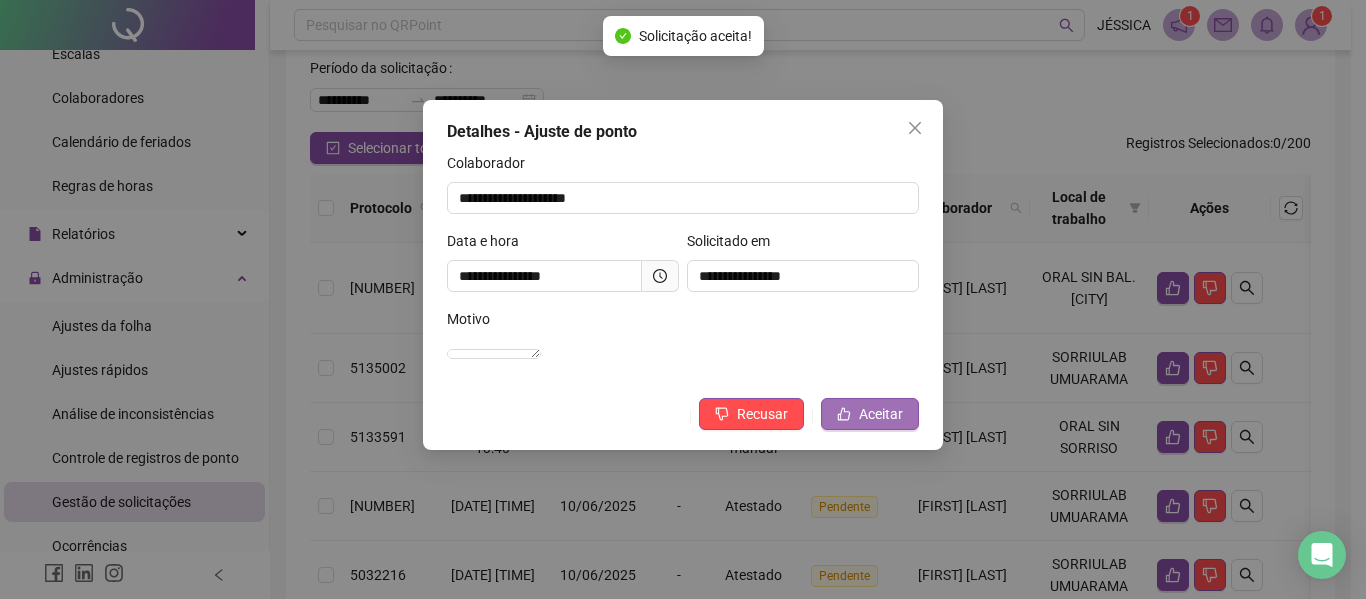 click on "Aceitar" at bounding box center [870, 414] 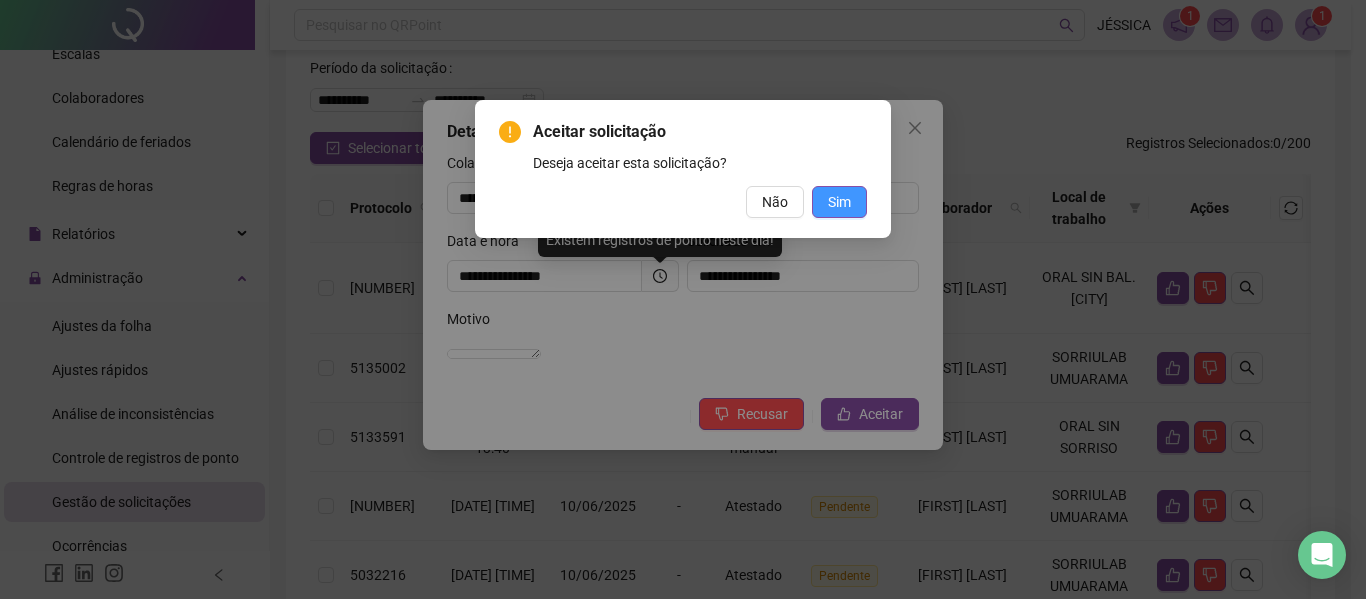 click on "Sim" at bounding box center (839, 202) 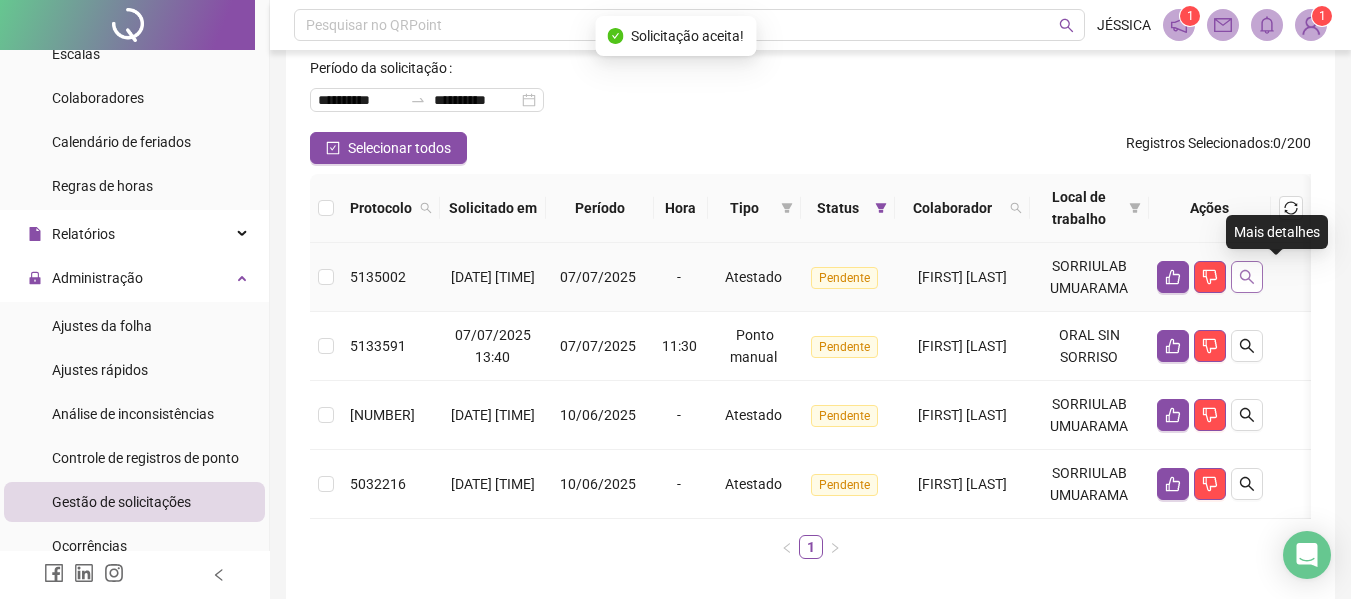 click 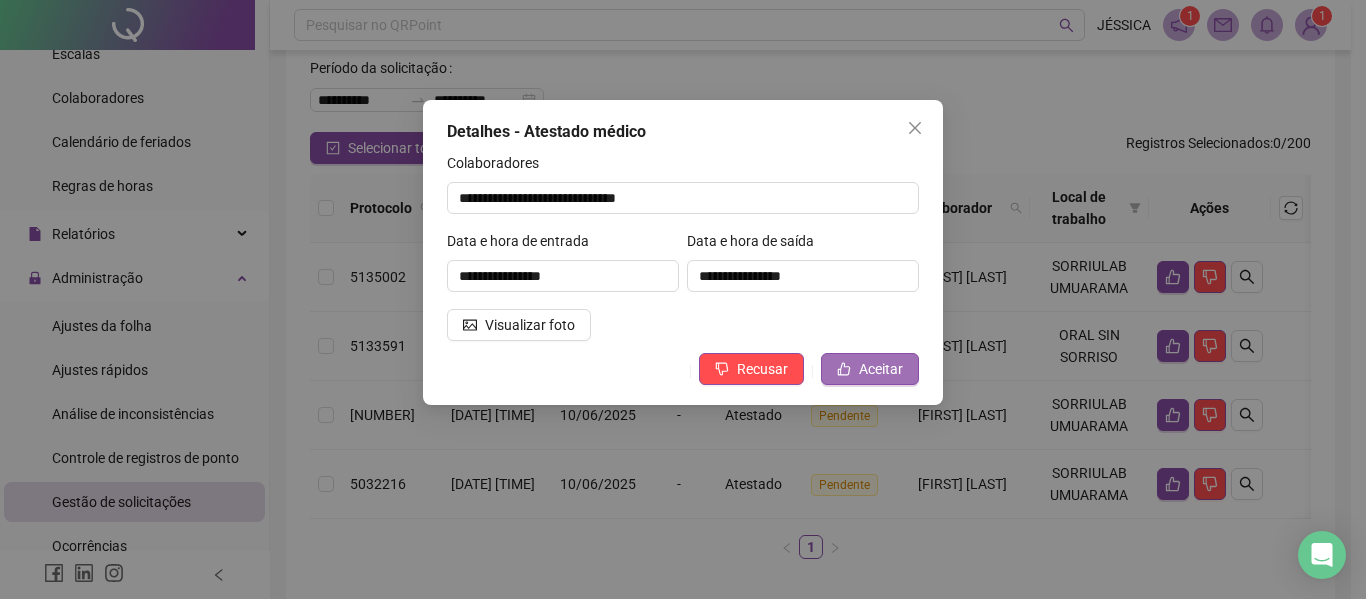 click on "Aceitar" at bounding box center (881, 369) 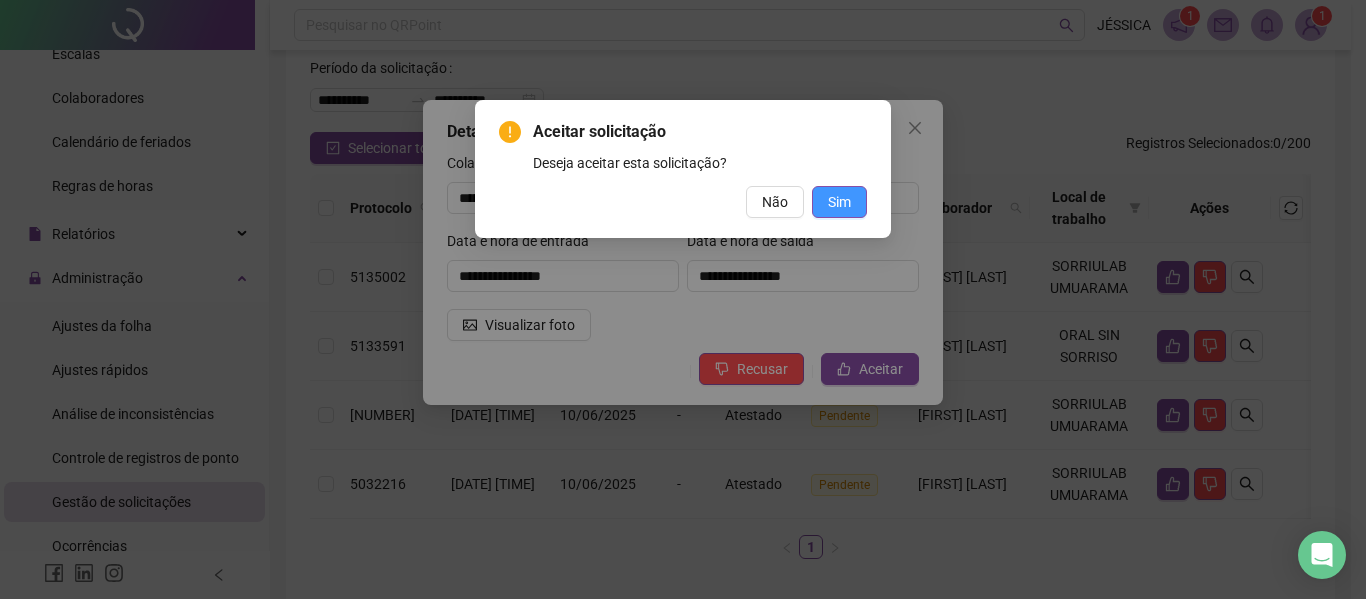 click on "Sim" at bounding box center [839, 202] 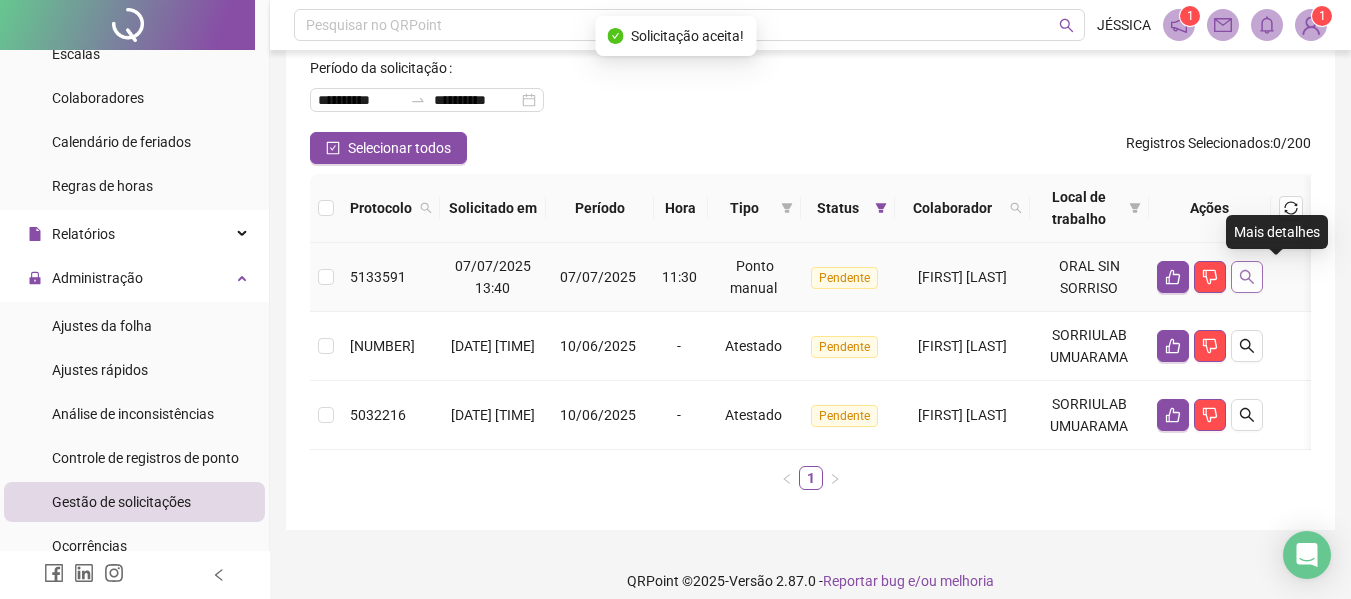 click at bounding box center (1247, 277) 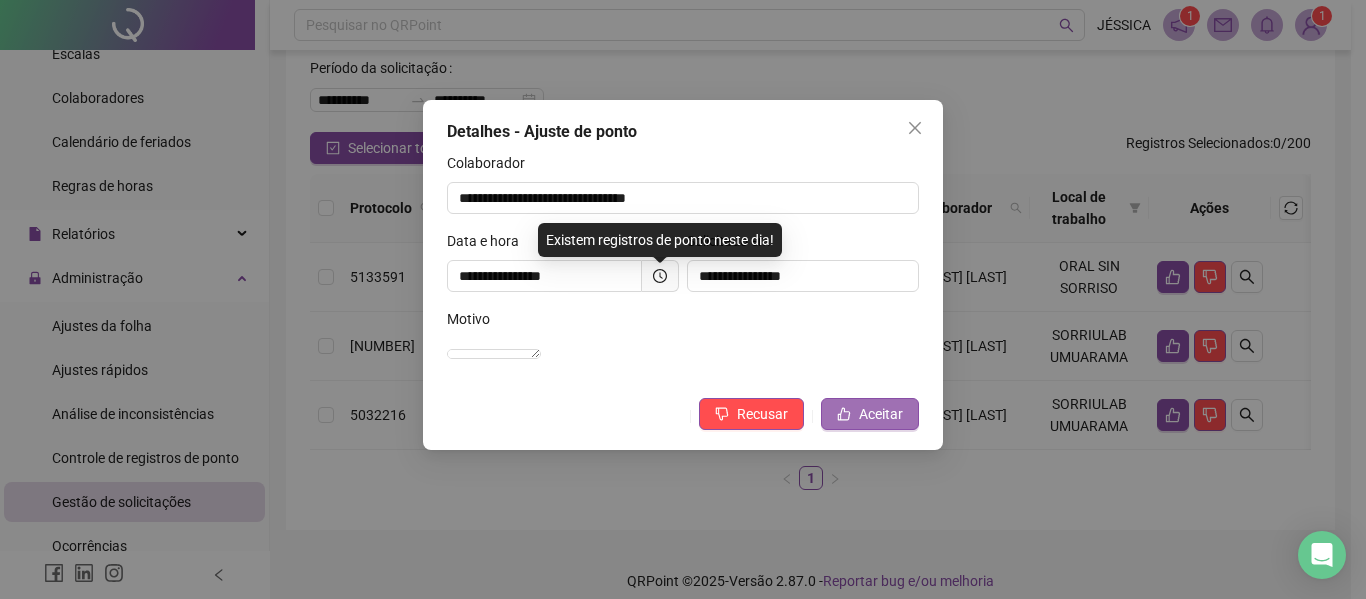 click on "Aceitar" at bounding box center [881, 414] 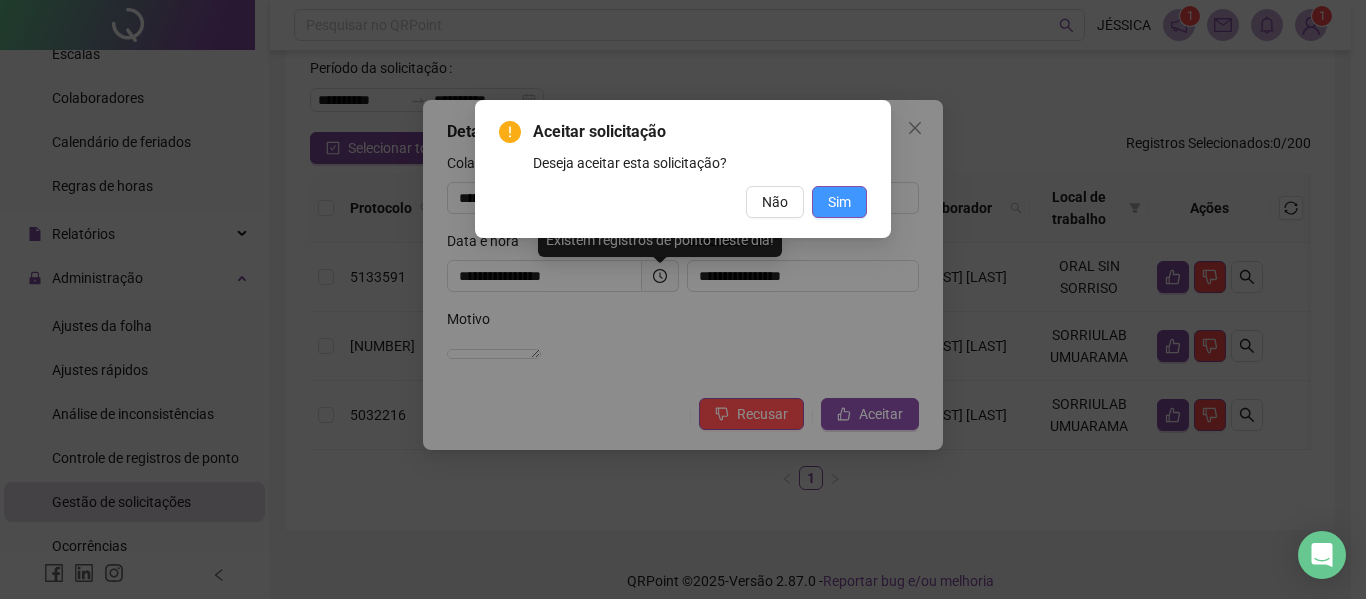 click on "Sim" at bounding box center [839, 202] 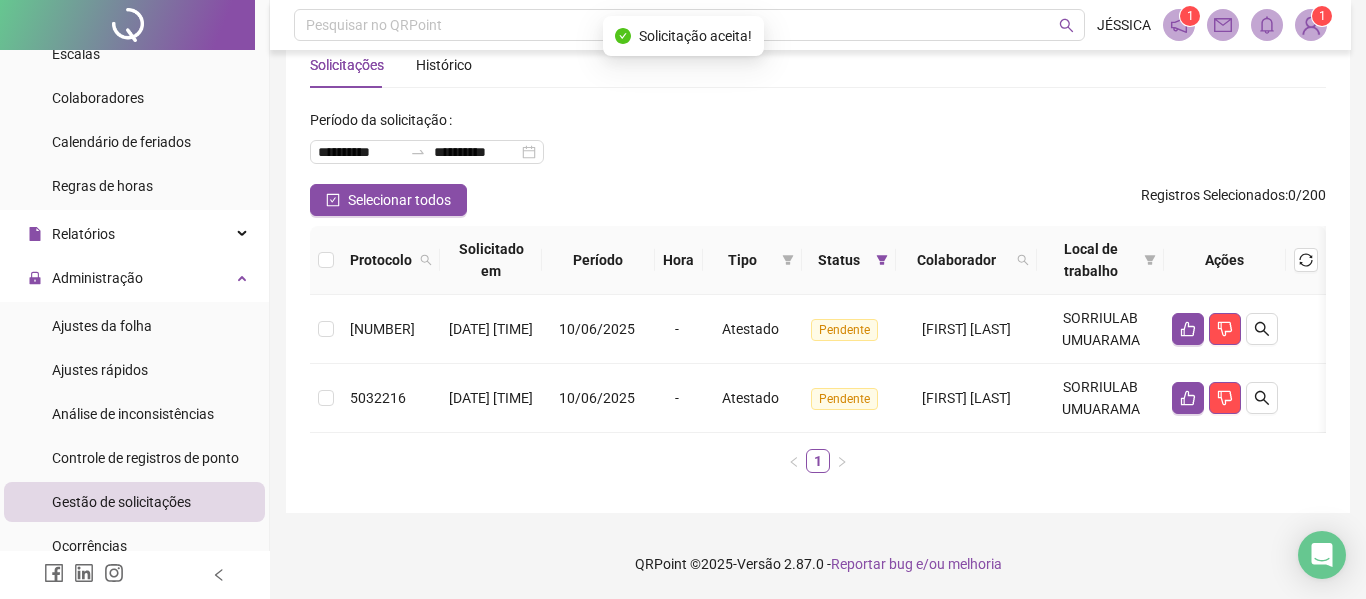 scroll, scrollTop: 48, scrollLeft: 0, axis: vertical 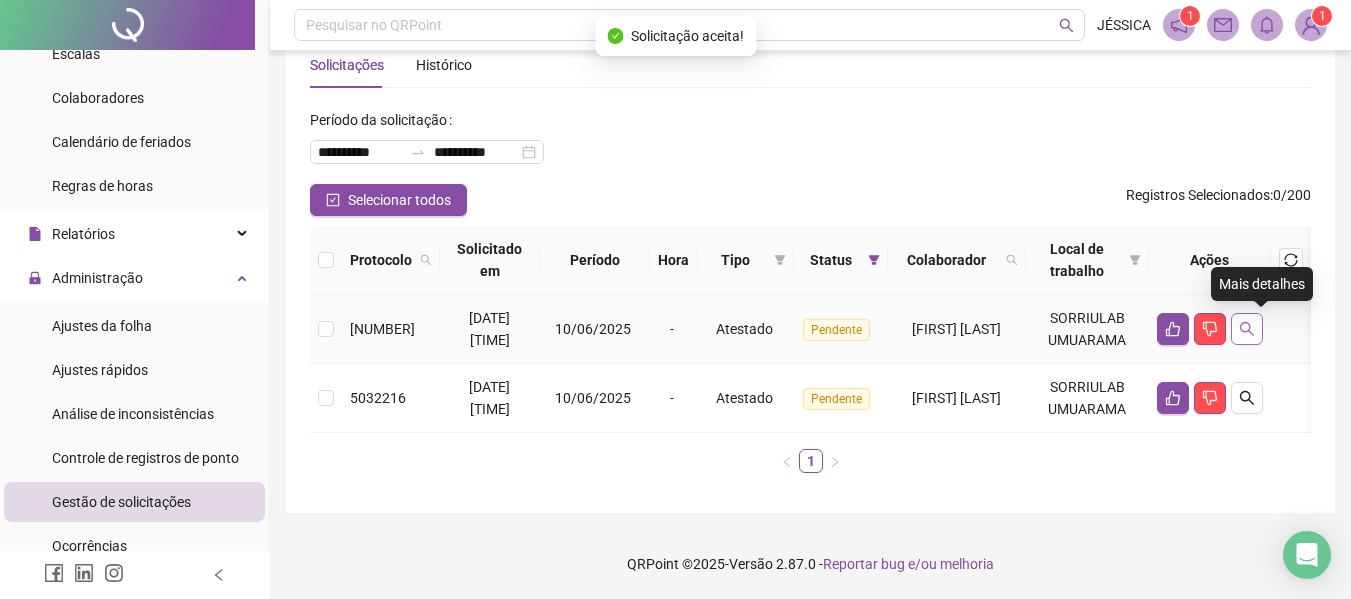 click 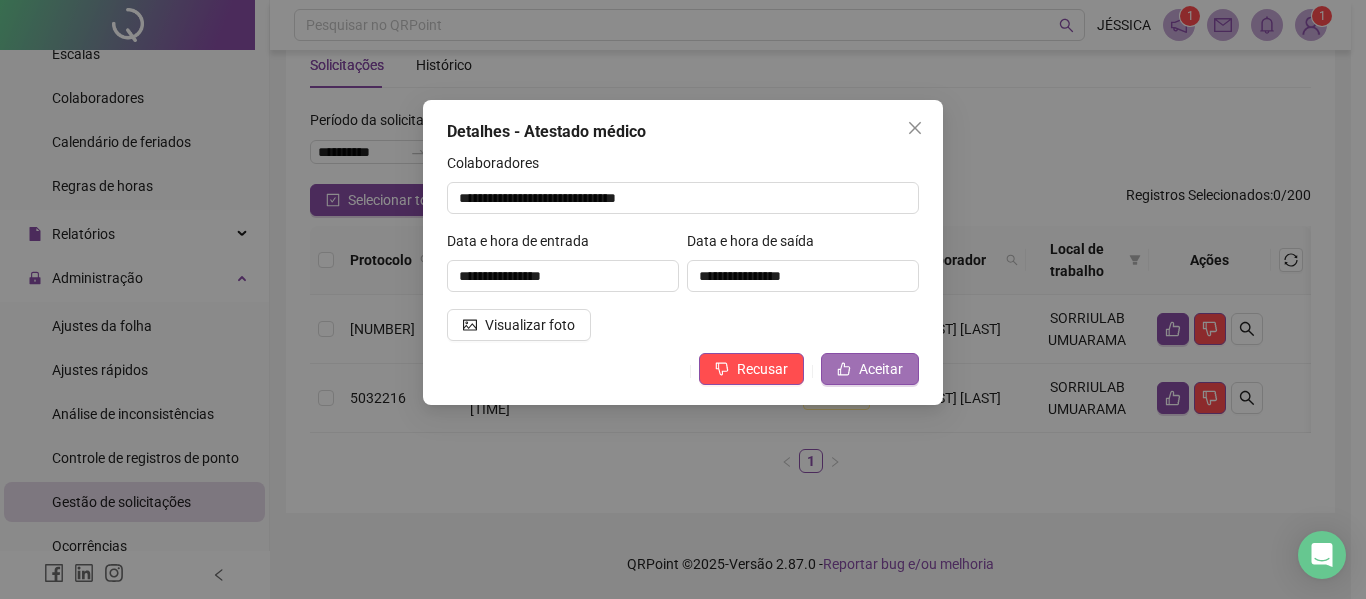 click on "Aceitar" at bounding box center (881, 369) 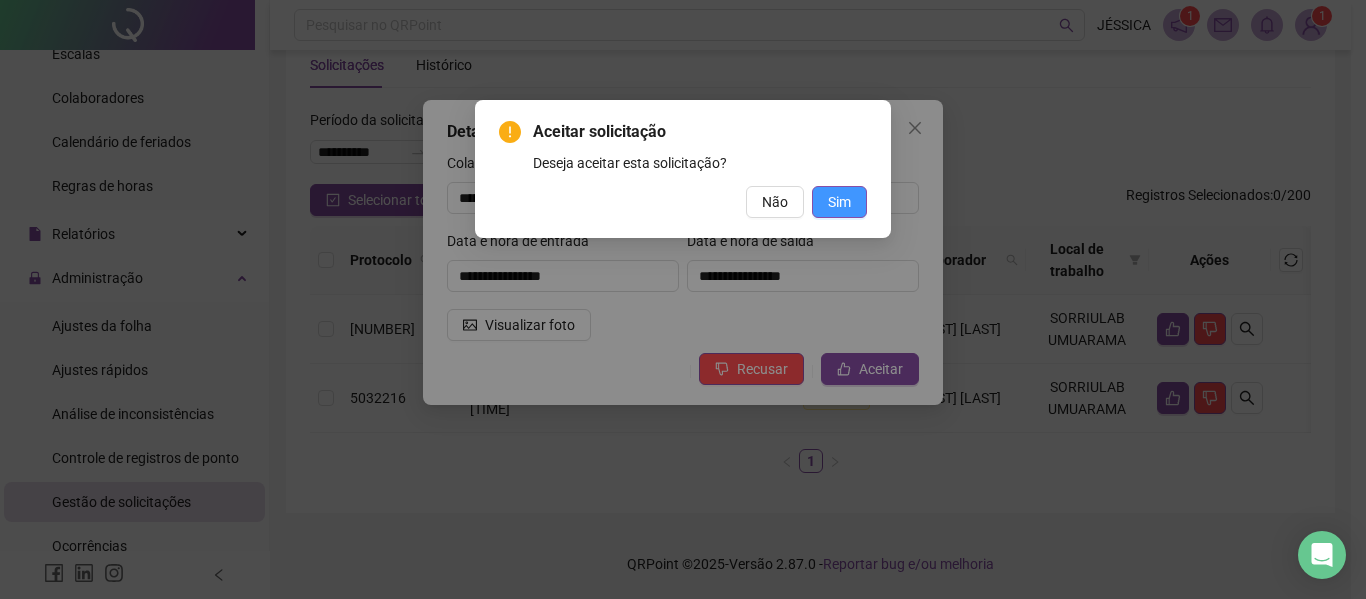 click on "Sim" at bounding box center [839, 202] 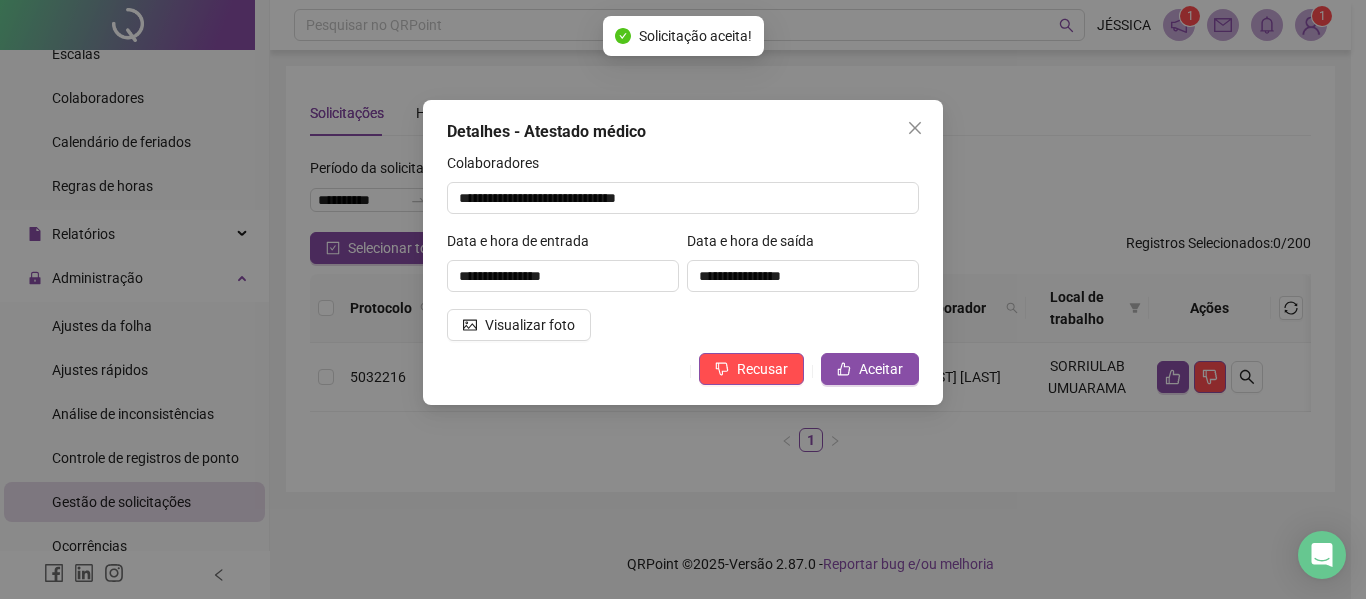 scroll, scrollTop: 0, scrollLeft: 0, axis: both 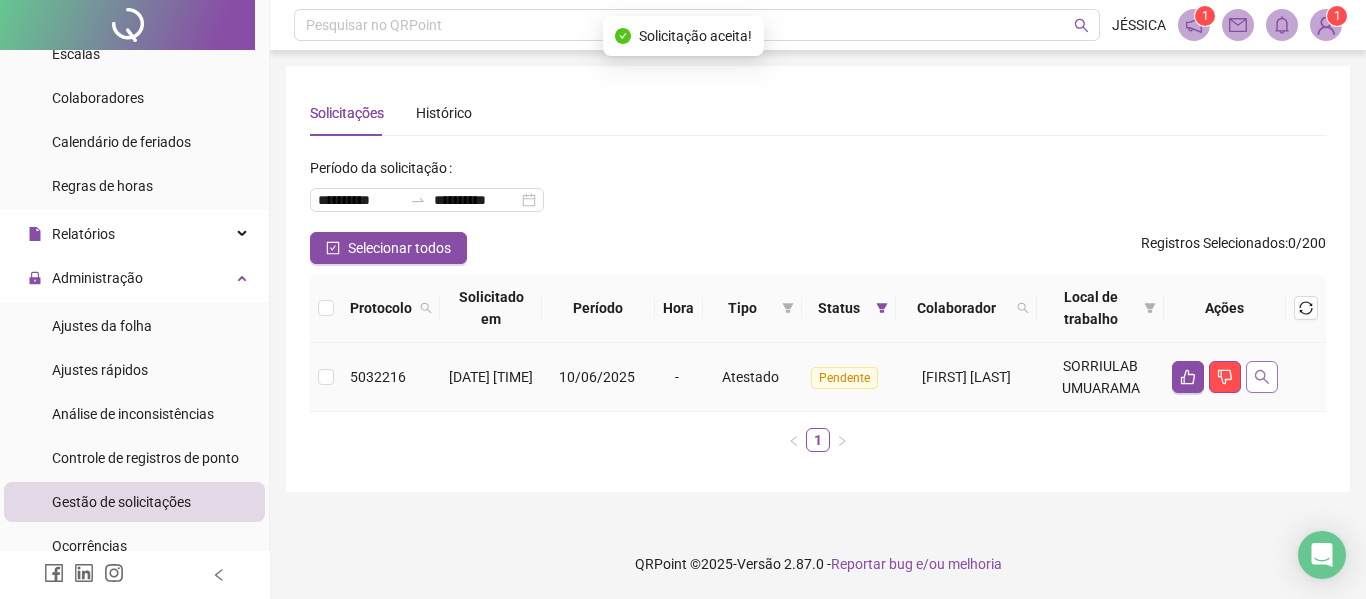 click at bounding box center (1262, 377) 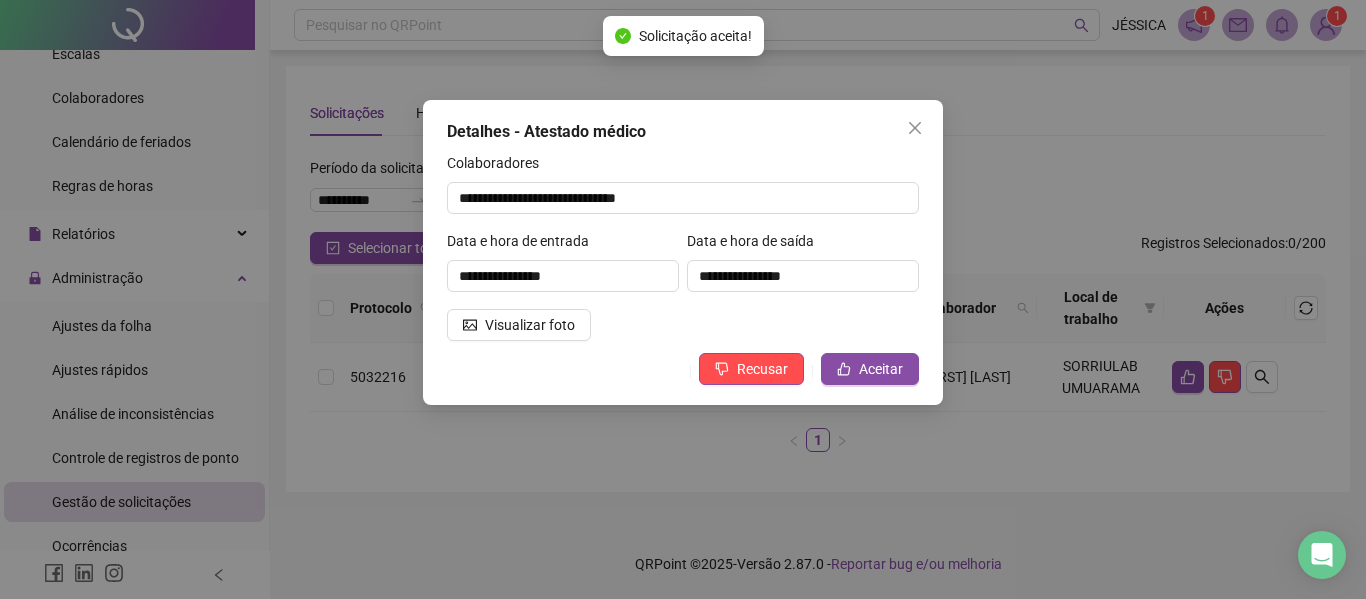 click on "**********" at bounding box center (683, 252) 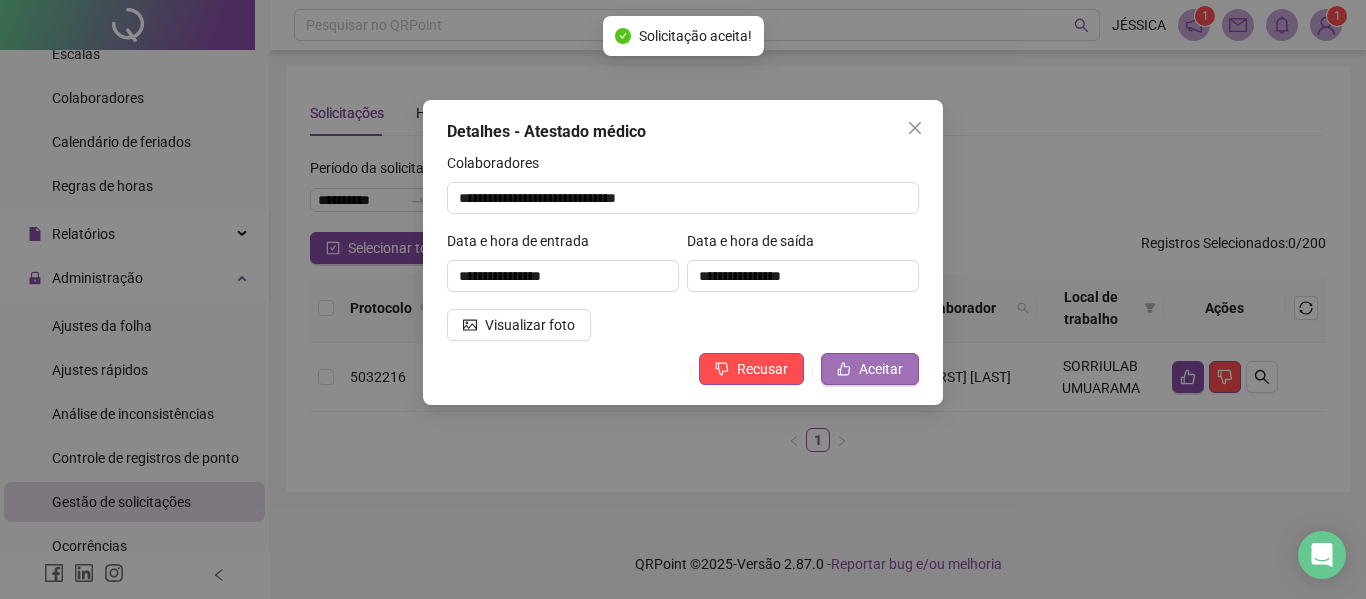 click on "Aceitar" at bounding box center [881, 369] 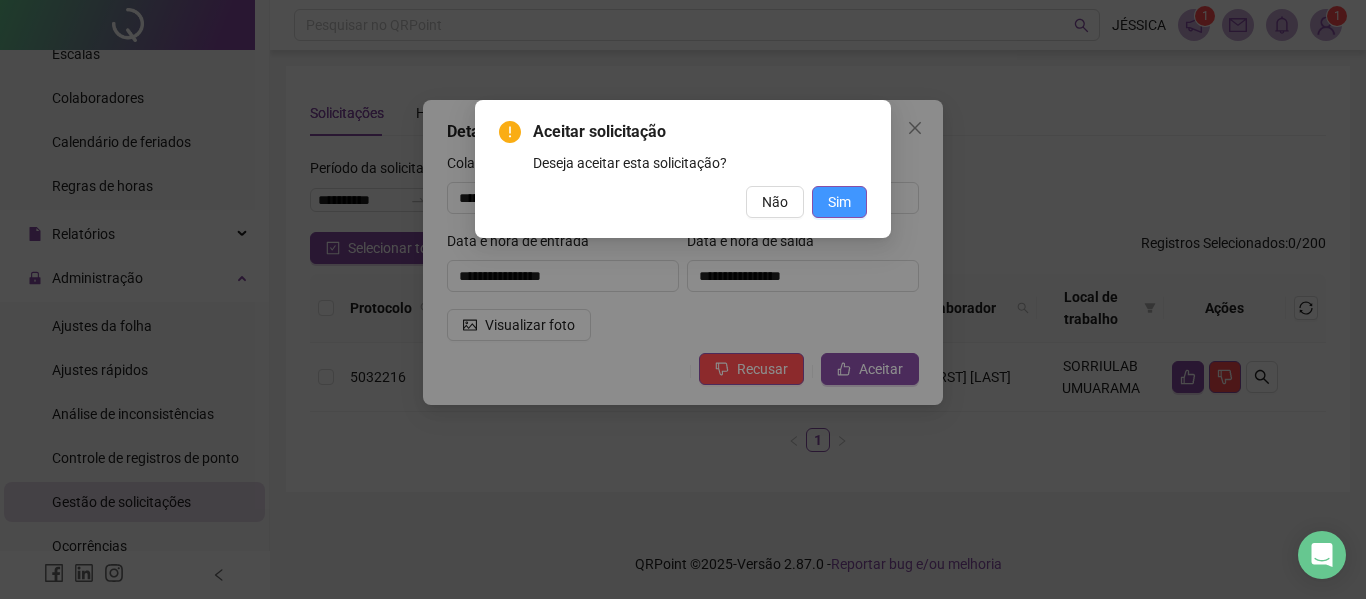 click on "Sim" at bounding box center (839, 202) 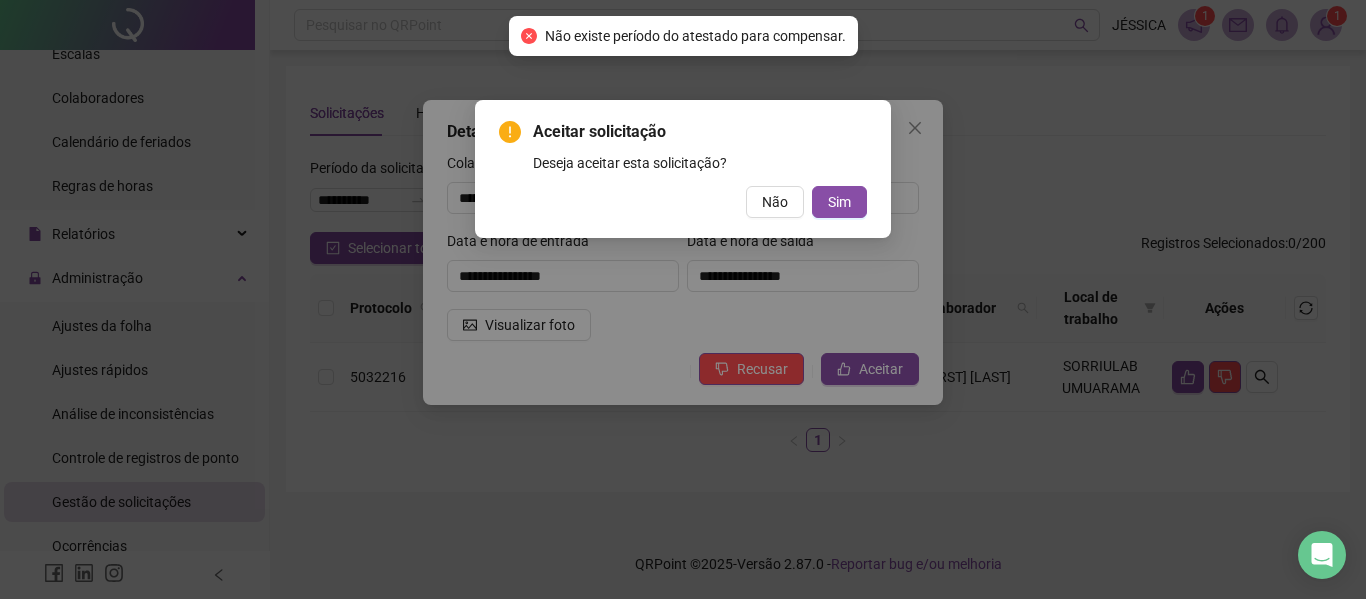 drag, startPoint x: 781, startPoint y: 204, endPoint x: 835, endPoint y: 146, distance: 79.24645 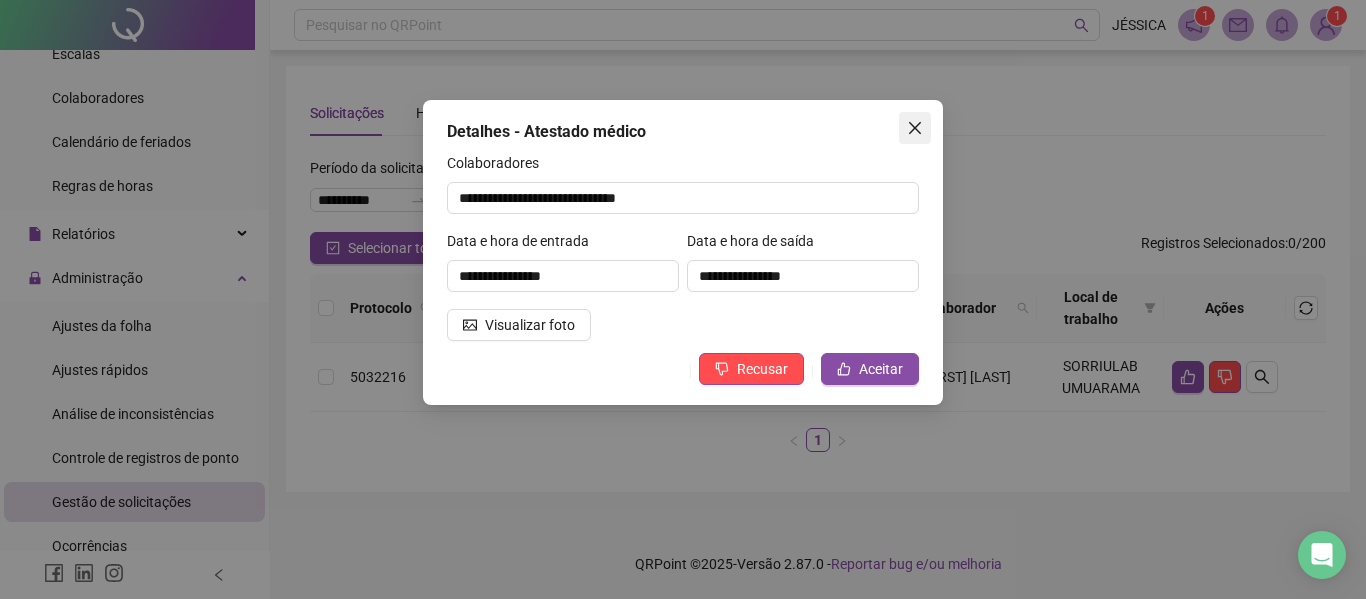 click 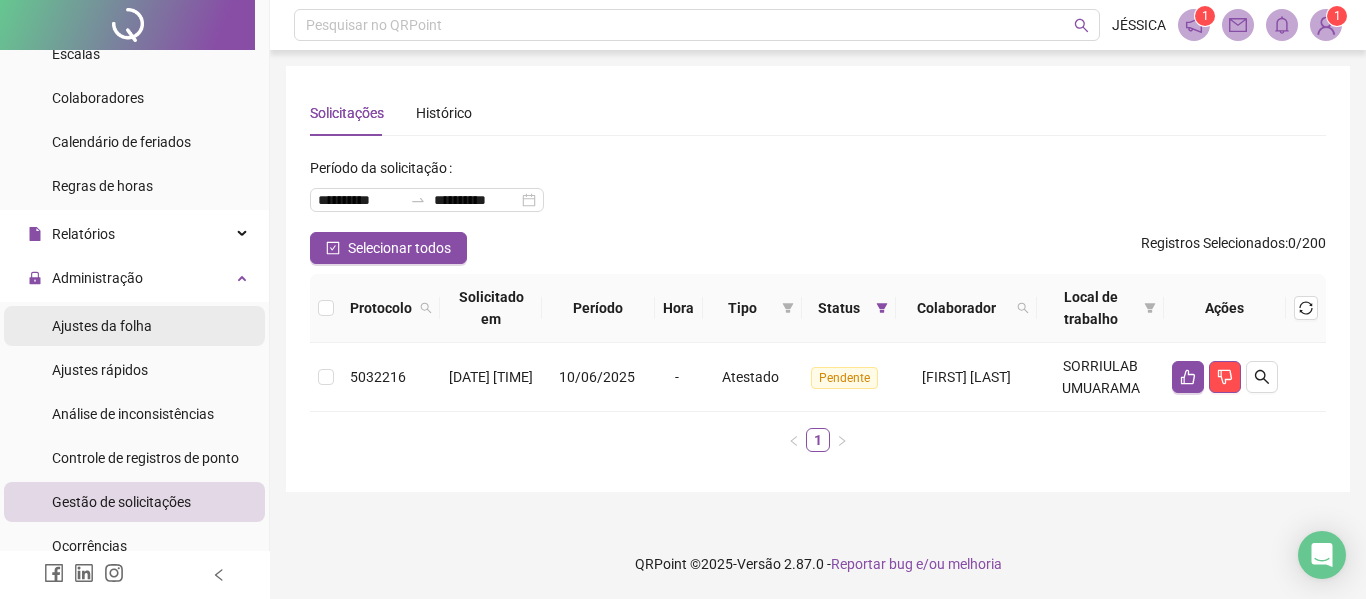 click on "Ajustes da folha" at bounding box center (134, 326) 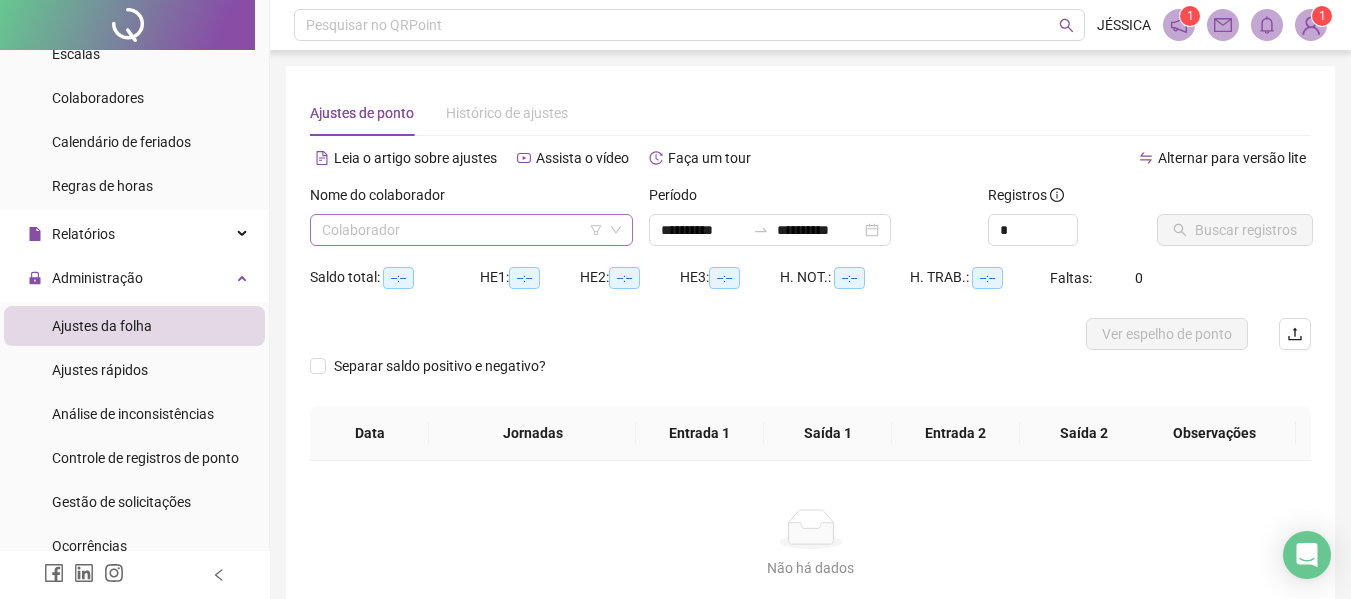 click at bounding box center (465, 230) 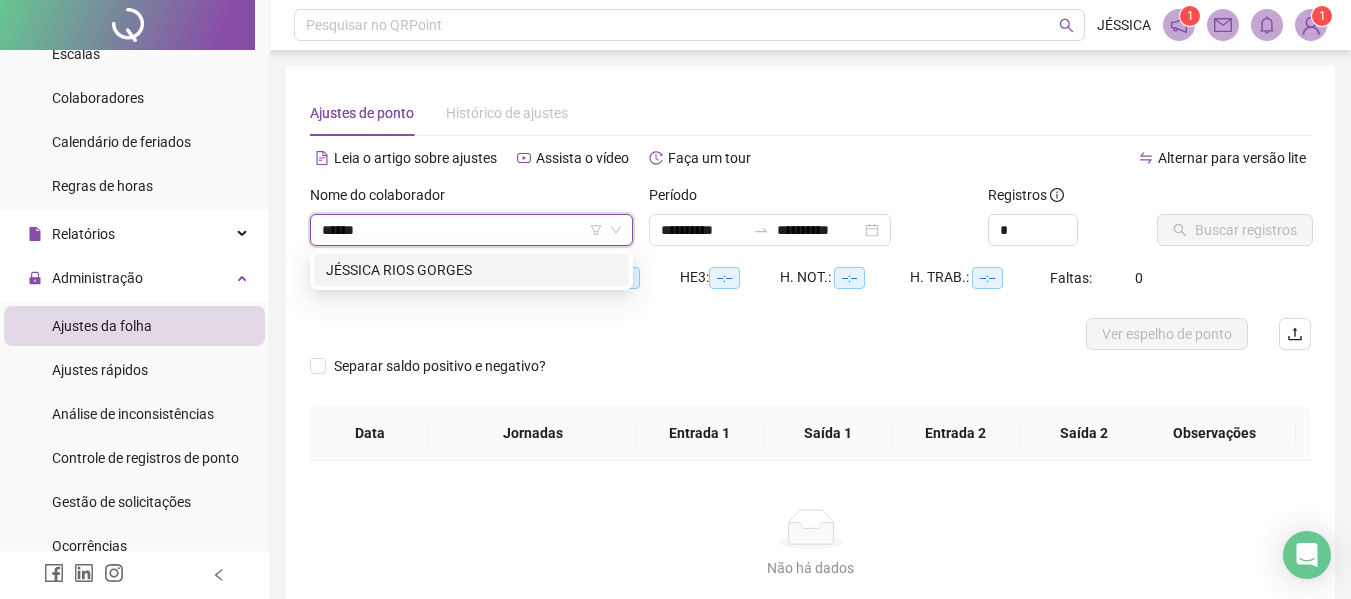 type on "*******" 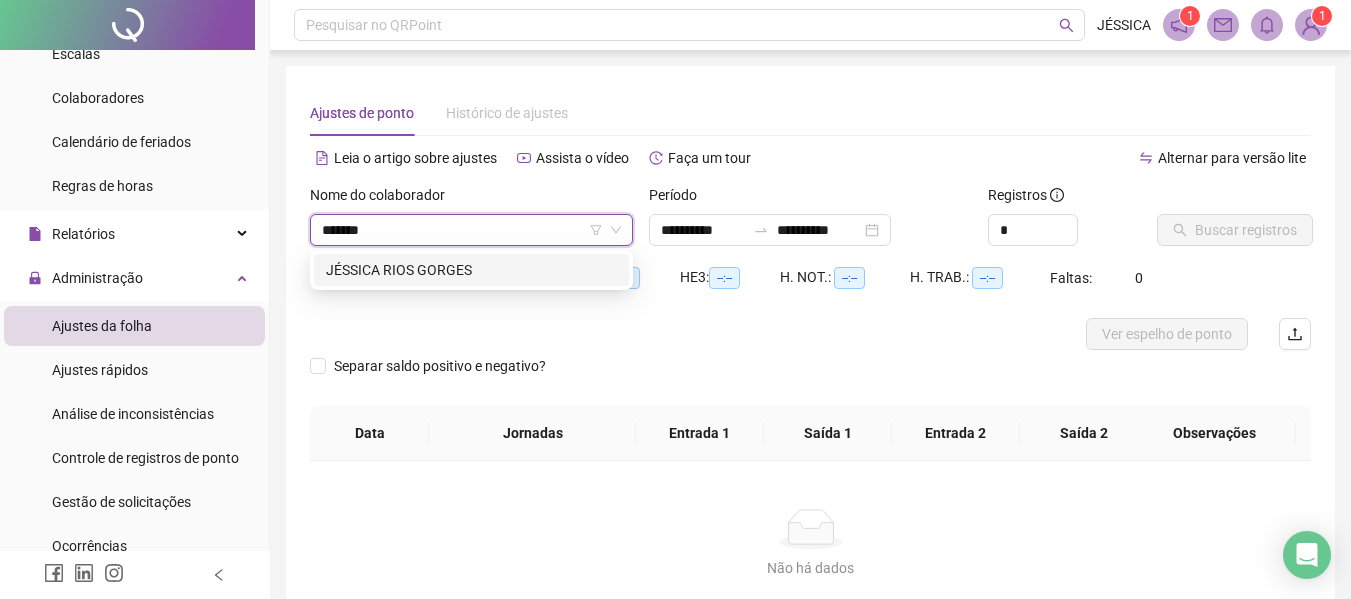 click on "JÉSSICA RIOS GORGES" at bounding box center [471, 270] 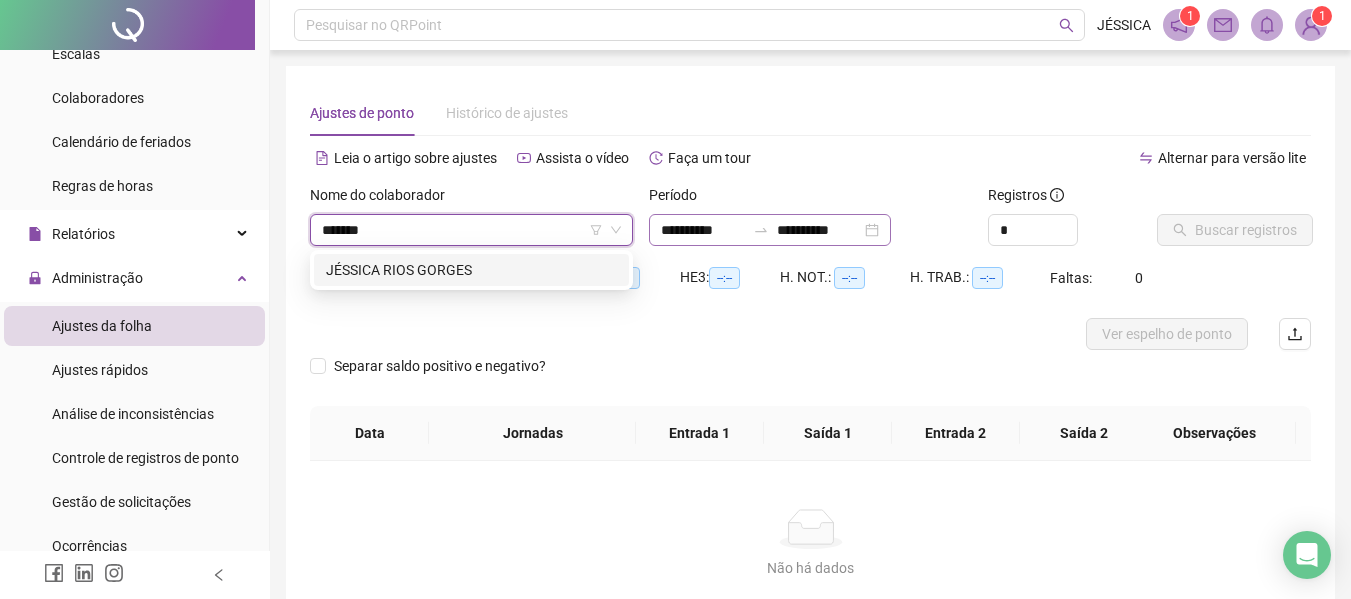type 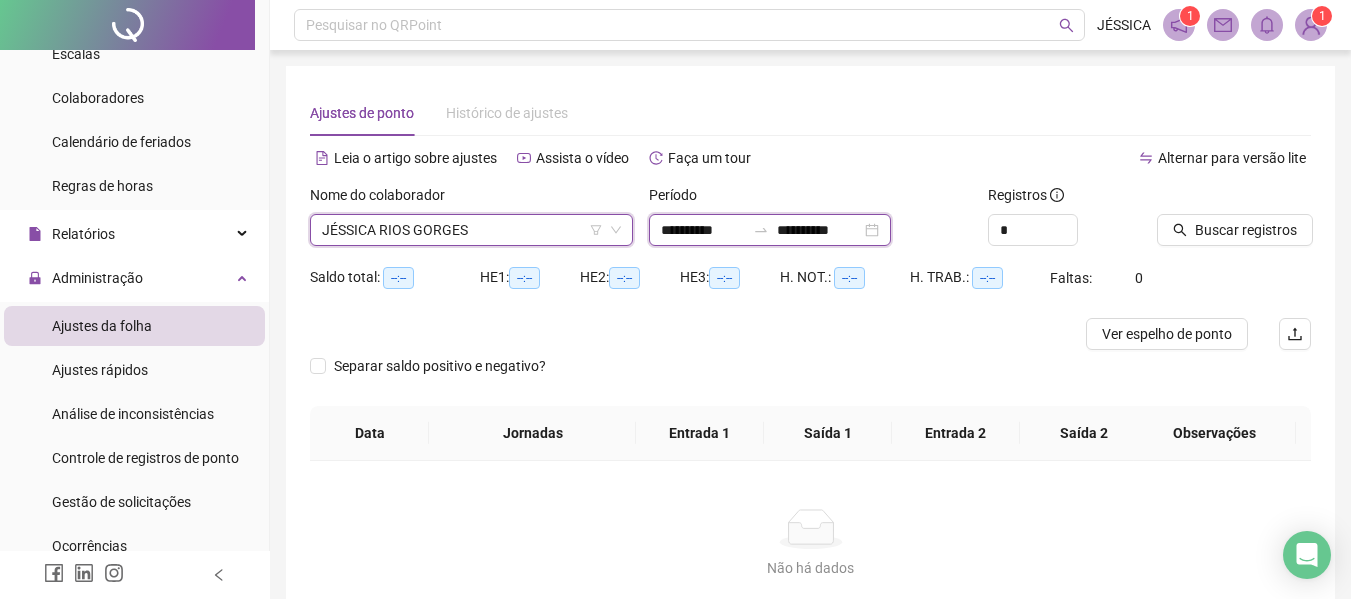 click on "**********" at bounding box center [703, 230] 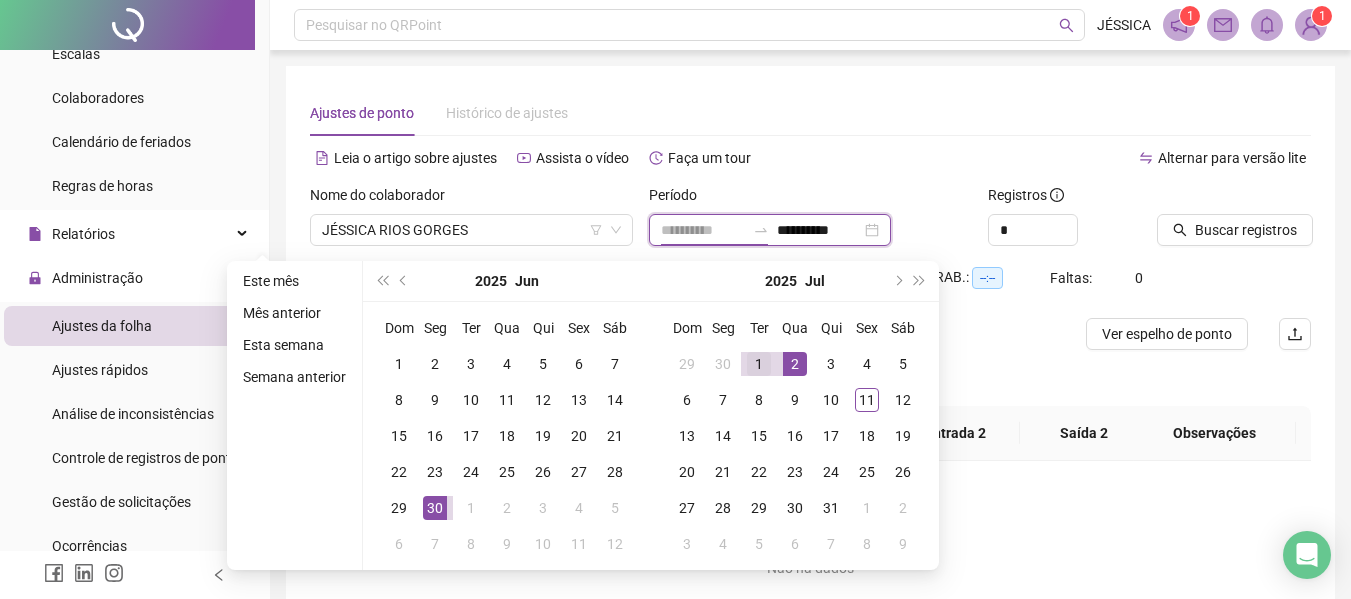 type on "**********" 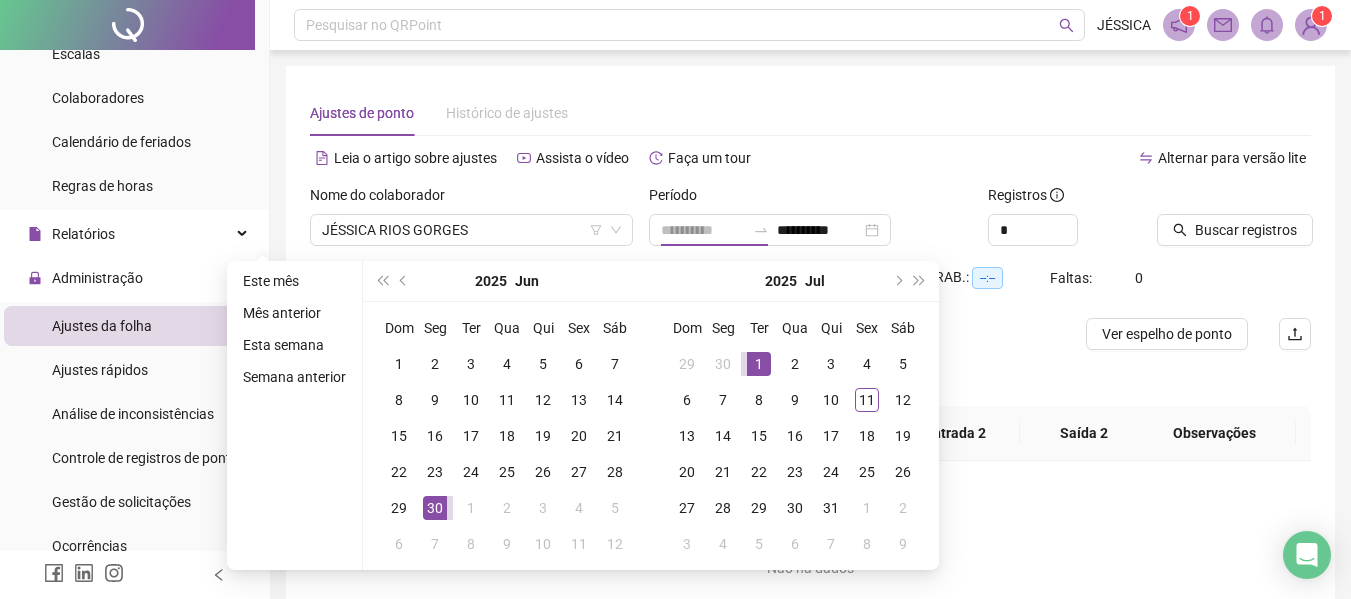 click on "1" at bounding box center [759, 364] 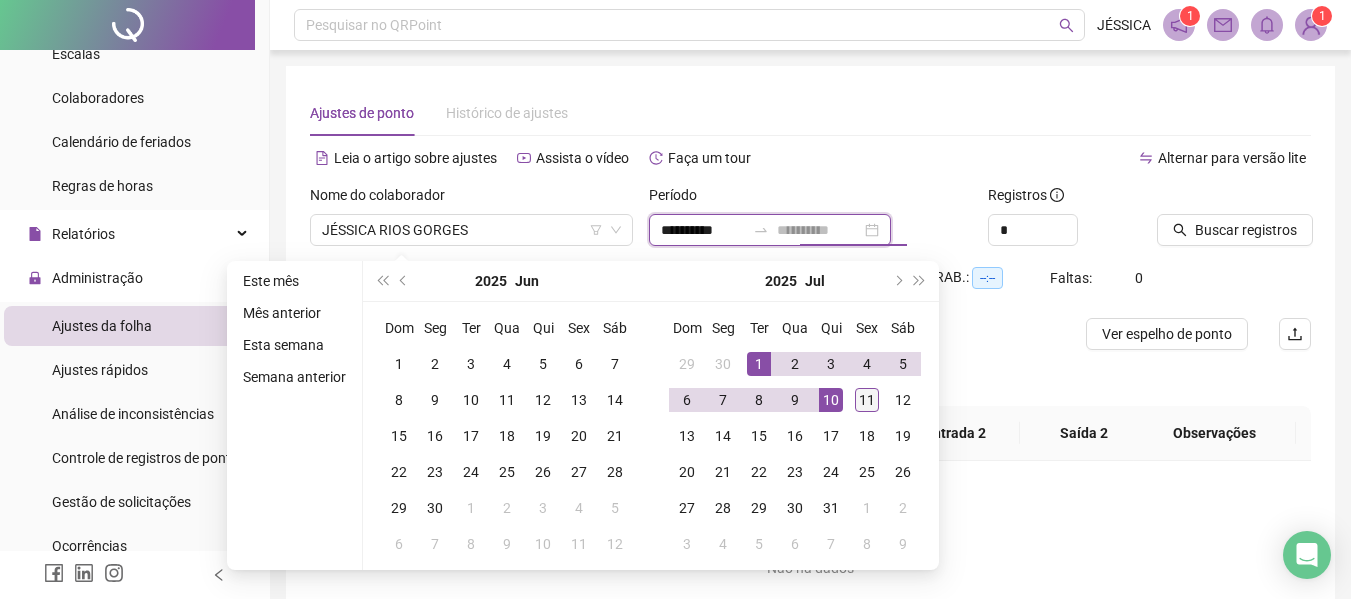 type on "**********" 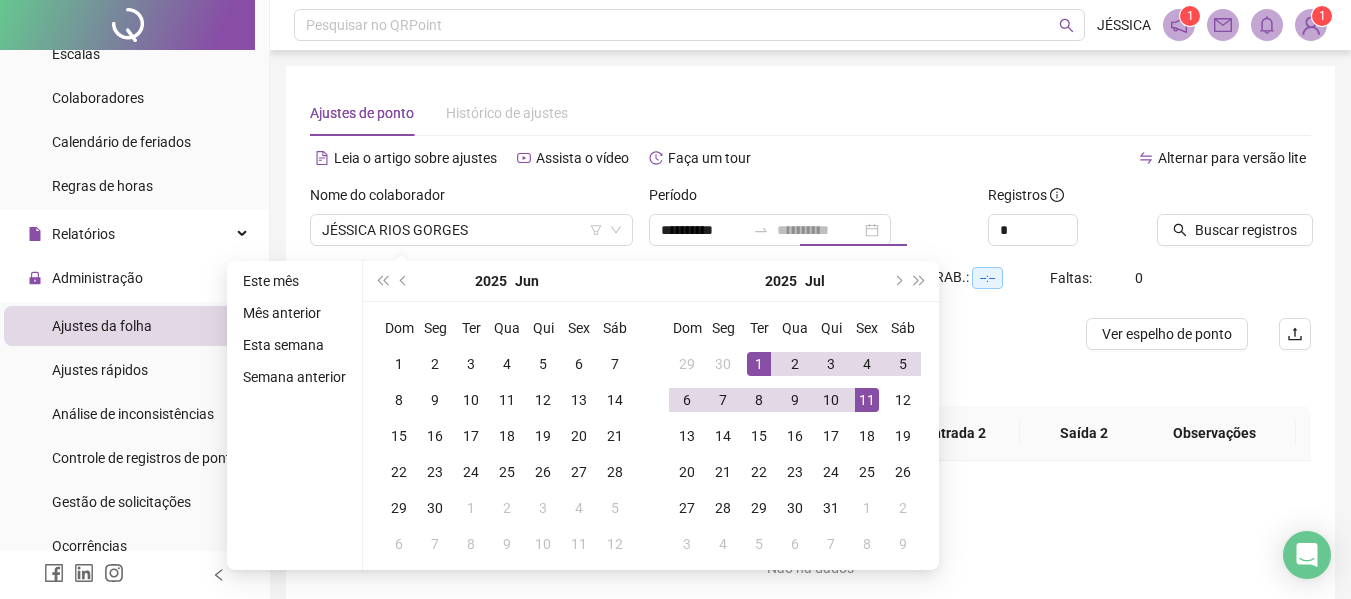 click on "11" at bounding box center [867, 400] 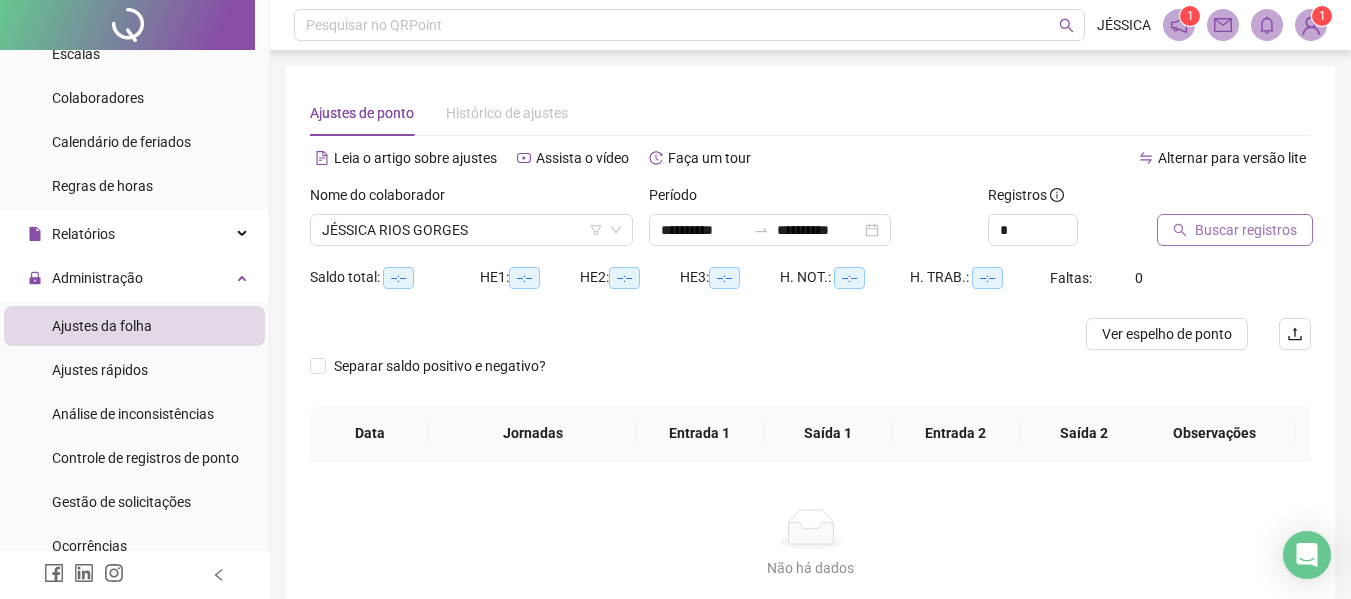 click on "Buscar registros" at bounding box center (1246, 230) 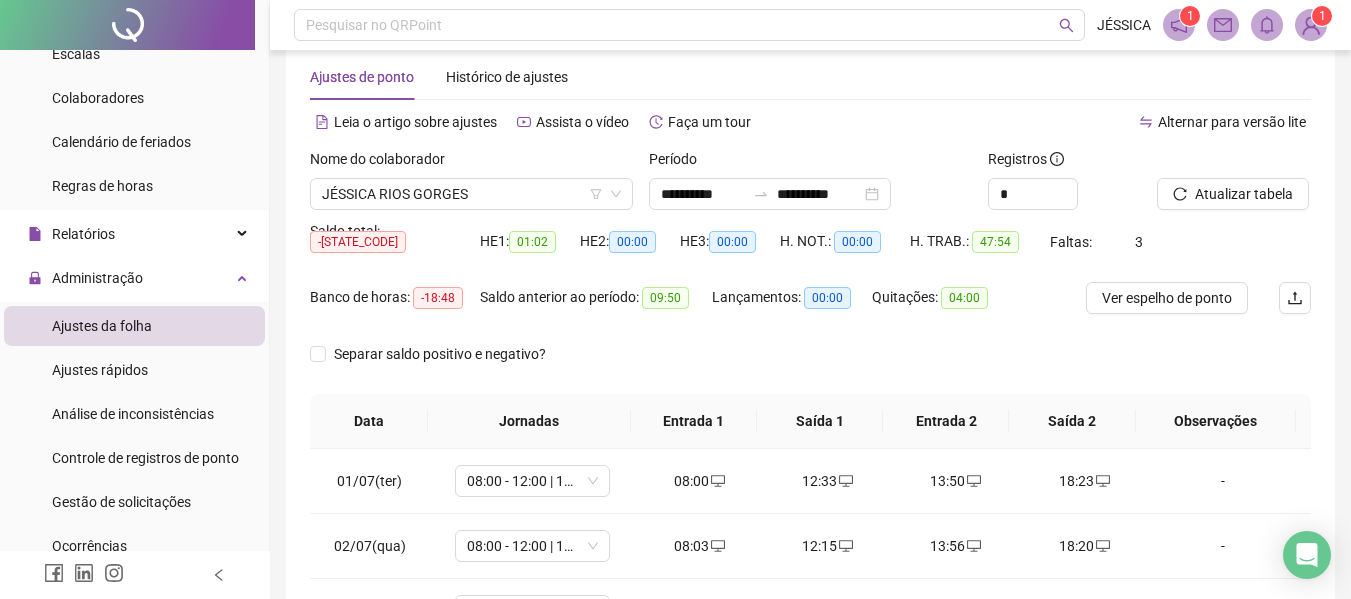 scroll, scrollTop: 400, scrollLeft: 0, axis: vertical 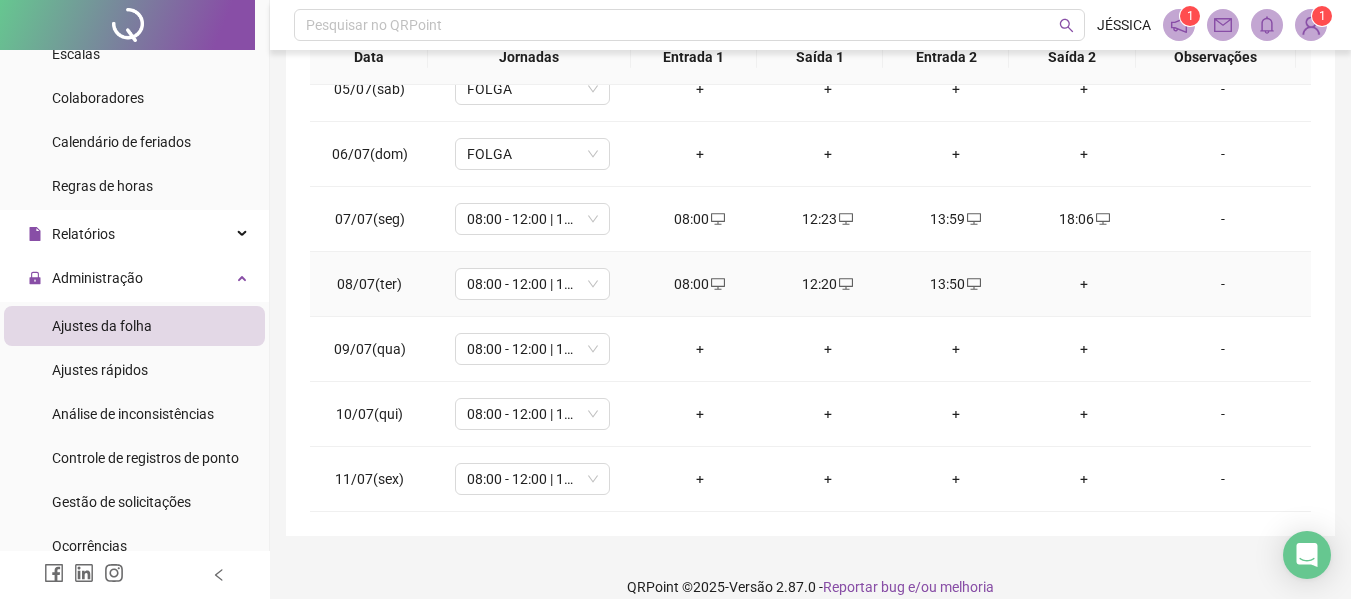 click on "+" at bounding box center [1084, 284] 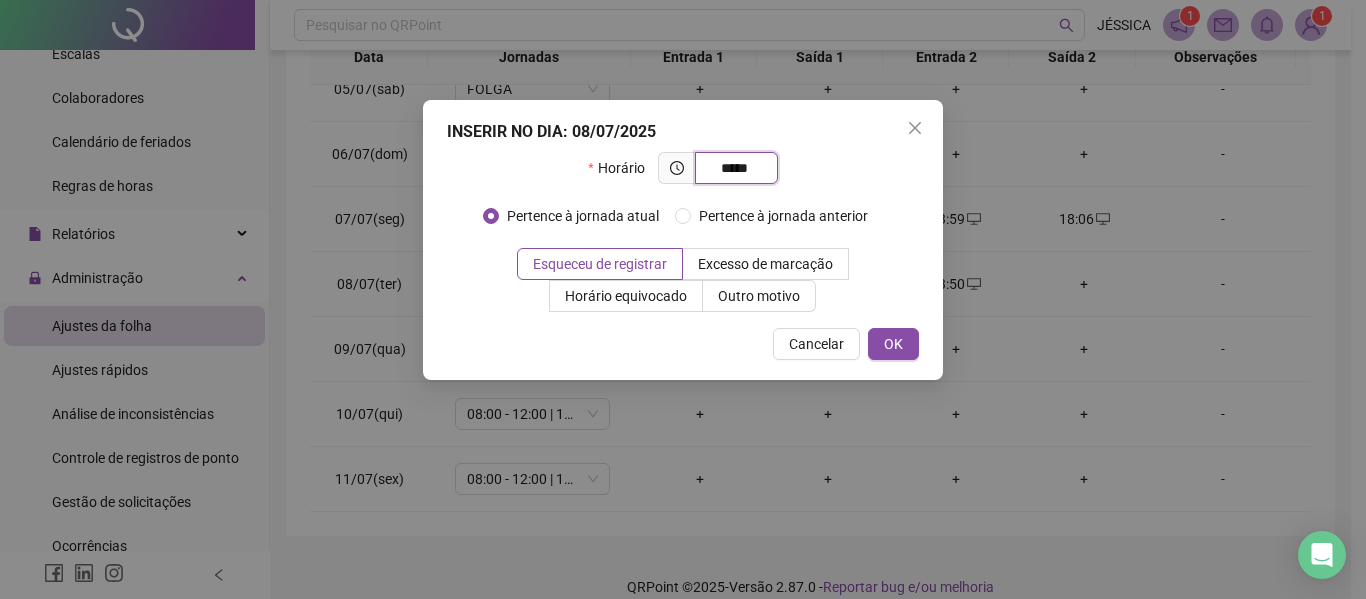 type on "*****" 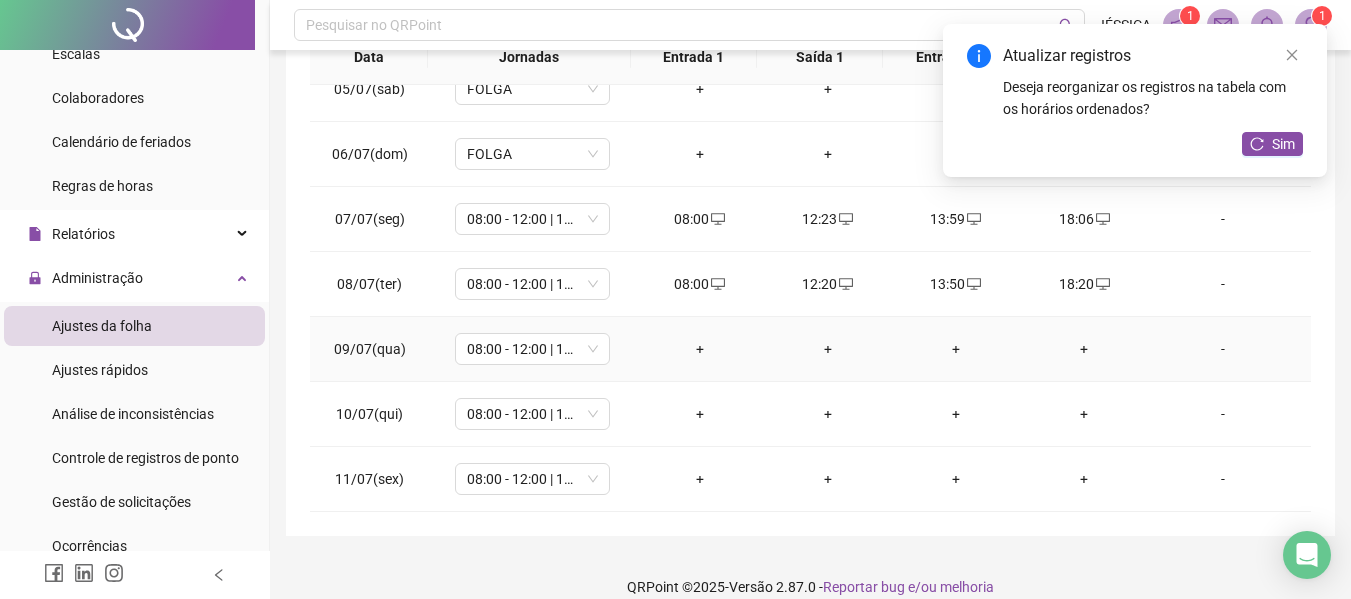 click on "+" at bounding box center [700, 349] 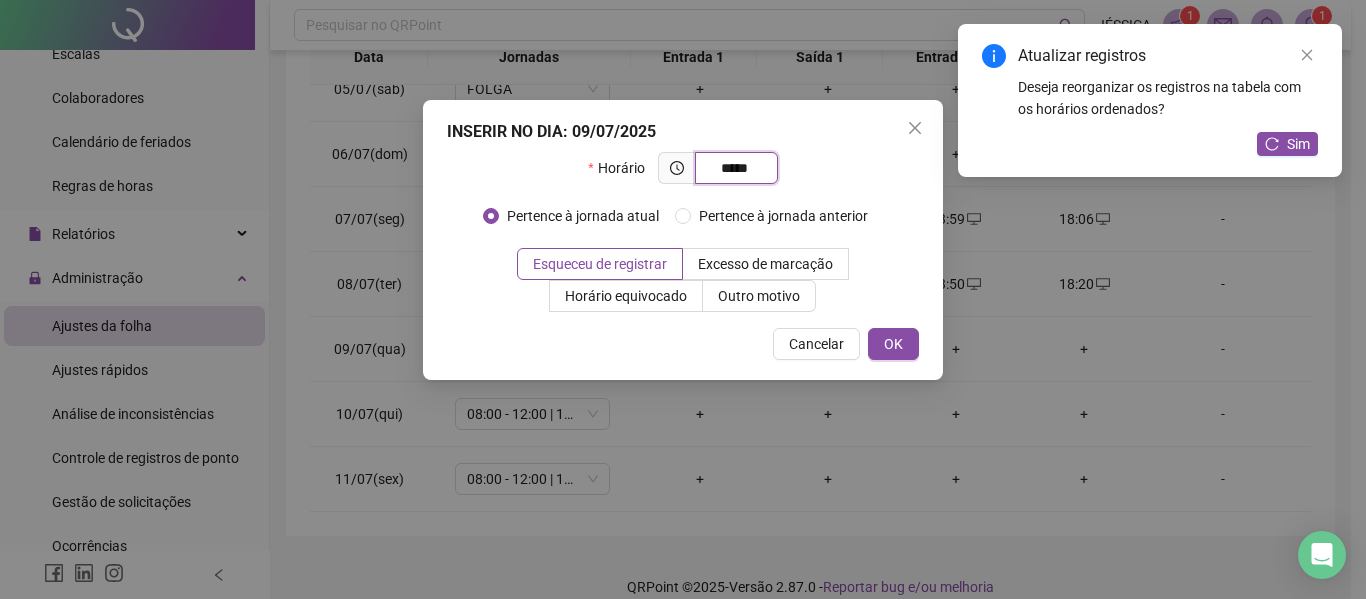 type on "*****" 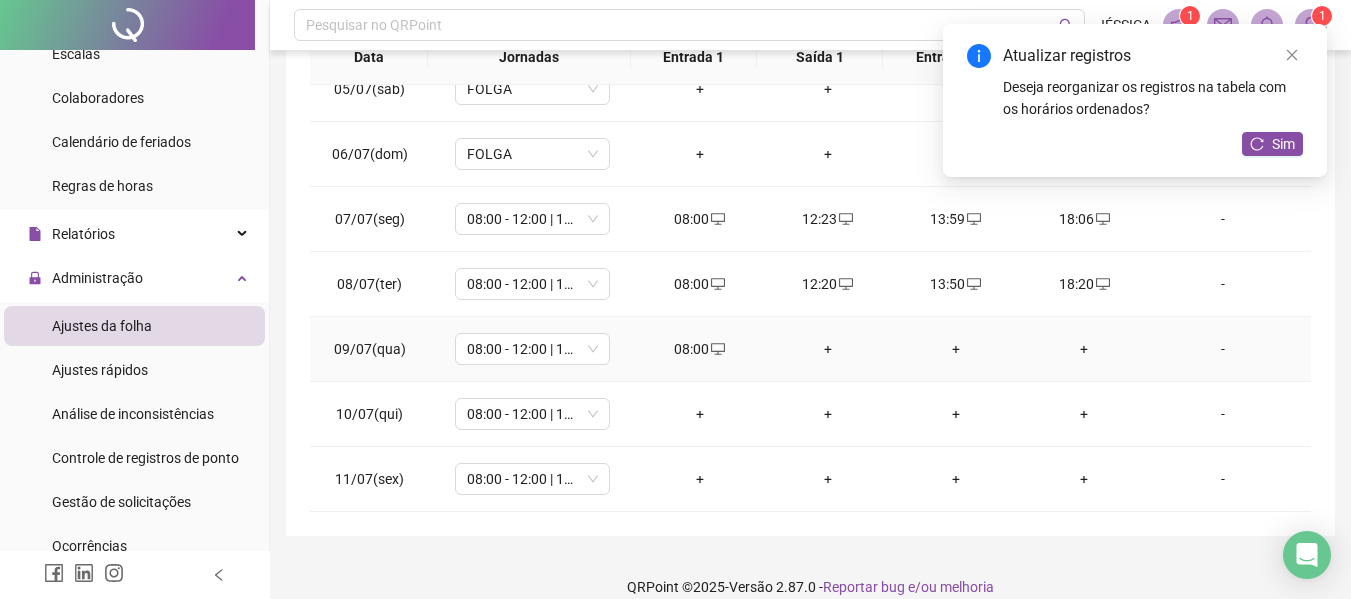 click on "+" at bounding box center [828, 349] 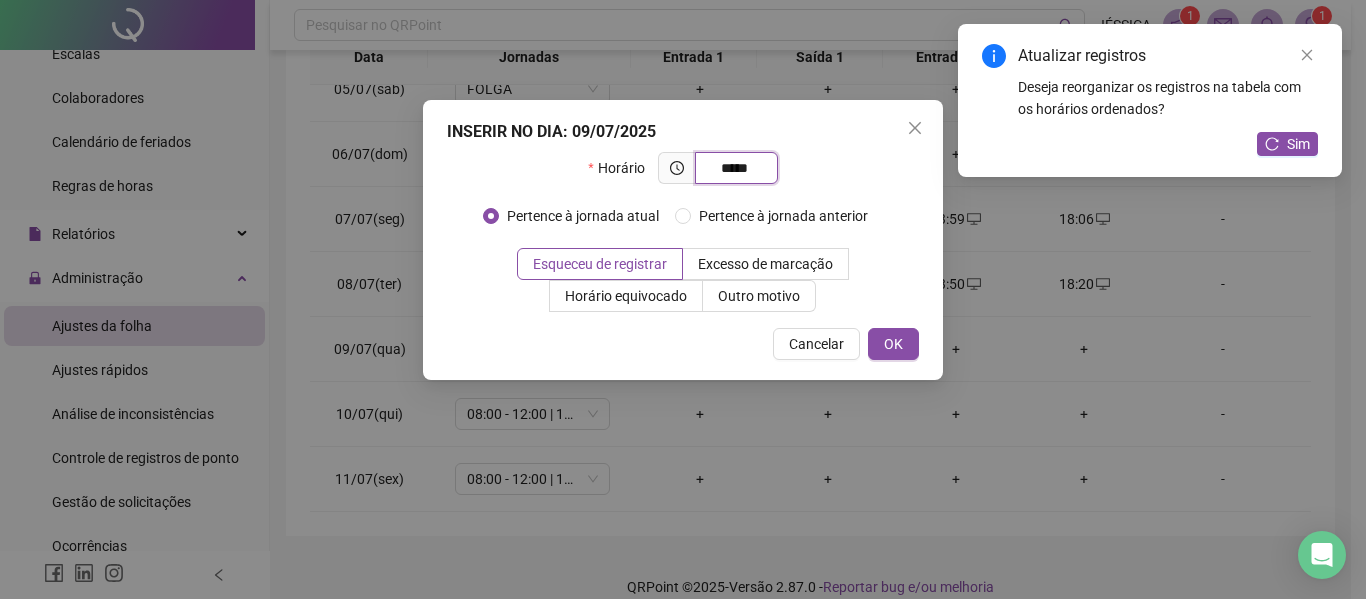 type on "*****" 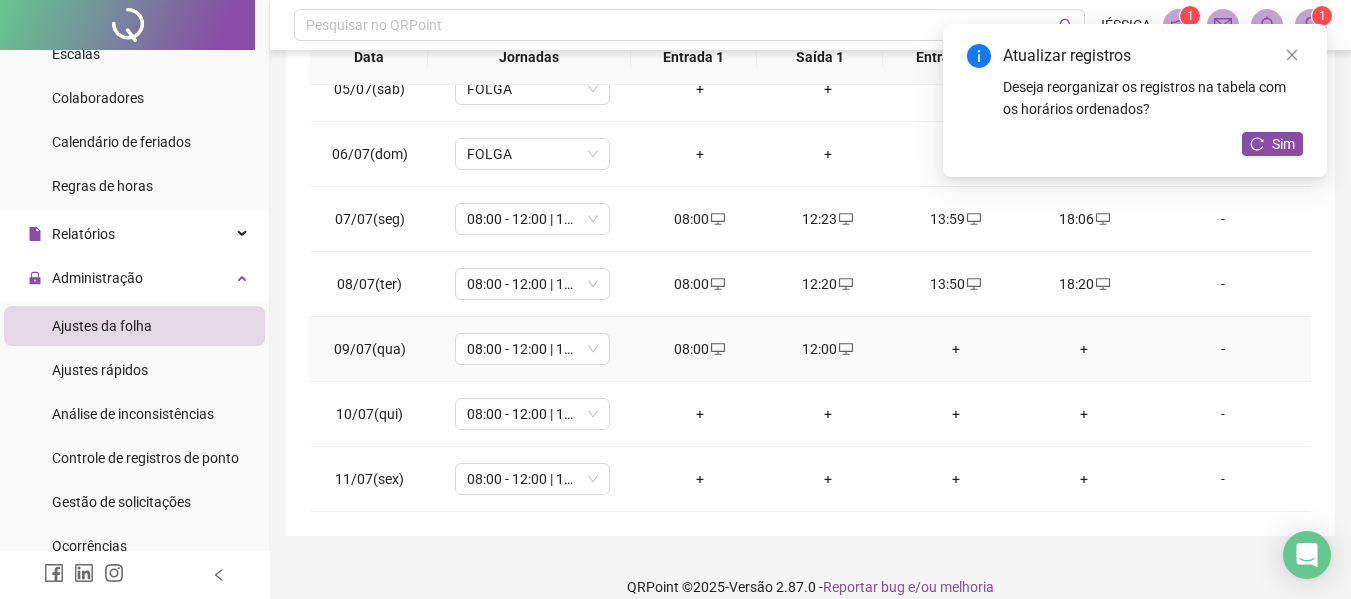 click on "+" at bounding box center (956, 349) 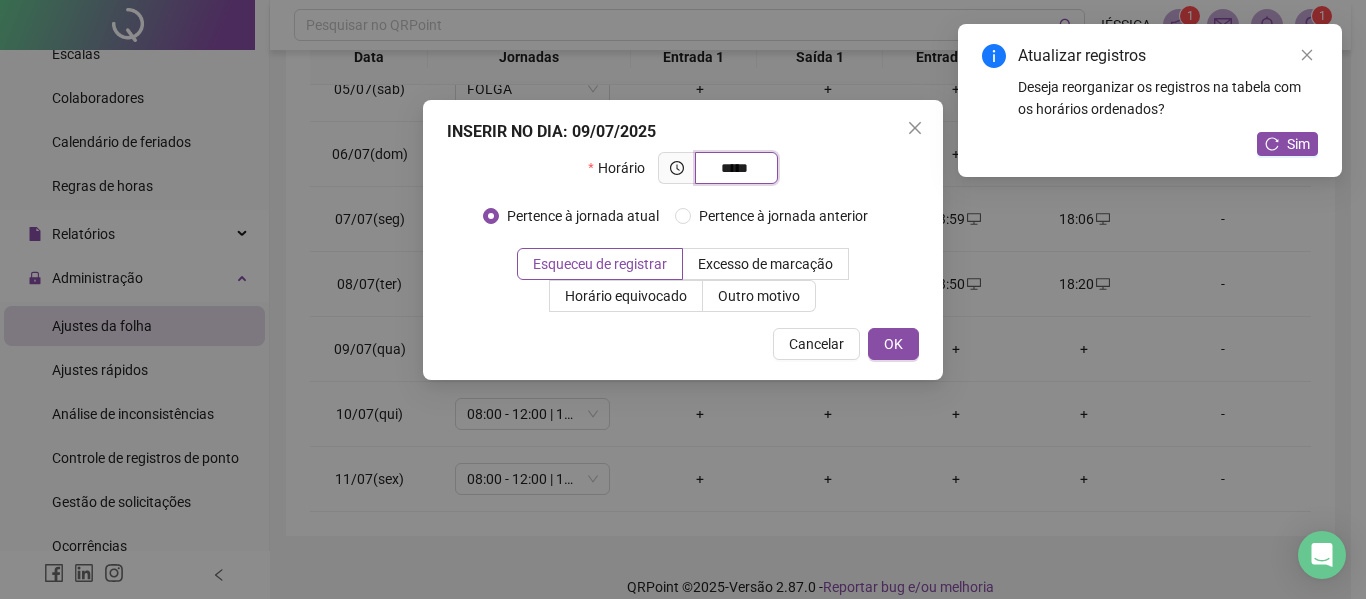type on "*****" 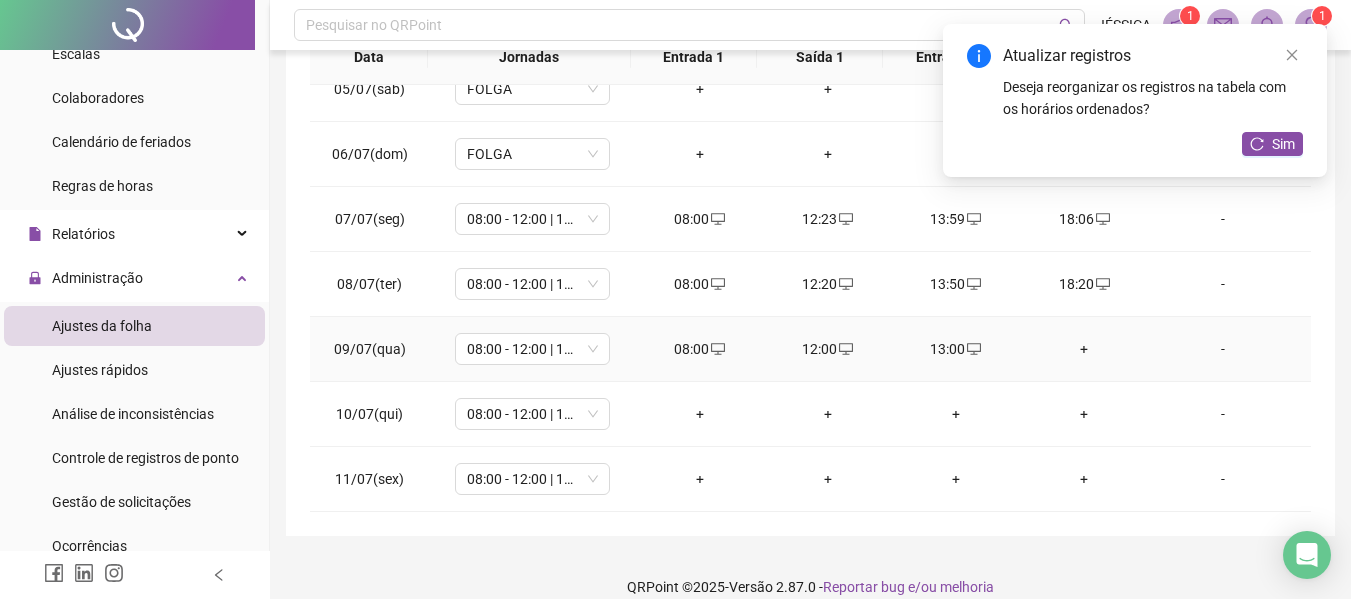 click on "+" at bounding box center (1084, 349) 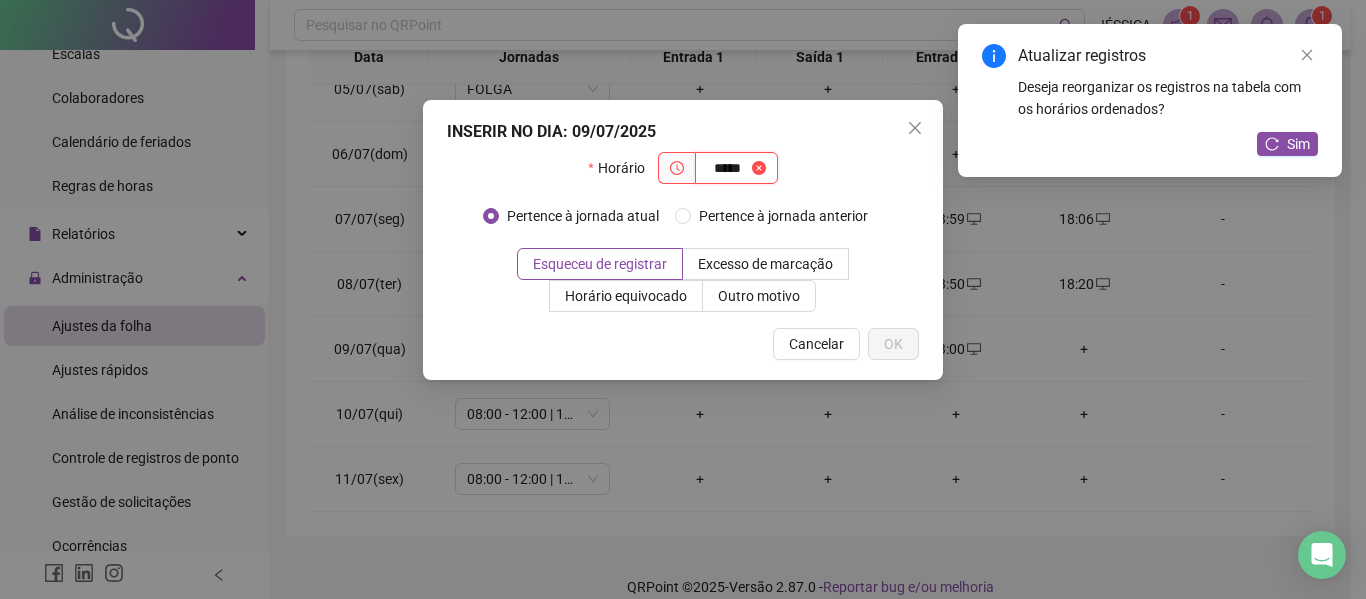 type on "*****" 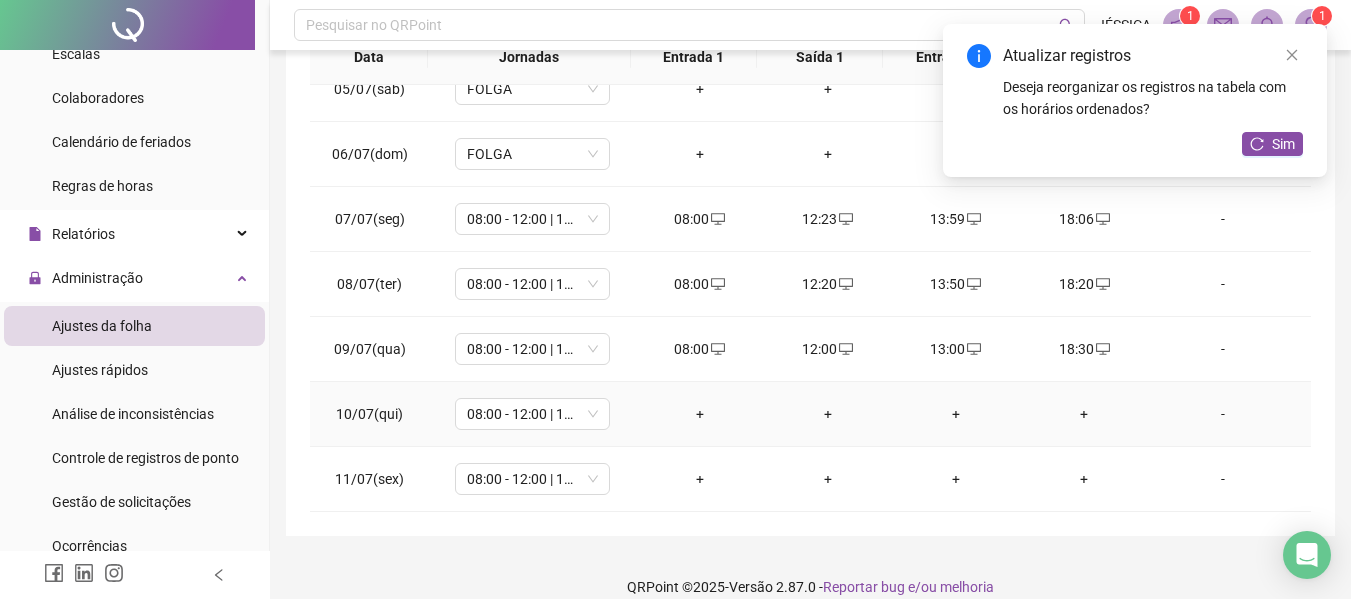 click on "+" at bounding box center [700, 414] 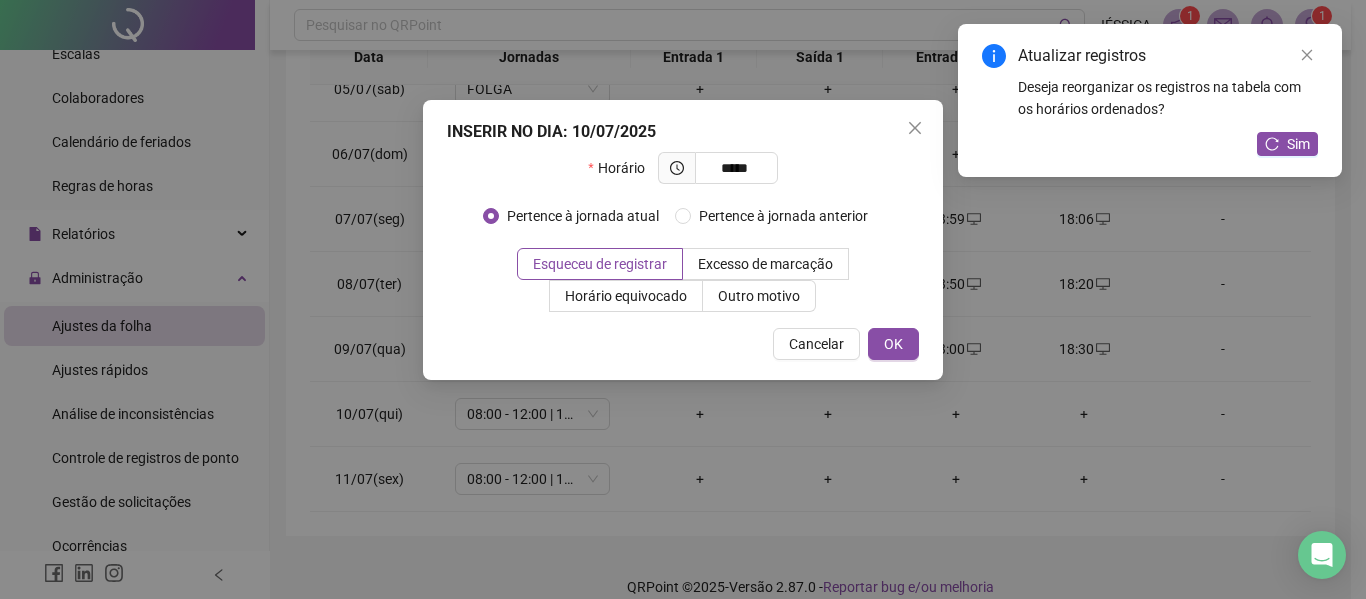 type on "*****" 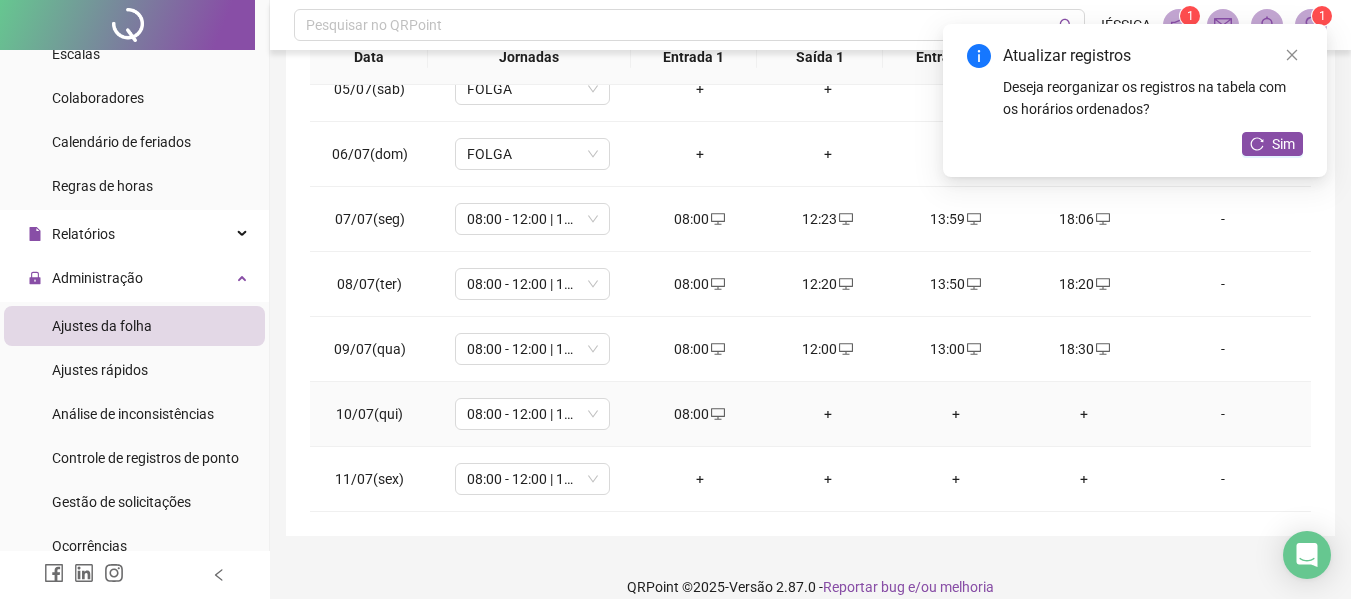click on "+" at bounding box center [828, 414] 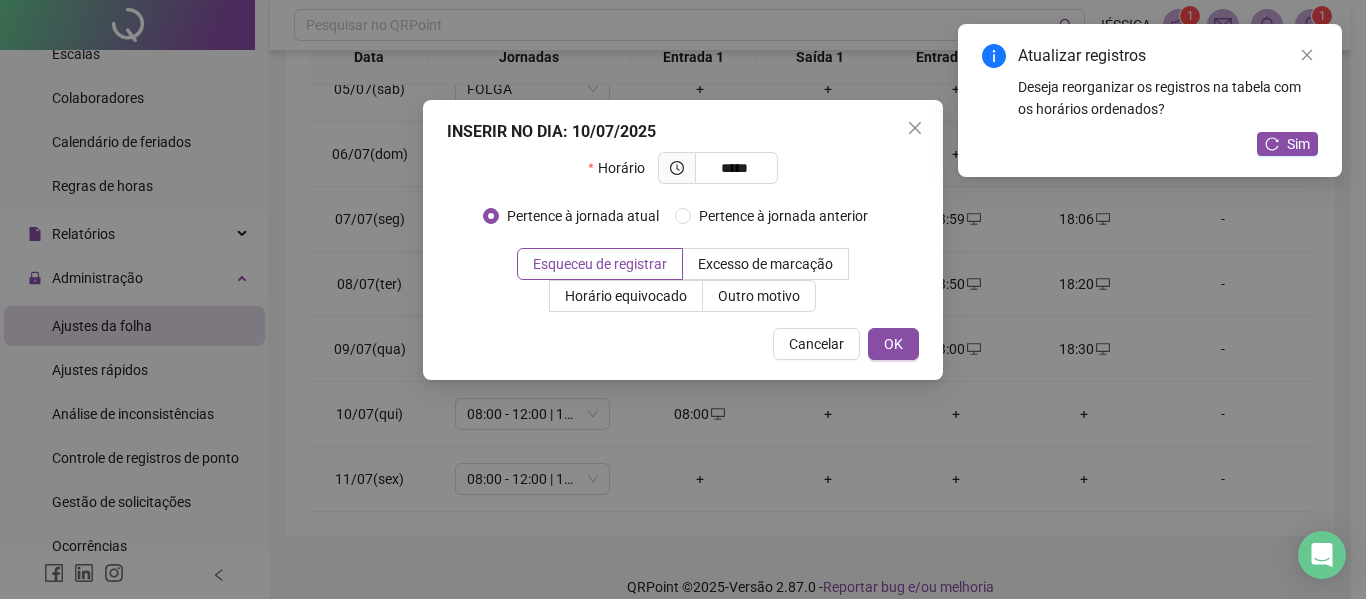 type on "*****" 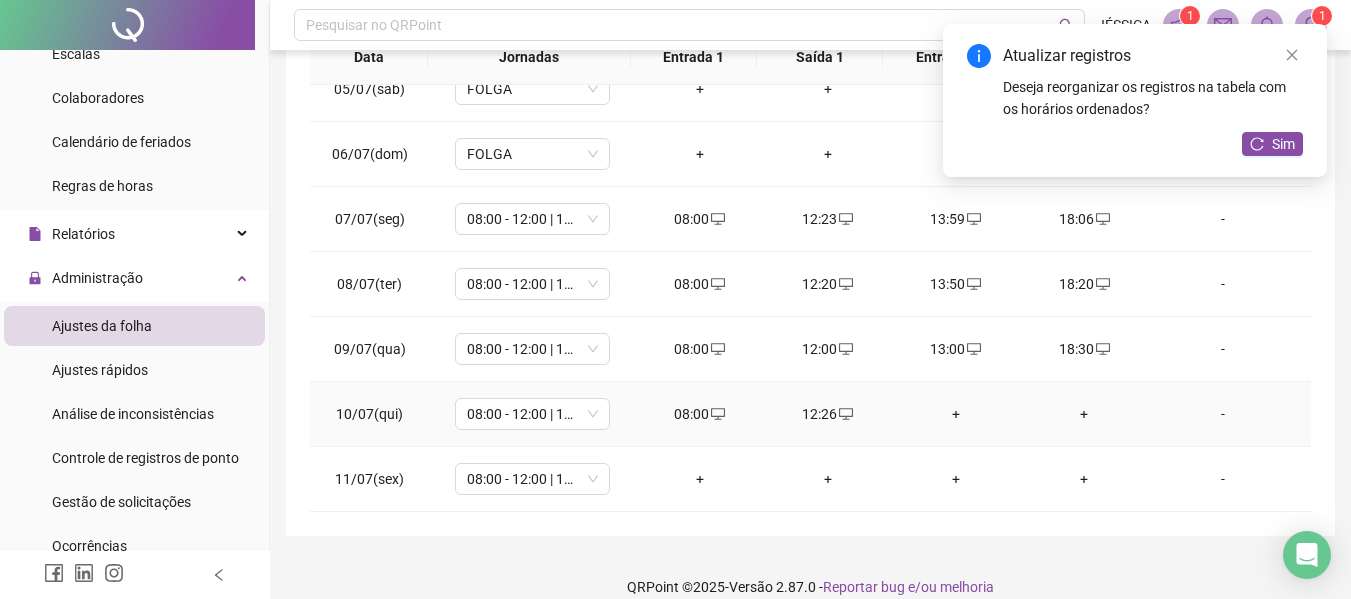 click on "+" at bounding box center [956, 414] 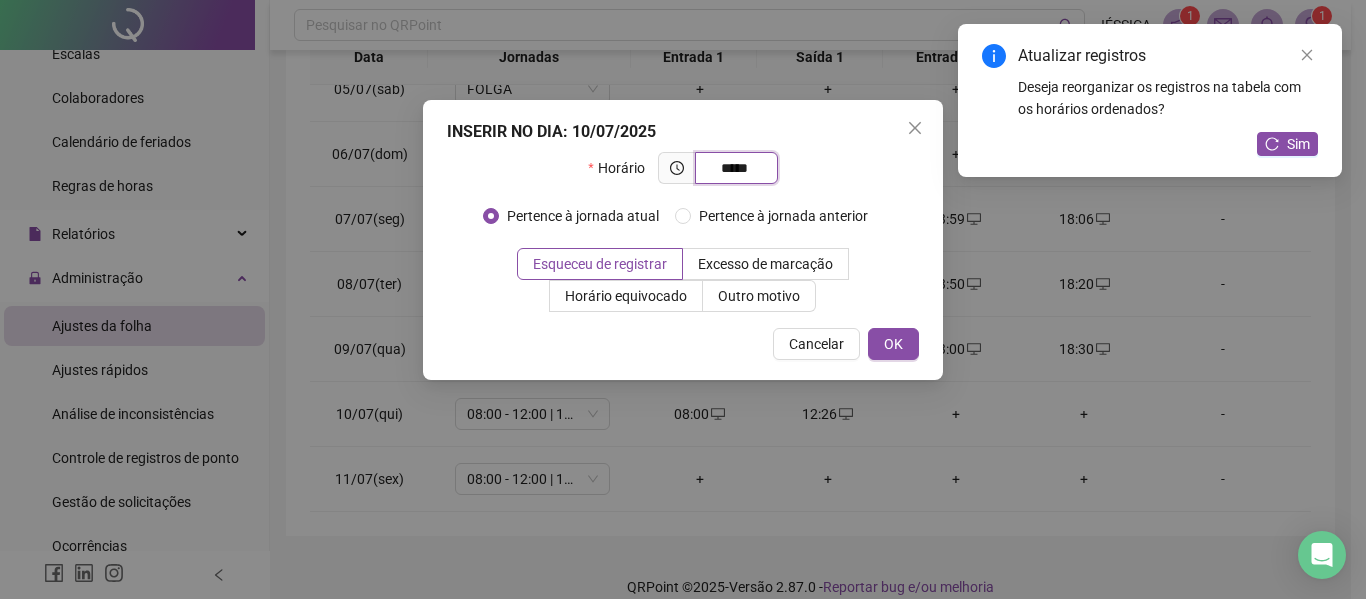 type on "*****" 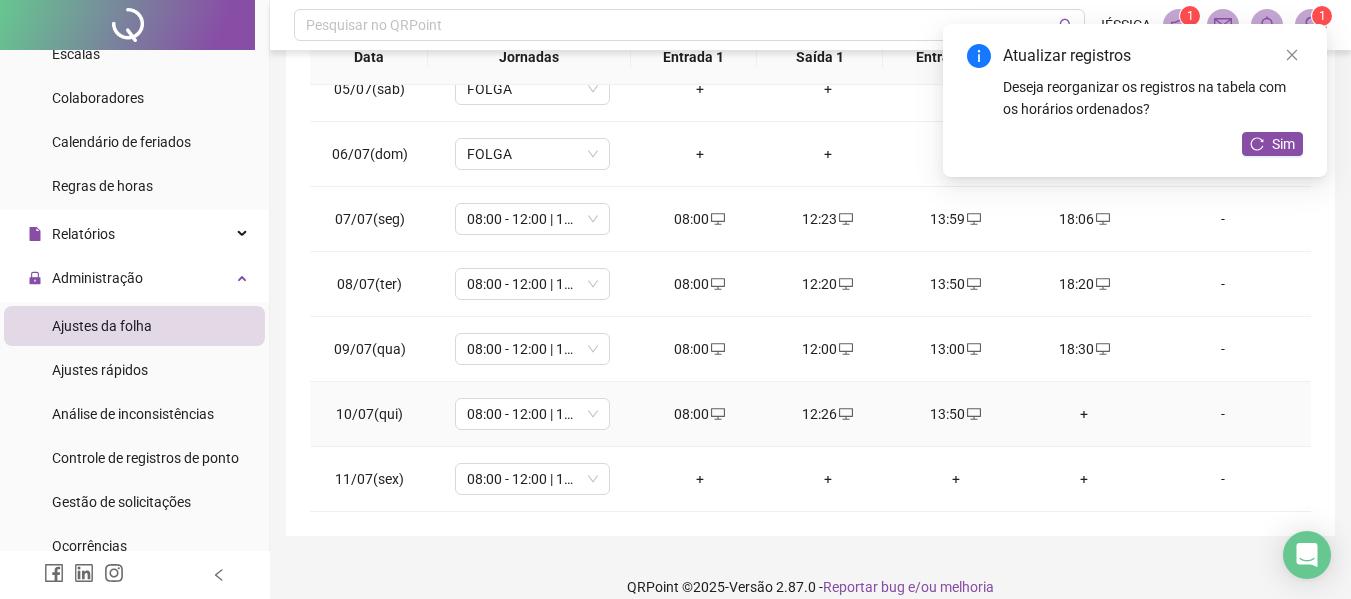click on "+" at bounding box center [1084, 414] 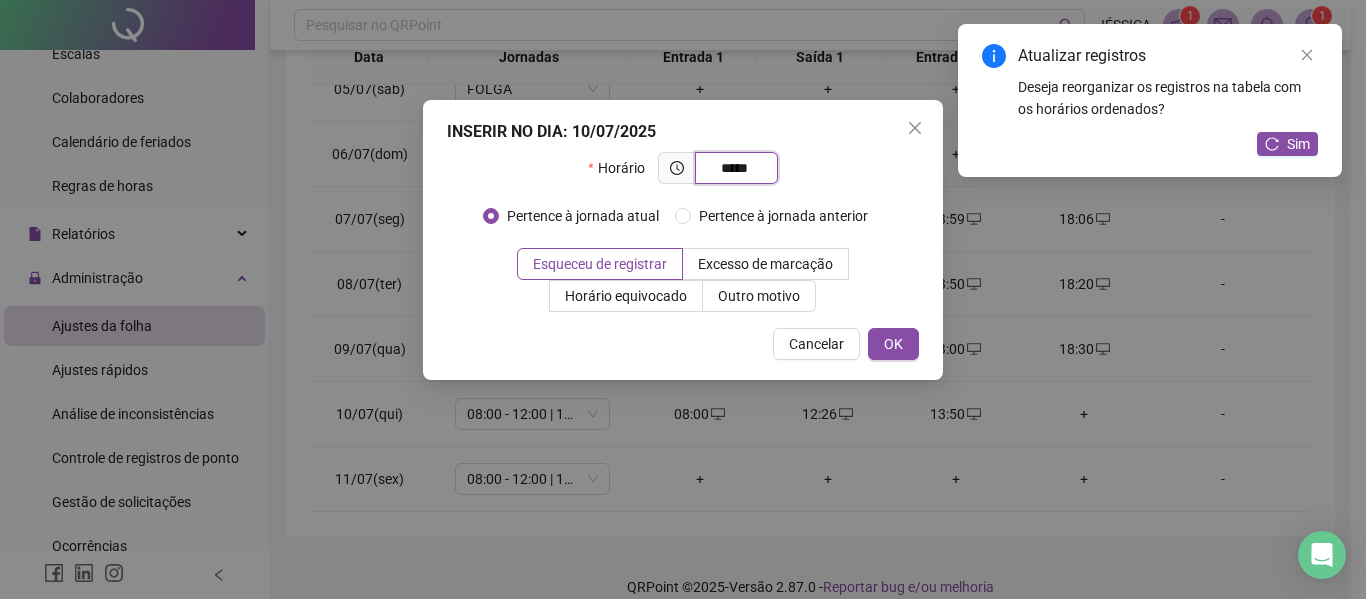 type on "*****" 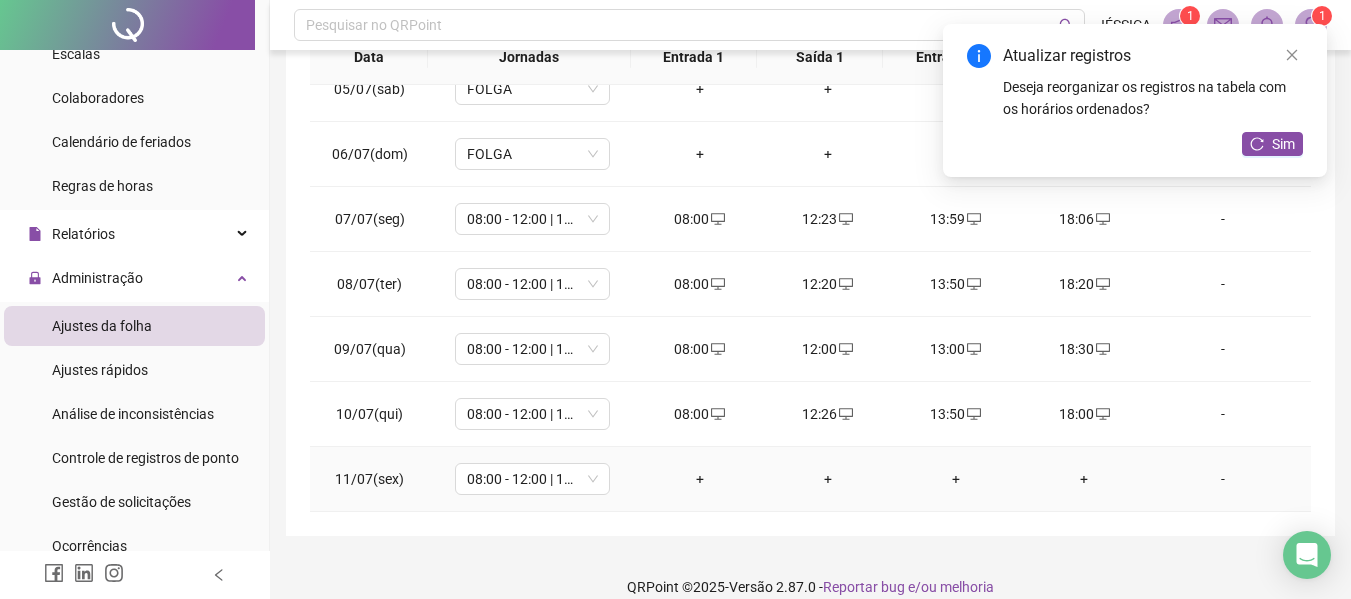 click on "+" at bounding box center [700, 479] 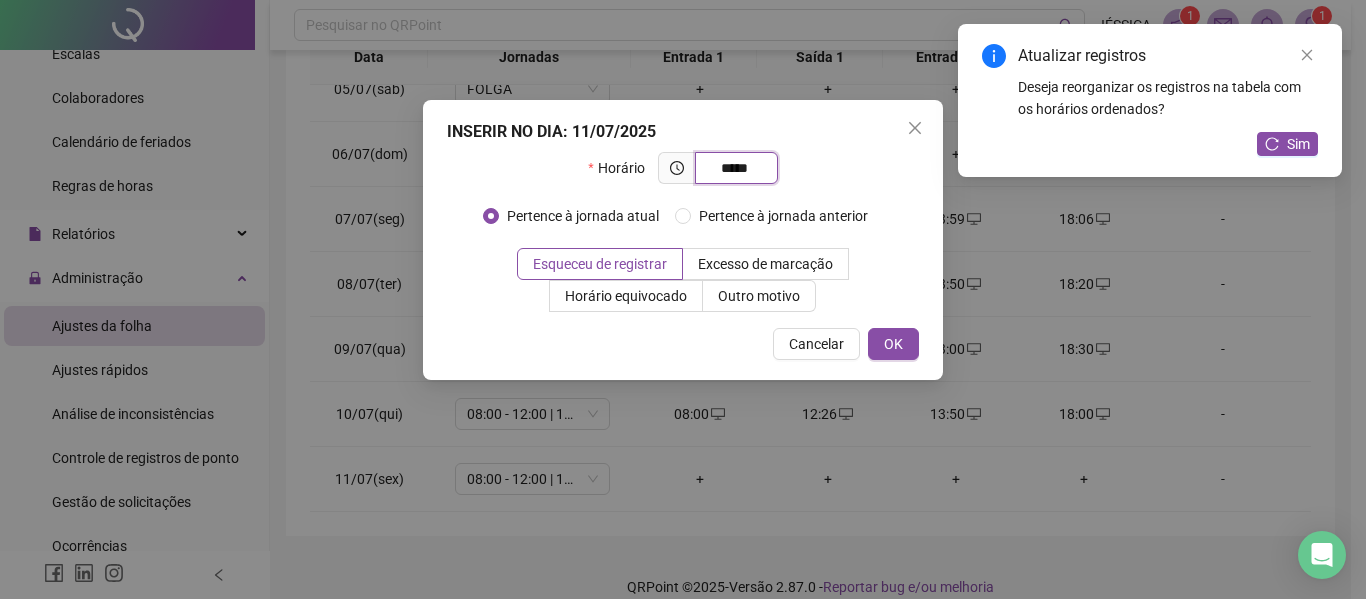 type on "*****" 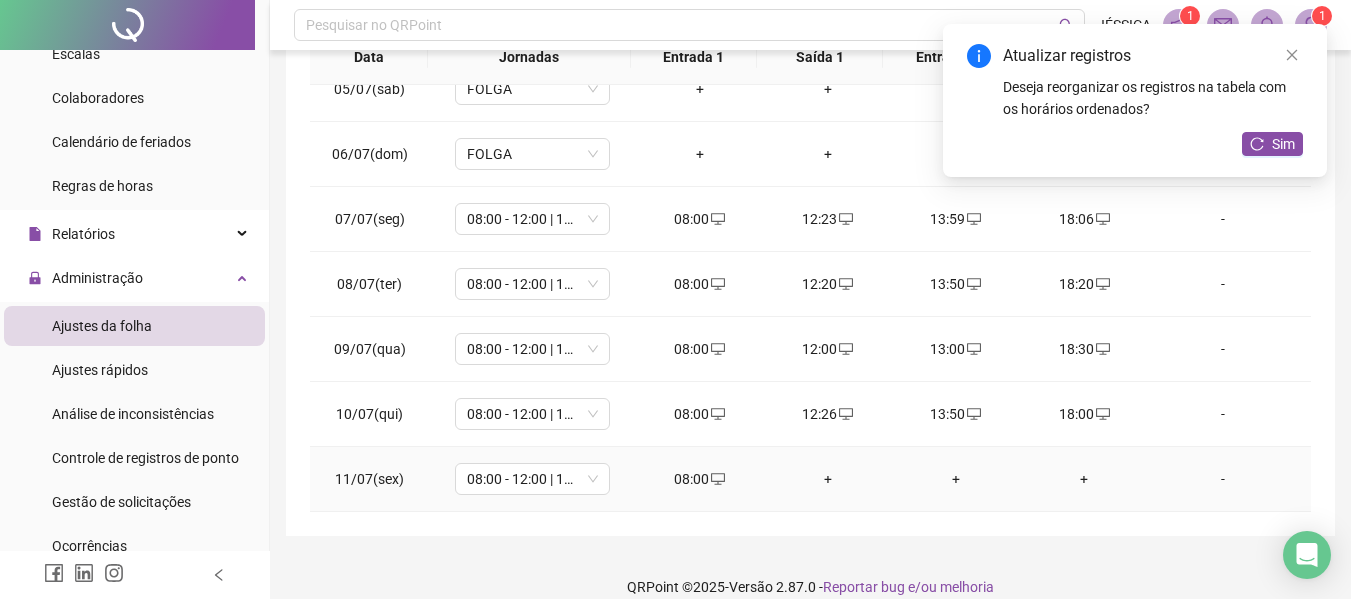 click on "+" at bounding box center (828, 479) 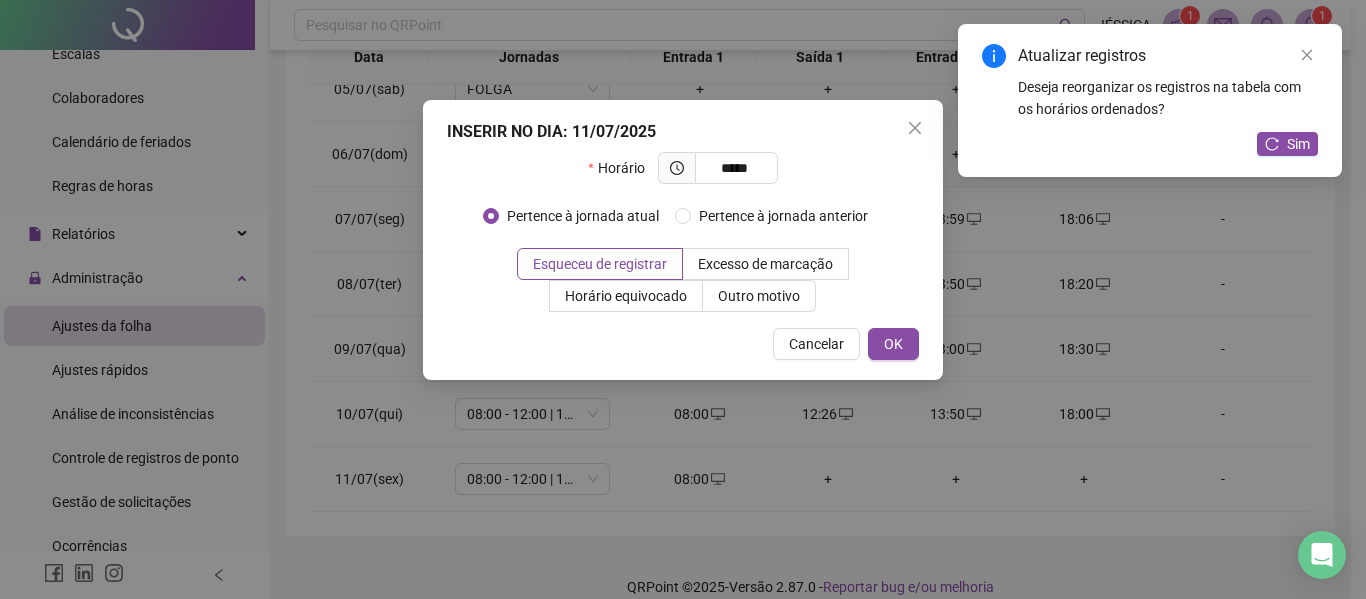 type on "*****" 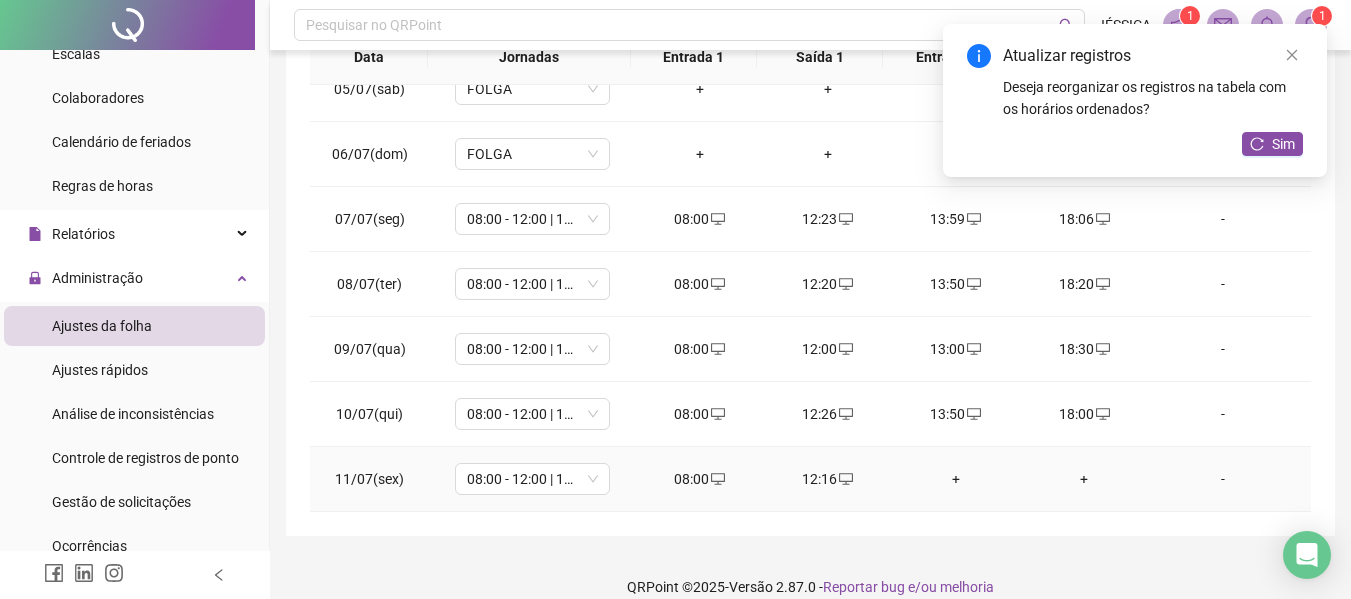 click on "+" at bounding box center (956, 479) 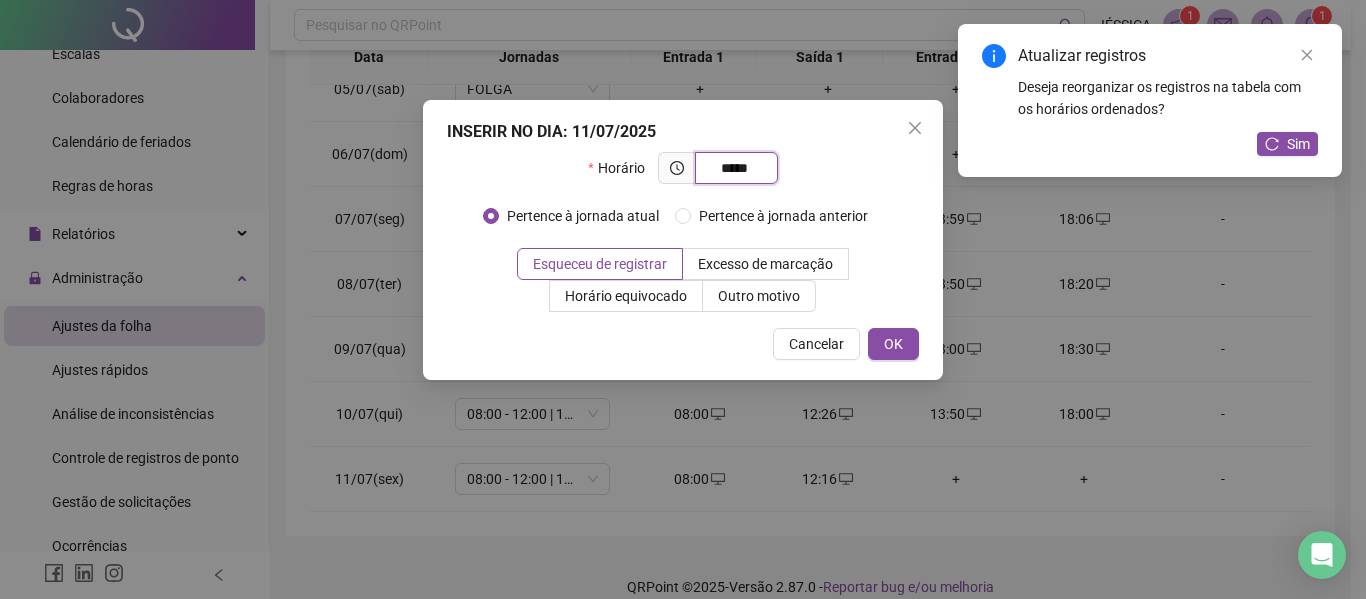 type on "*****" 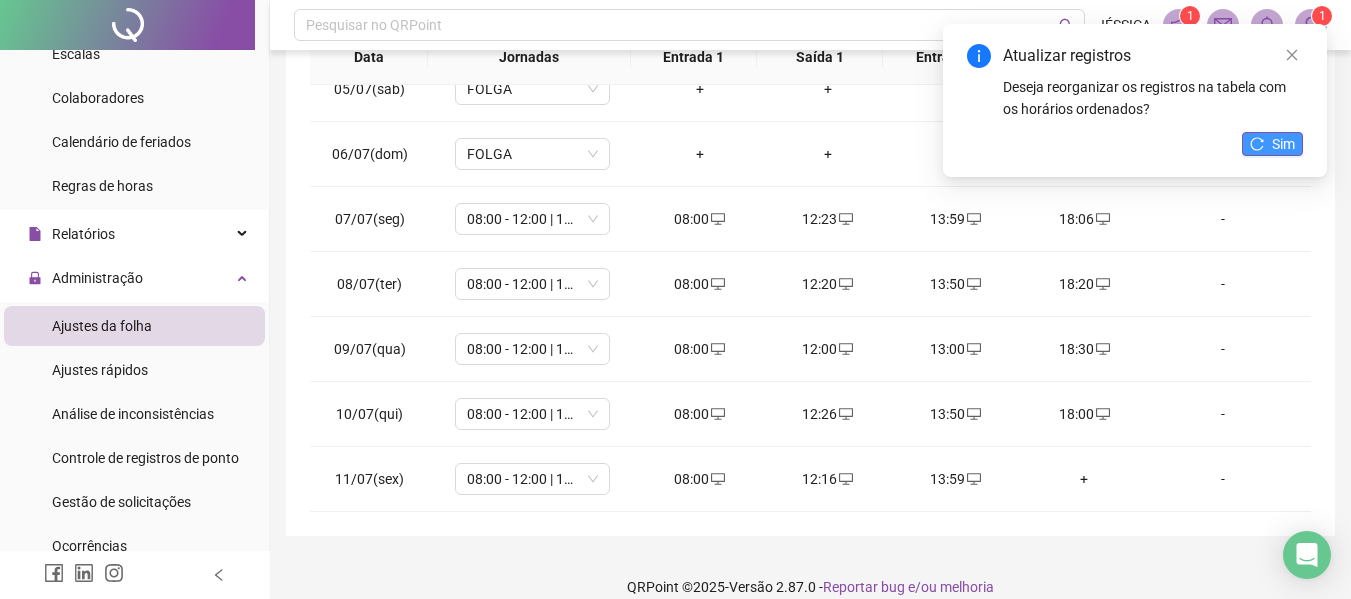 click on "Sim" at bounding box center (1283, 144) 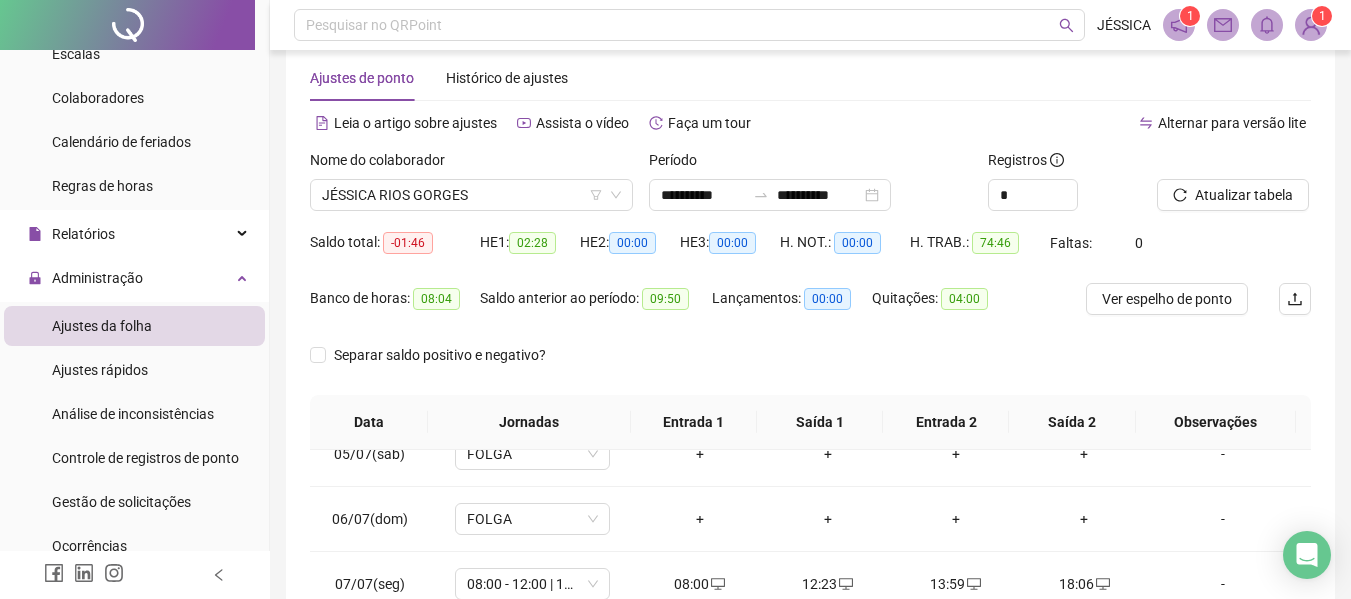 scroll, scrollTop: 0, scrollLeft: 0, axis: both 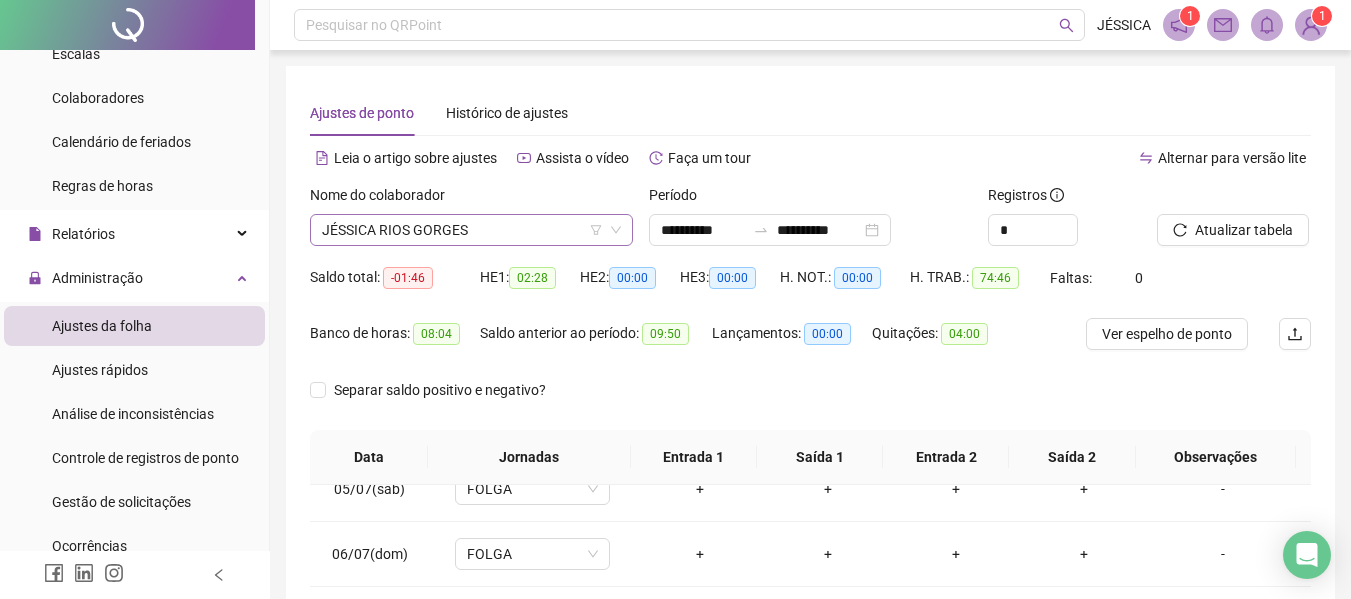click on "JÉSSICA RIOS GORGES" at bounding box center [471, 230] 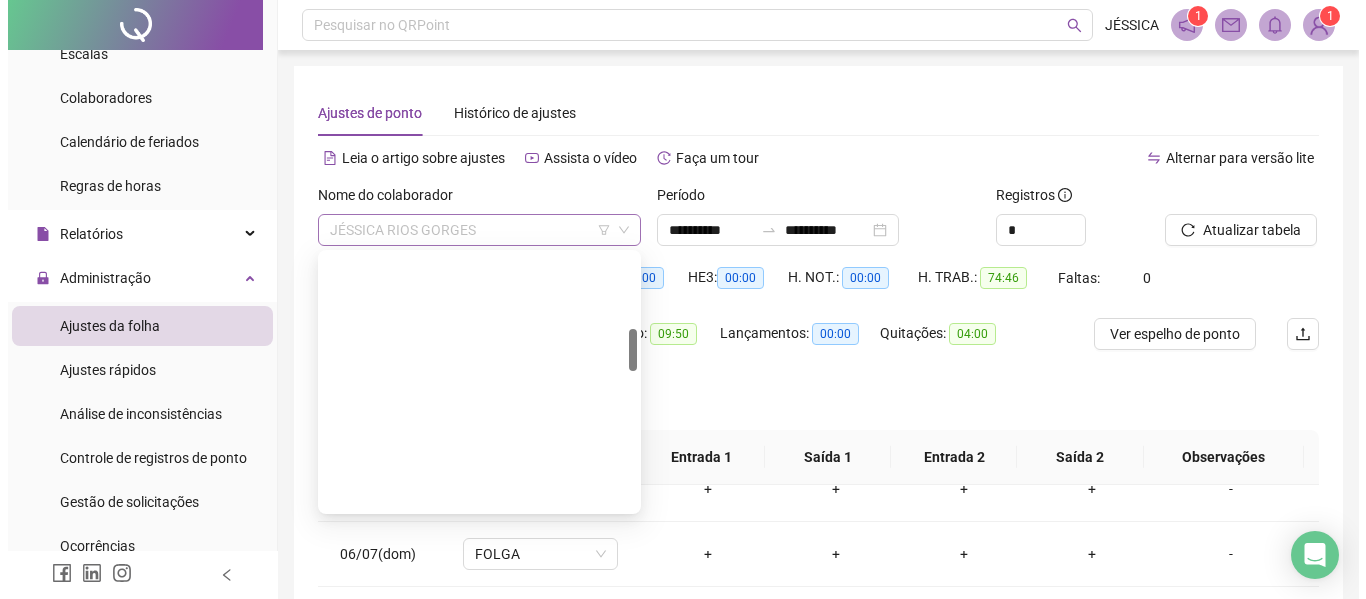 scroll, scrollTop: 448, scrollLeft: 0, axis: vertical 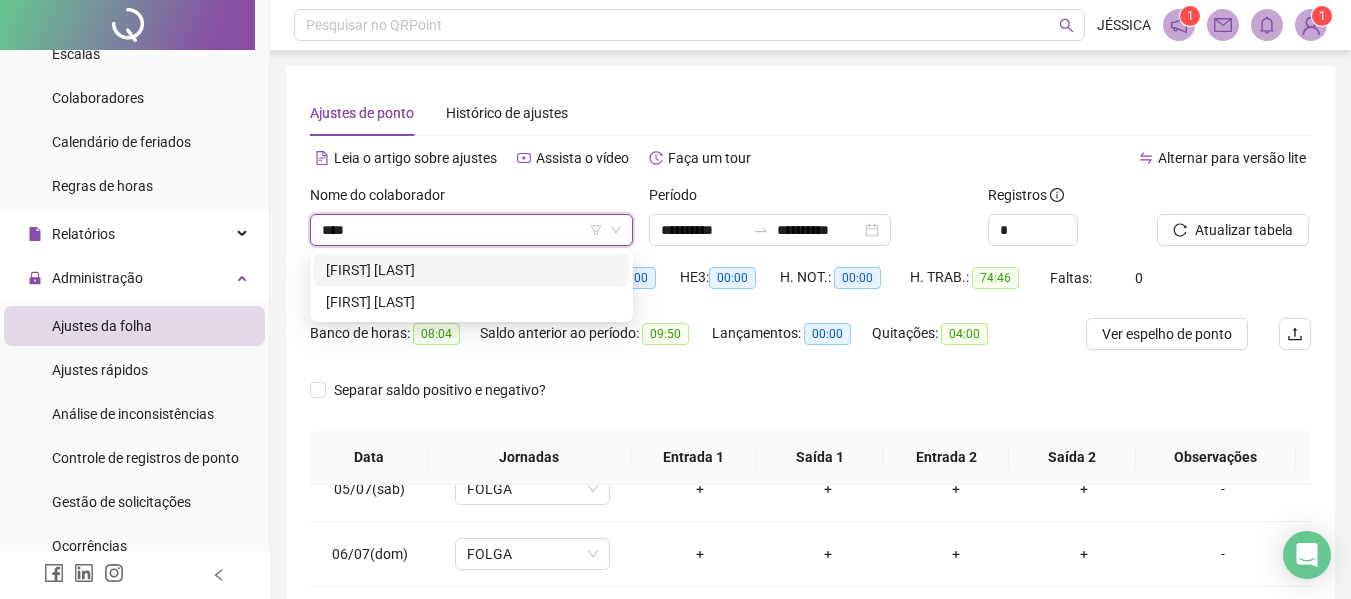 type on "*****" 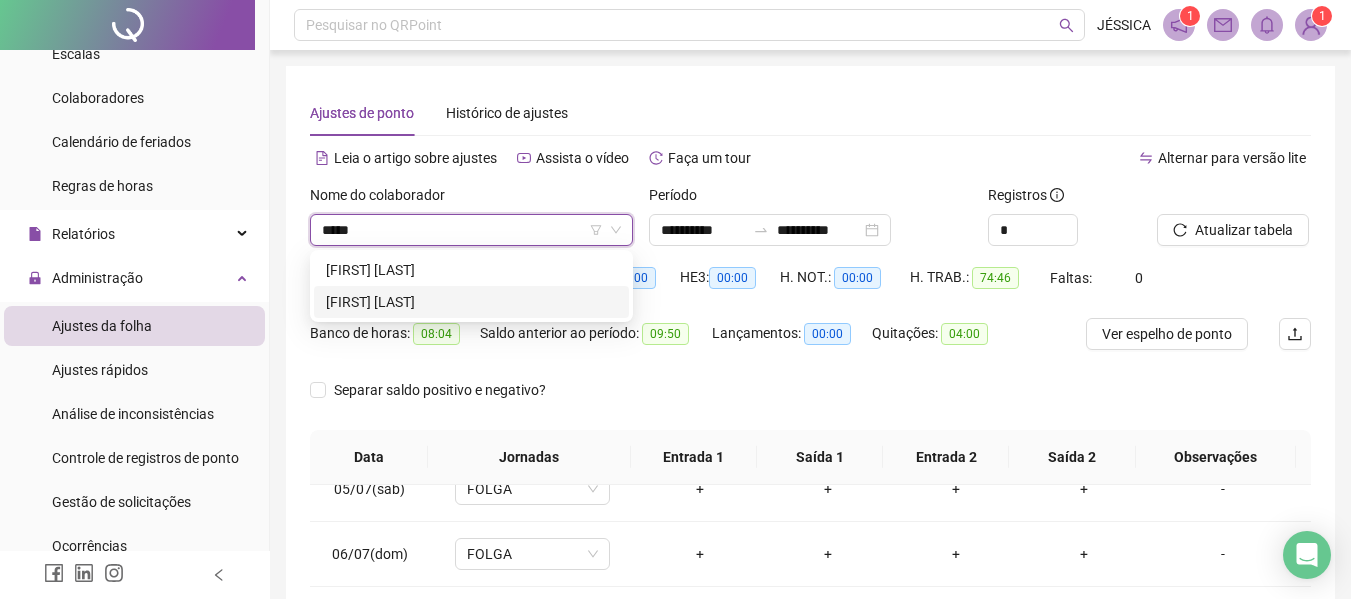 click on "[FIRST] [LAST]" at bounding box center [471, 302] 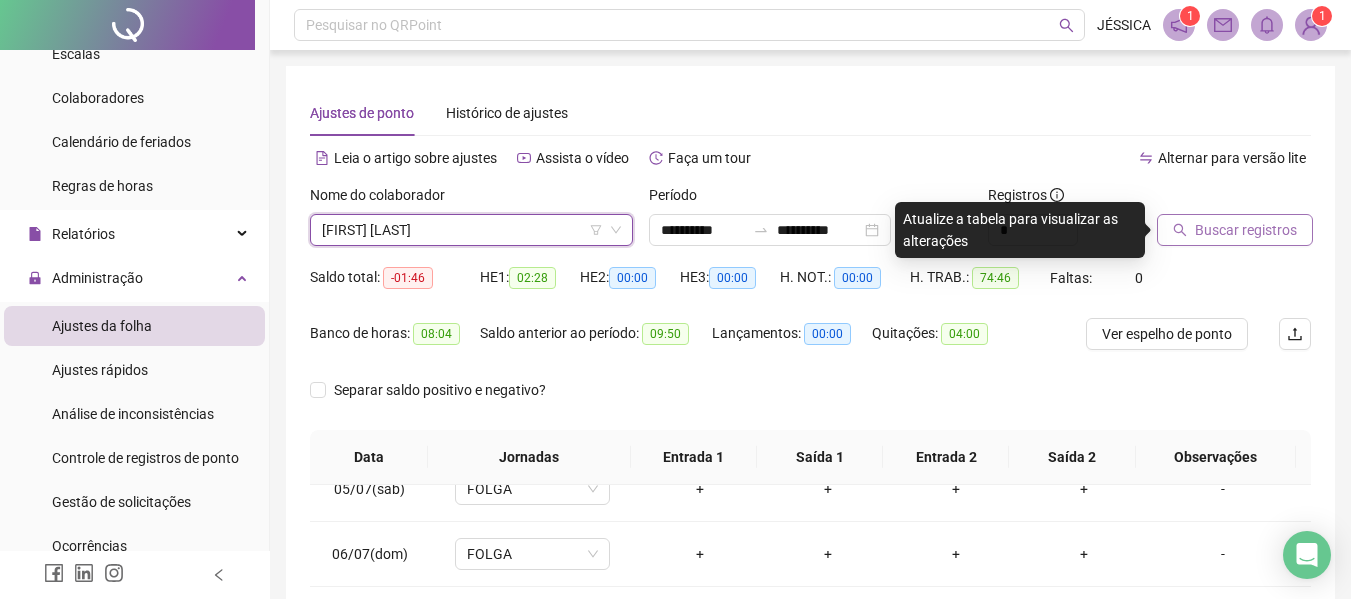 click on "Buscar registros" at bounding box center (1246, 230) 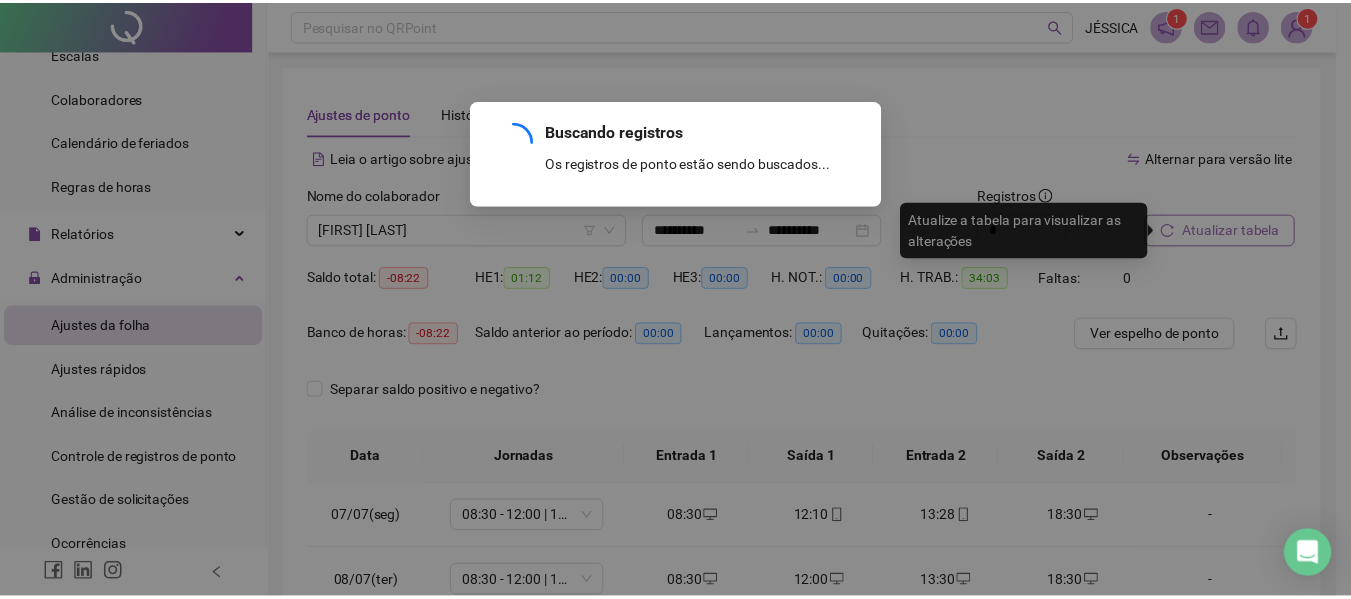 scroll, scrollTop: 0, scrollLeft: 0, axis: both 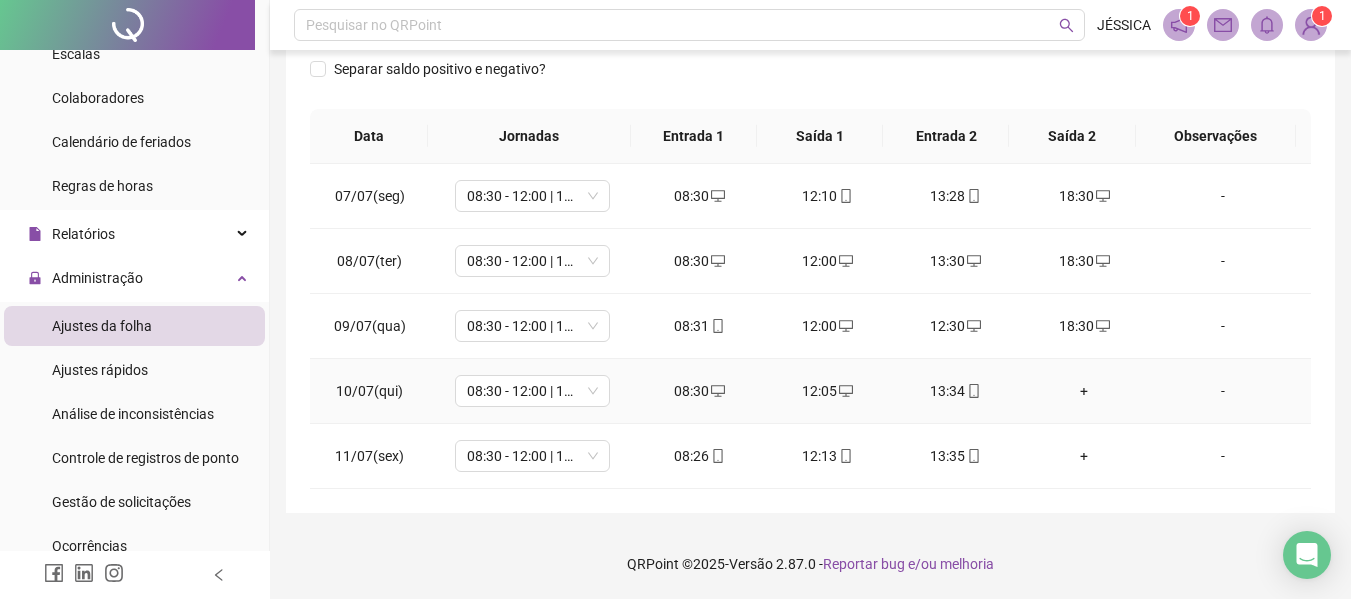 click on "+" at bounding box center (1084, 391) 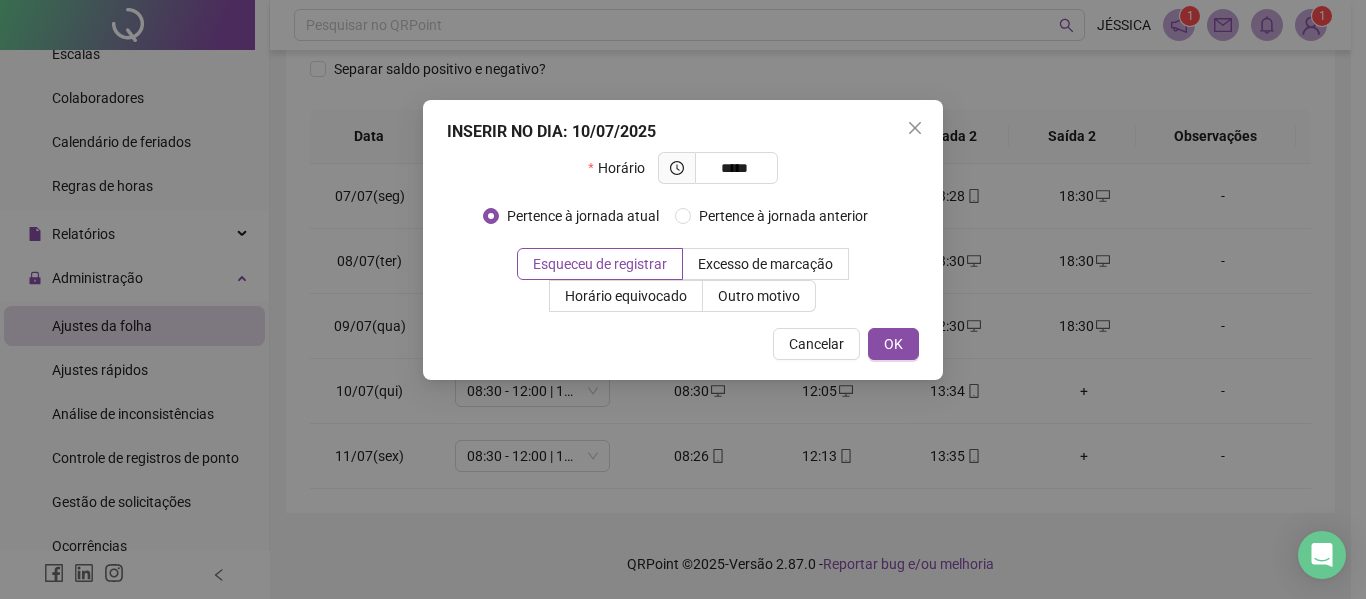 type on "*****" 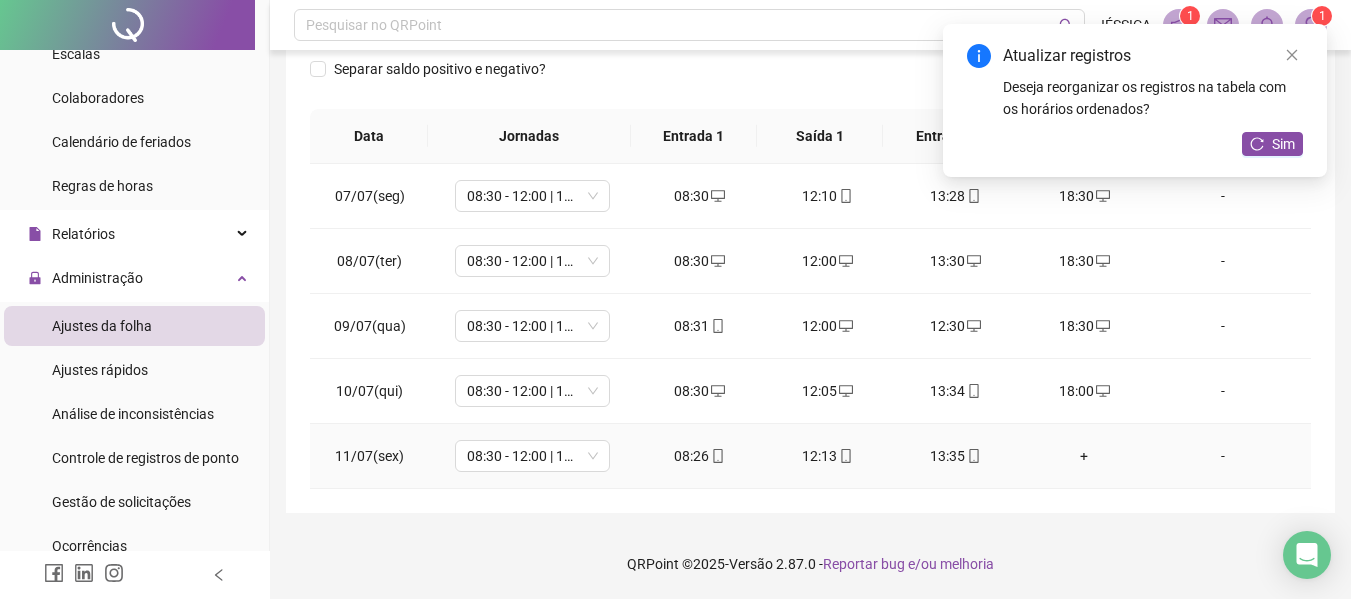 click on "+" at bounding box center (1084, 456) 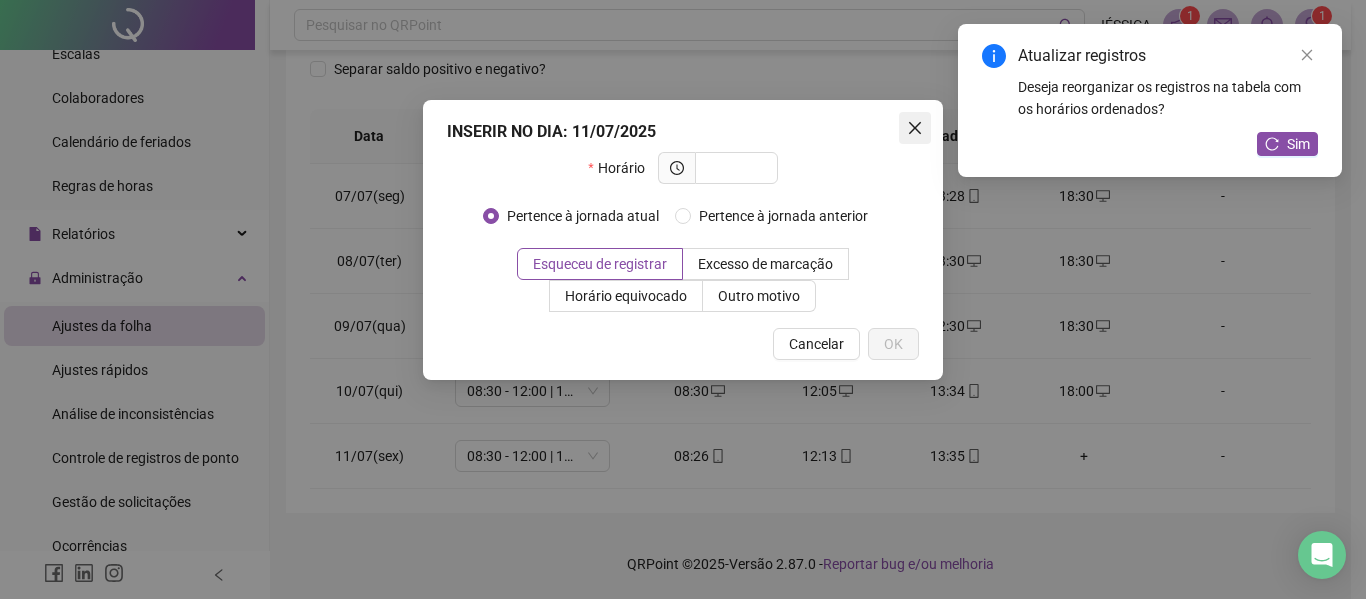 click 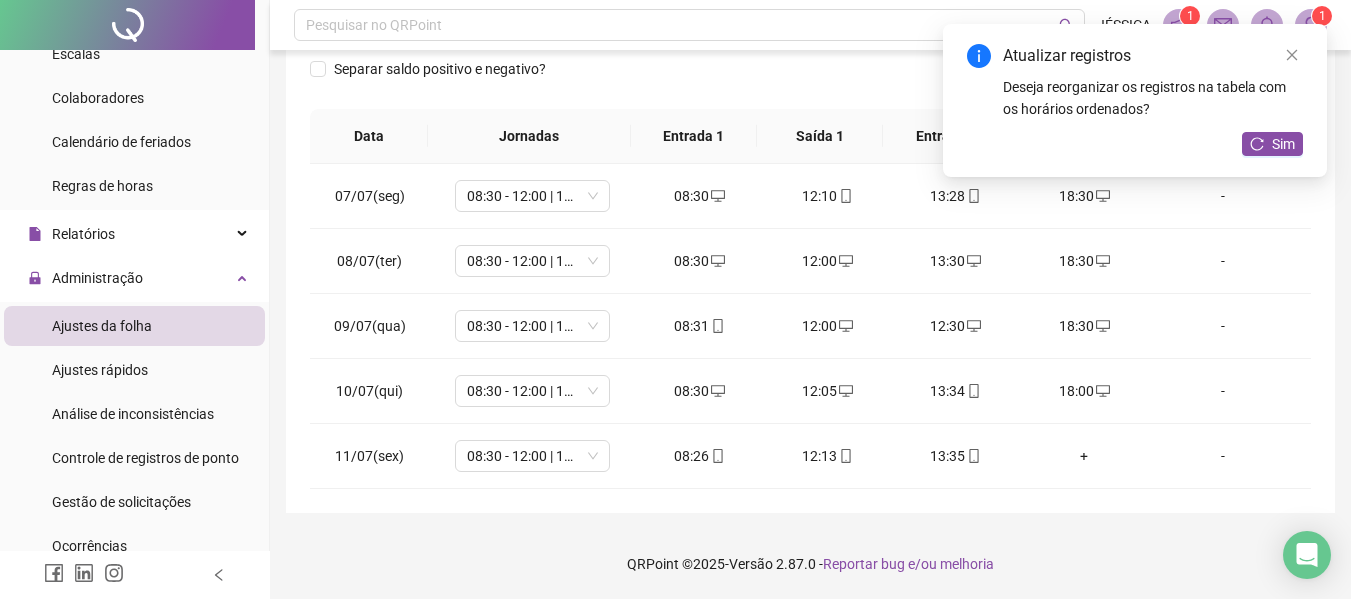 click on "Atualizar registros Deseja reorganizar os registros na tabela com os horários ordenados? Sim" at bounding box center (1135, 100) 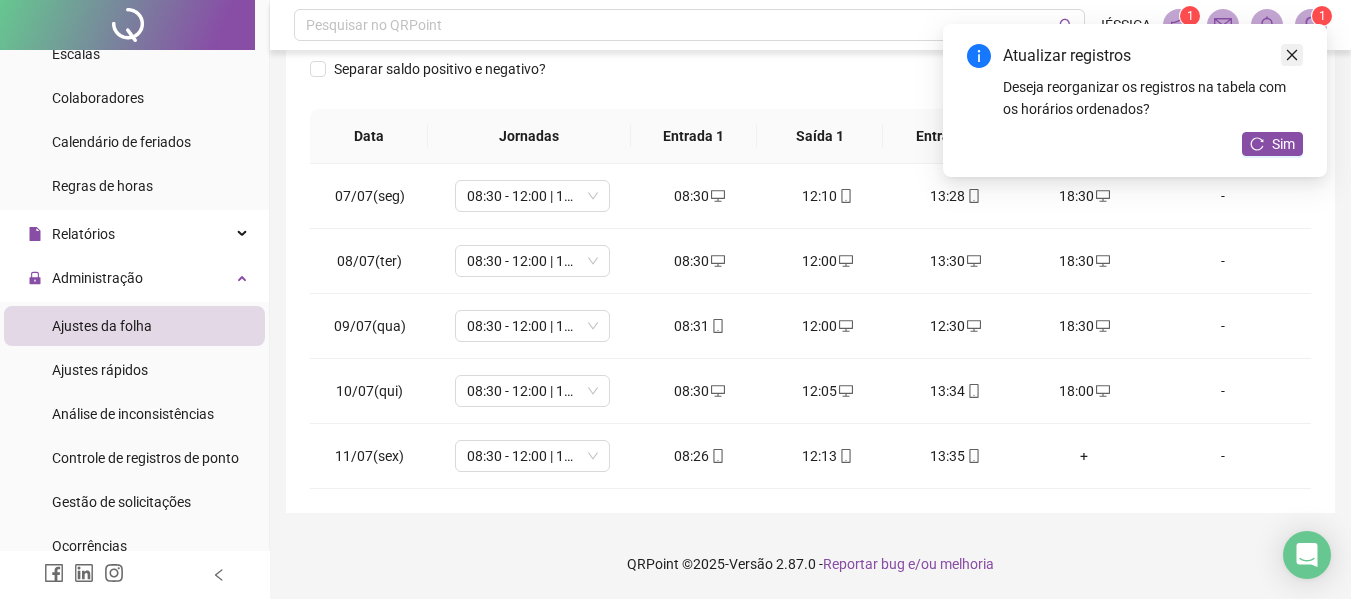 click 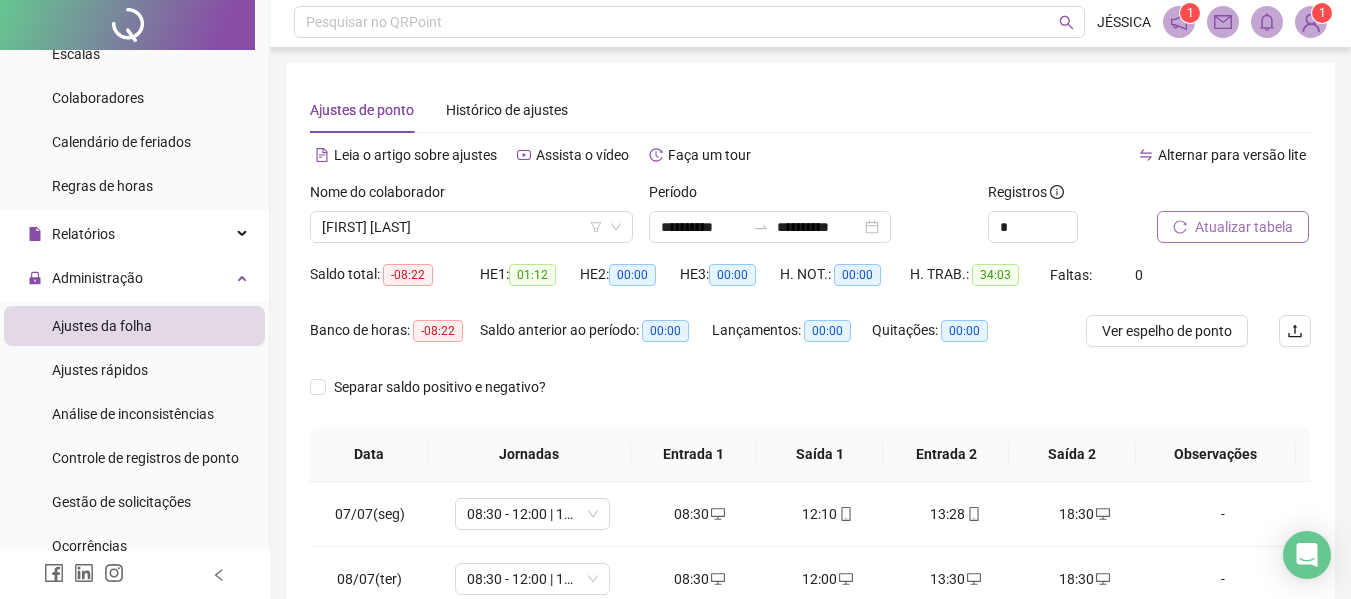 scroll, scrollTop: 0, scrollLeft: 0, axis: both 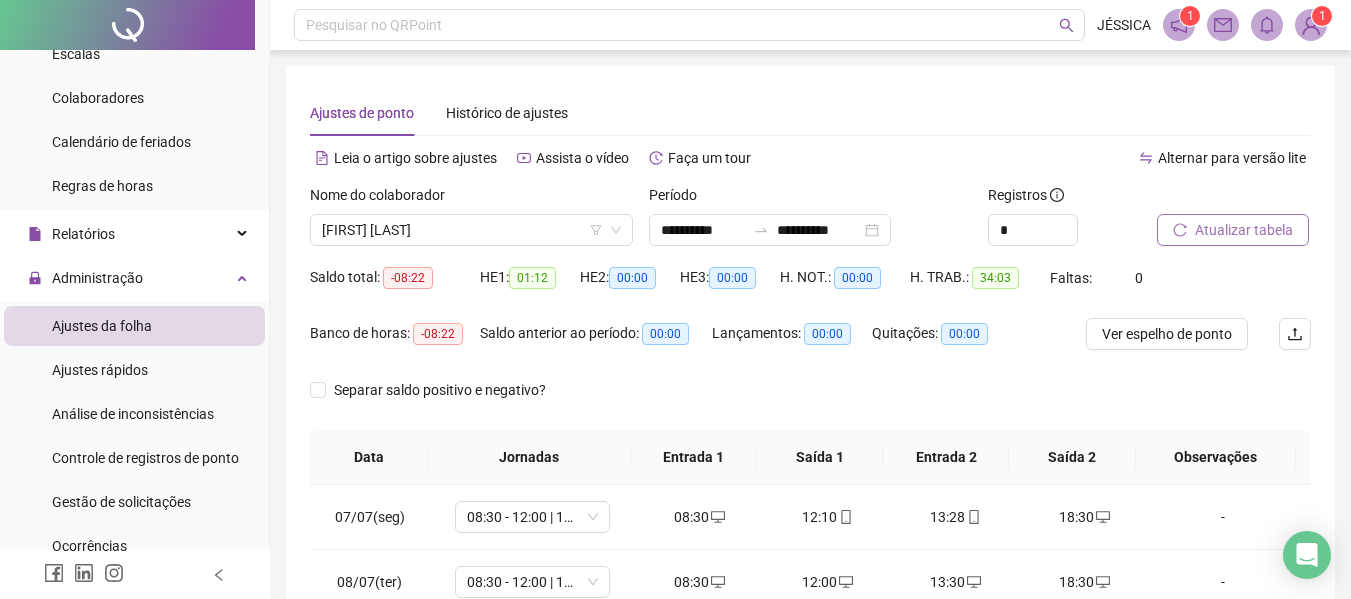 click on "Atualizar tabela" at bounding box center (1244, 230) 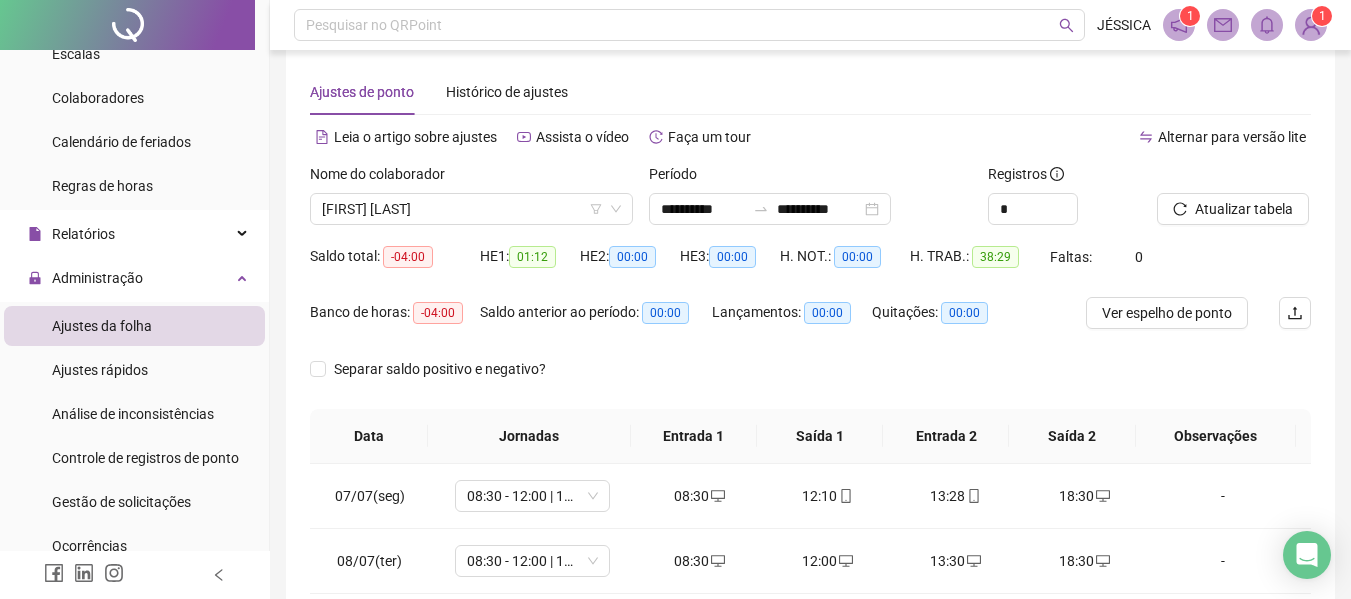 scroll, scrollTop: 0, scrollLeft: 0, axis: both 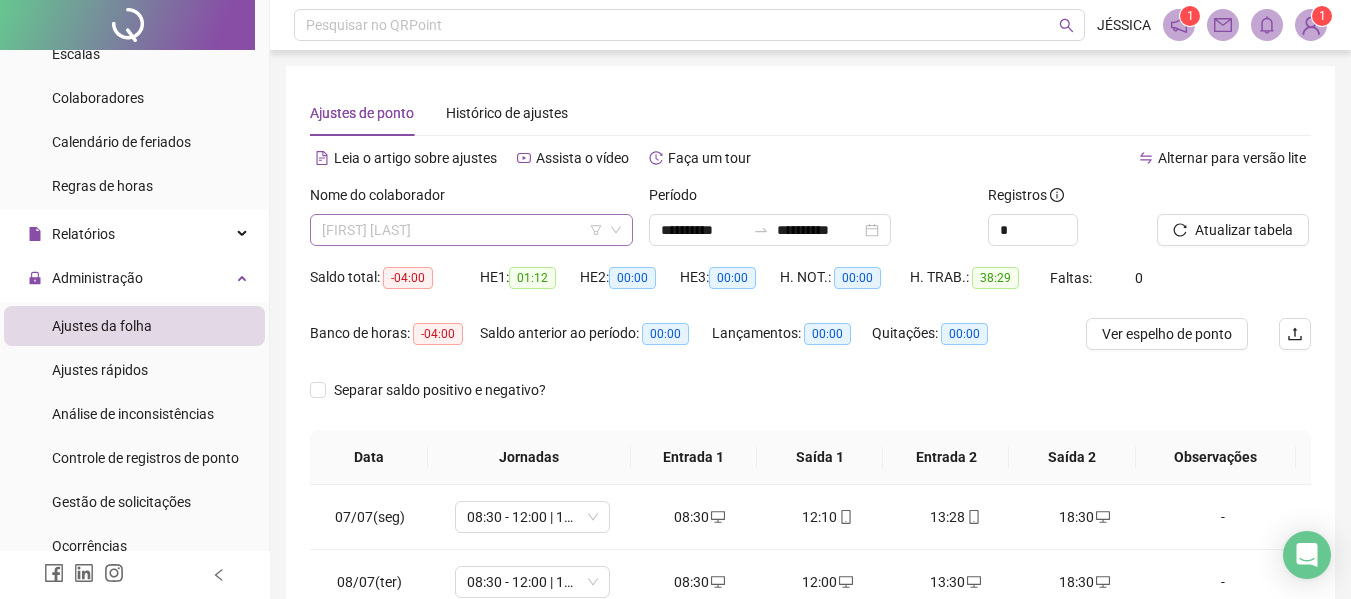 click on "[FIRST] [LAST]" at bounding box center [471, 230] 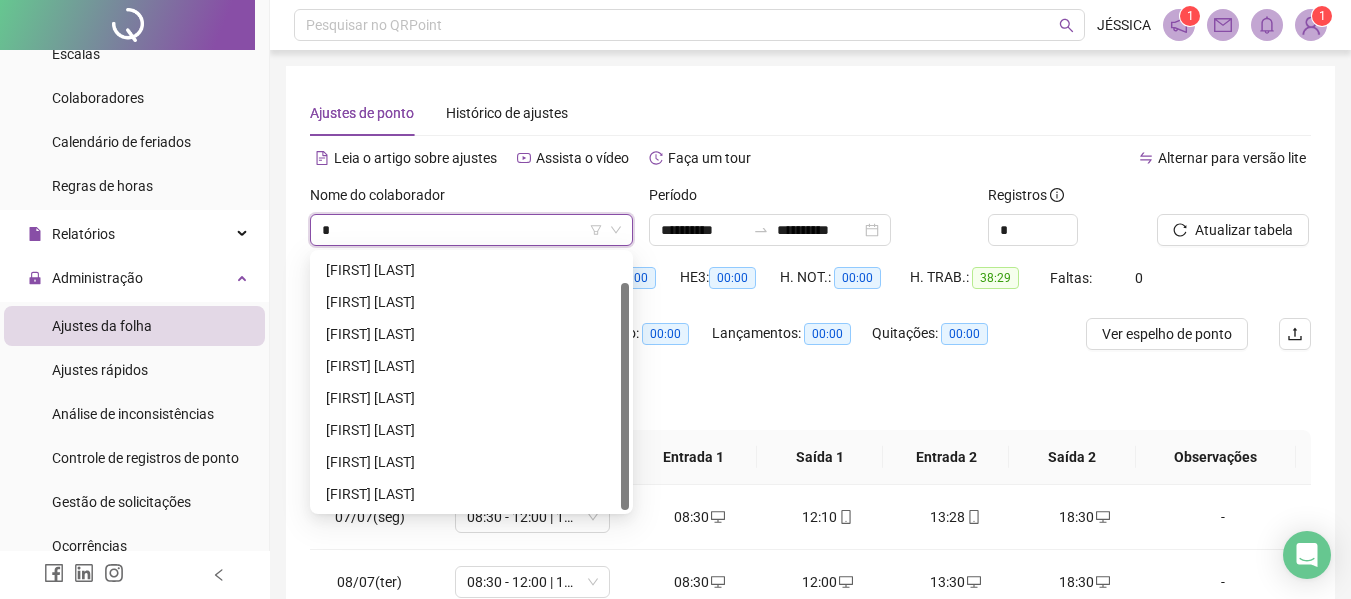 scroll, scrollTop: 0, scrollLeft: 0, axis: both 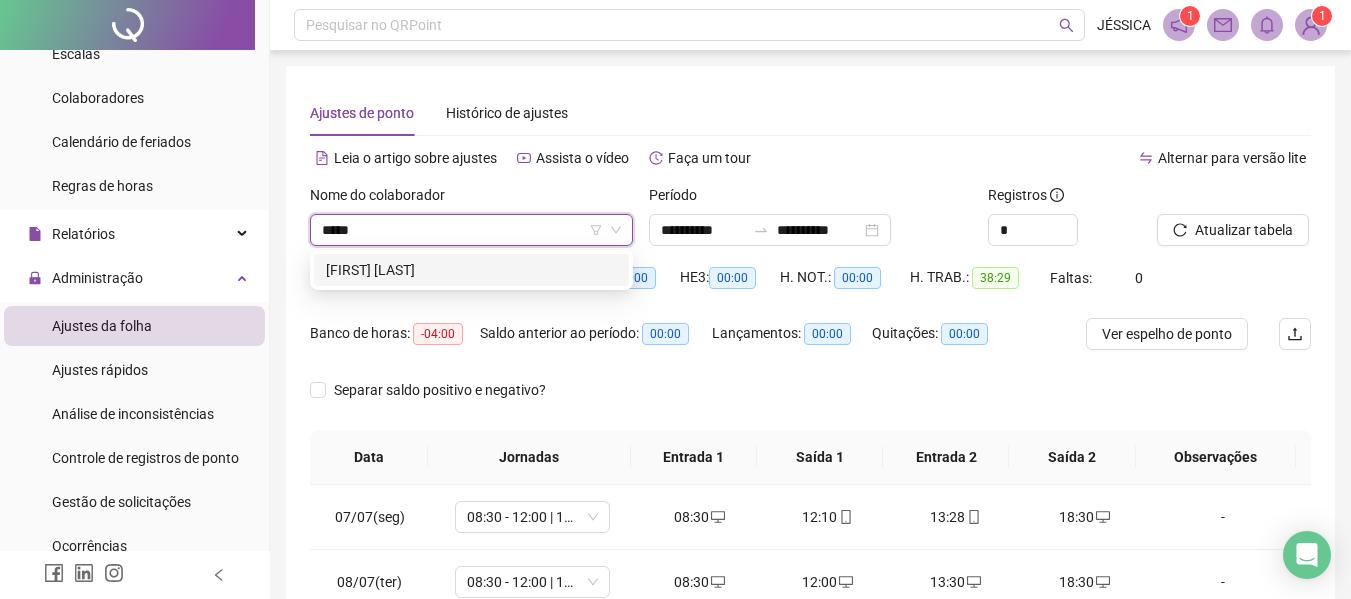 type on "******" 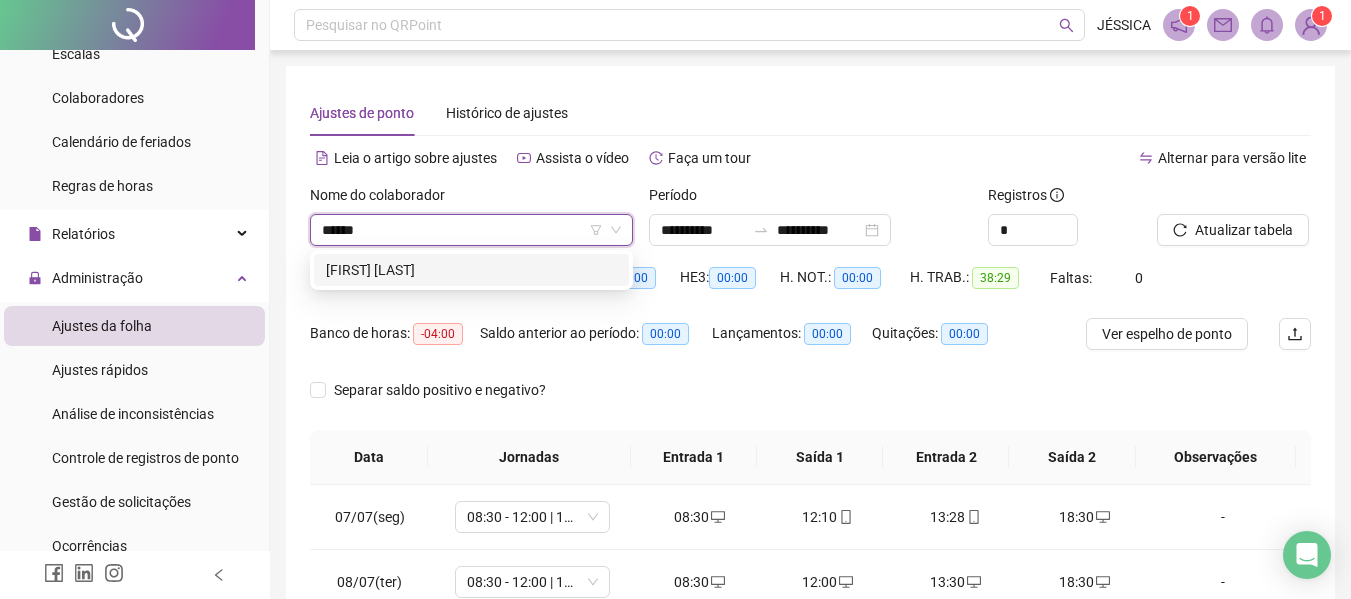click on "[FIRST] [LAST]" at bounding box center (471, 270) 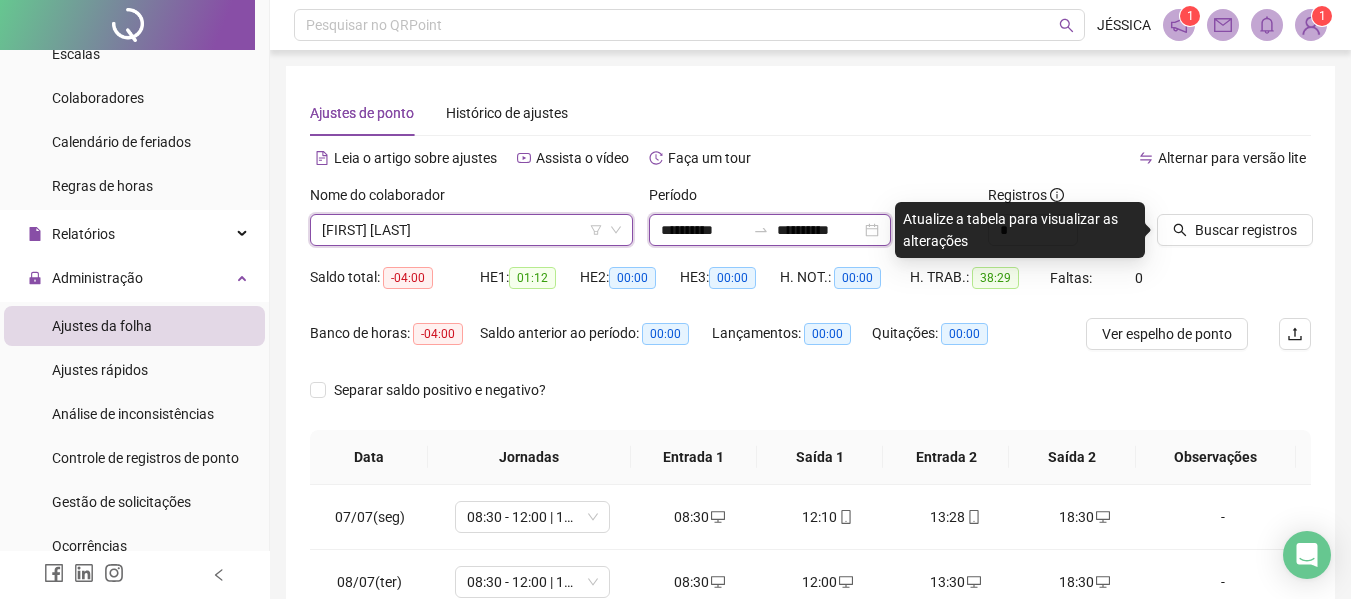 drag, startPoint x: 720, startPoint y: 224, endPoint x: 731, endPoint y: 314, distance: 90.66973 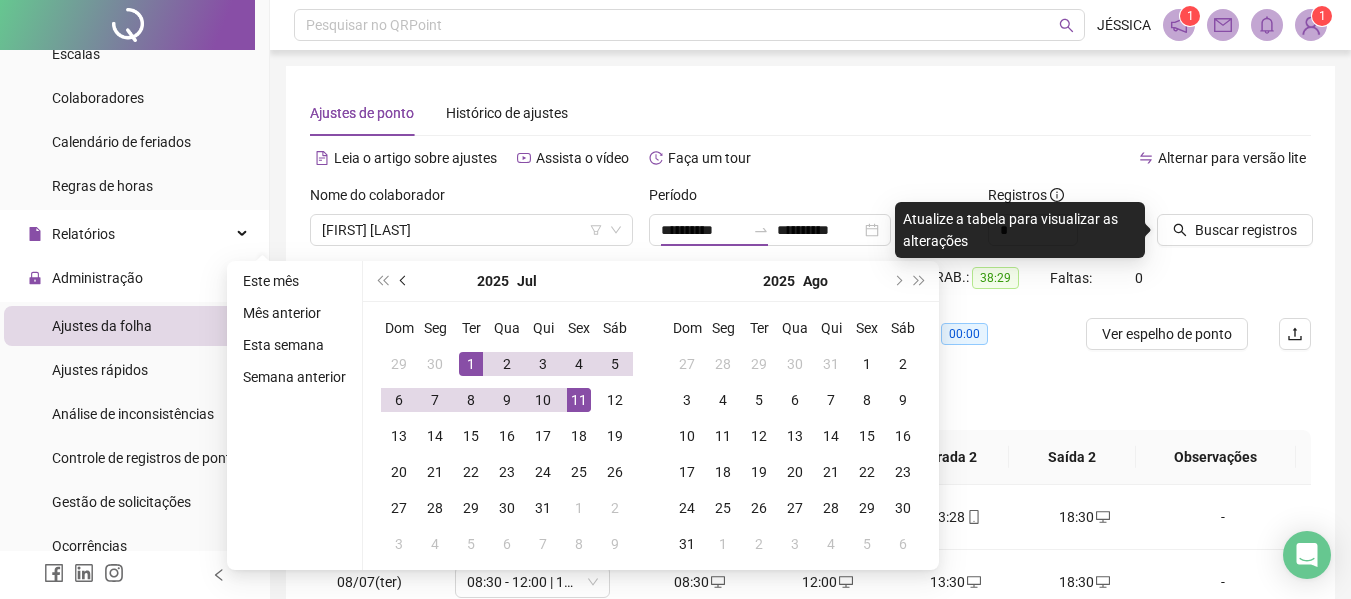 click at bounding box center [405, 281] 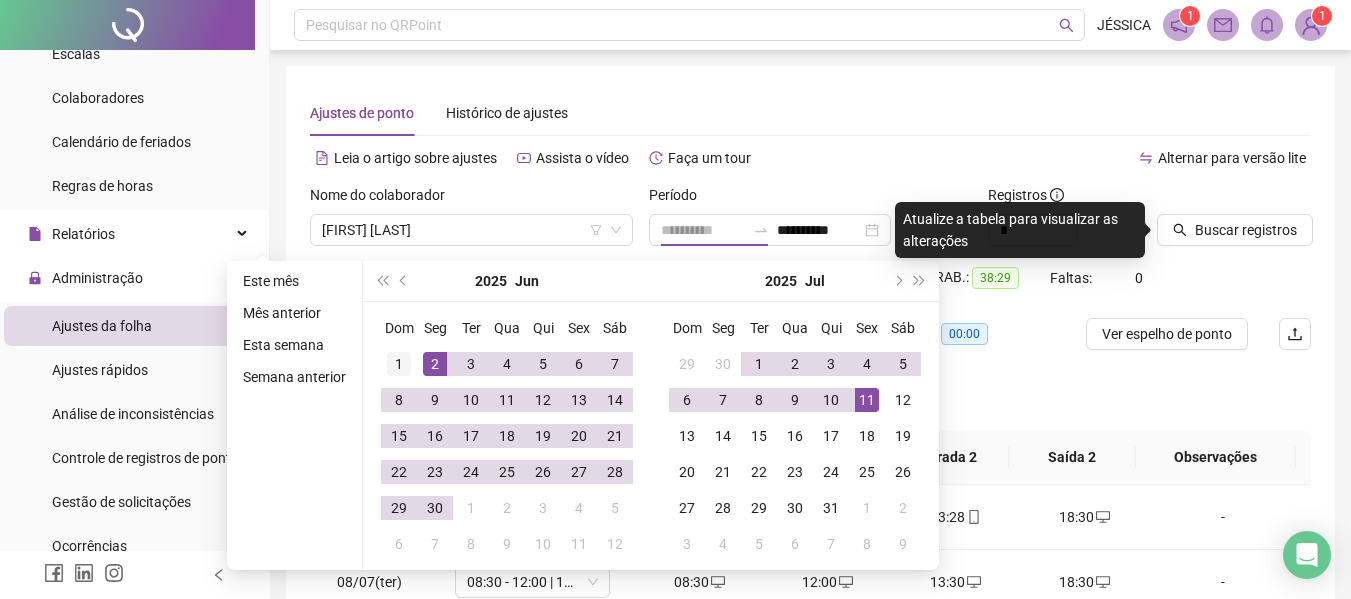 type on "**********" 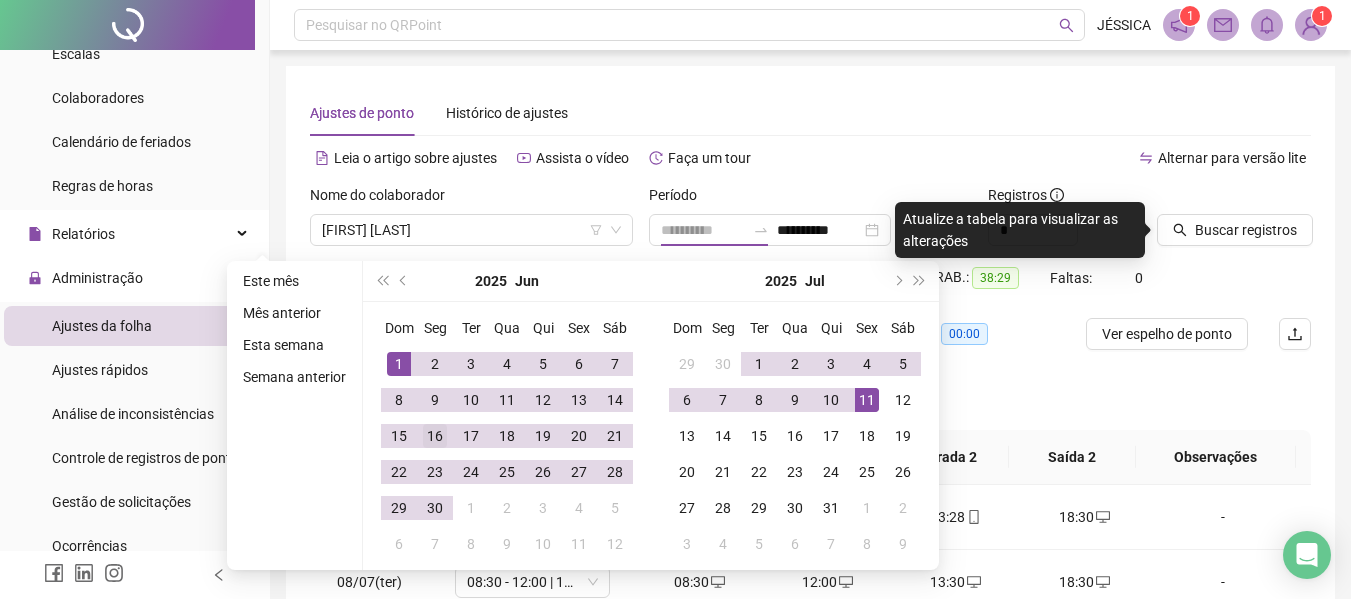 drag, startPoint x: 398, startPoint y: 363, endPoint x: 448, endPoint y: 438, distance: 90.13878 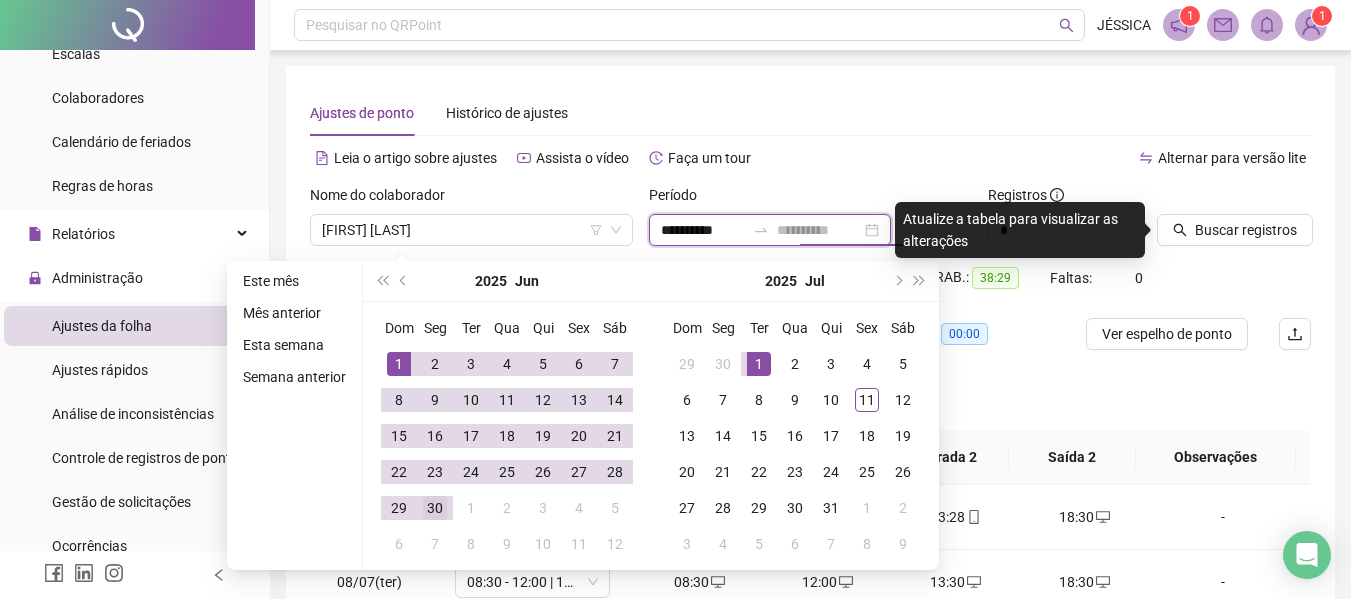 type on "**********" 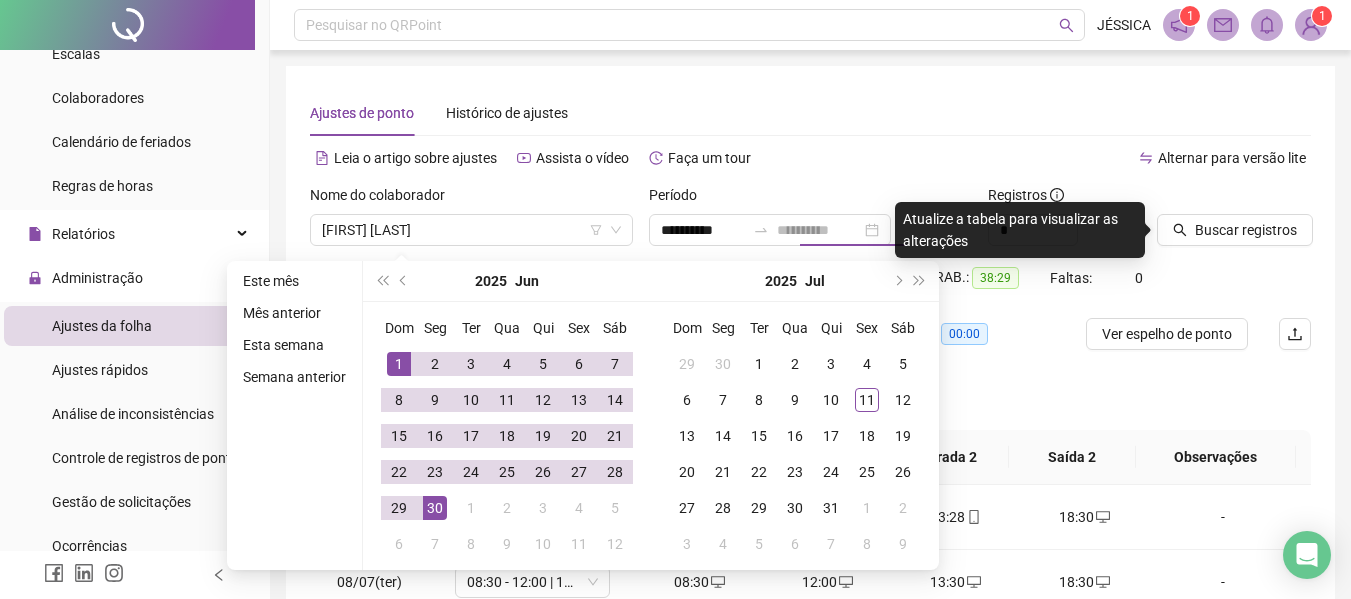 click on "30" at bounding box center (435, 508) 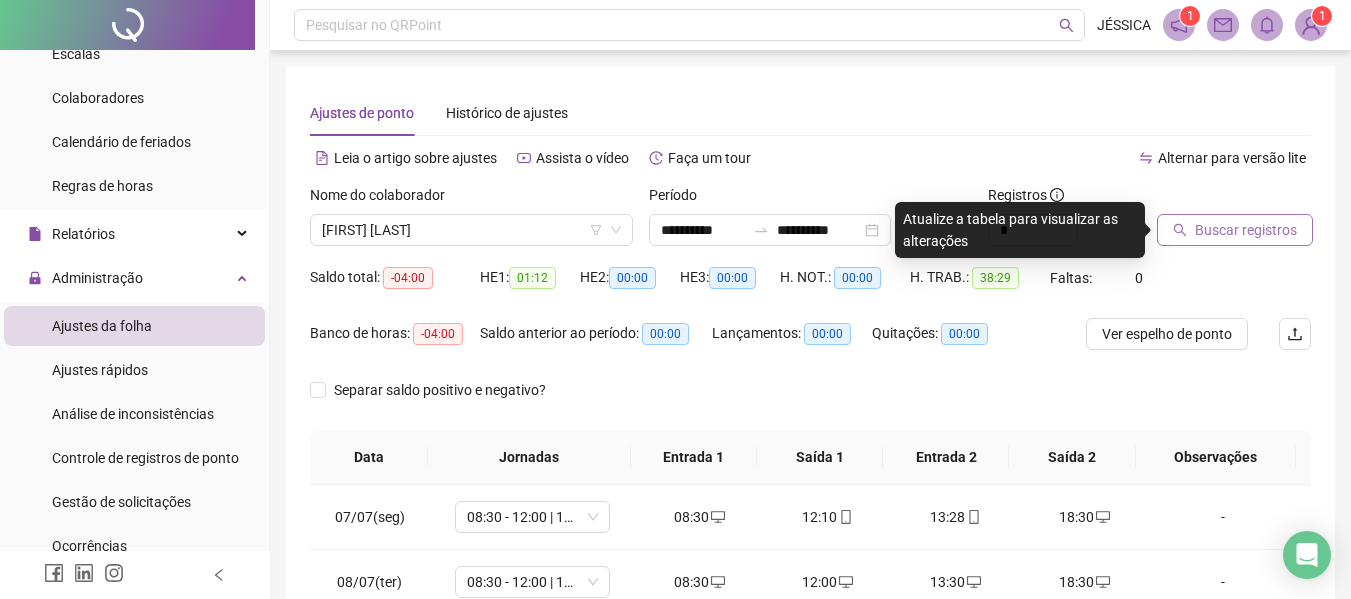 click on "Buscar registros" at bounding box center [1246, 230] 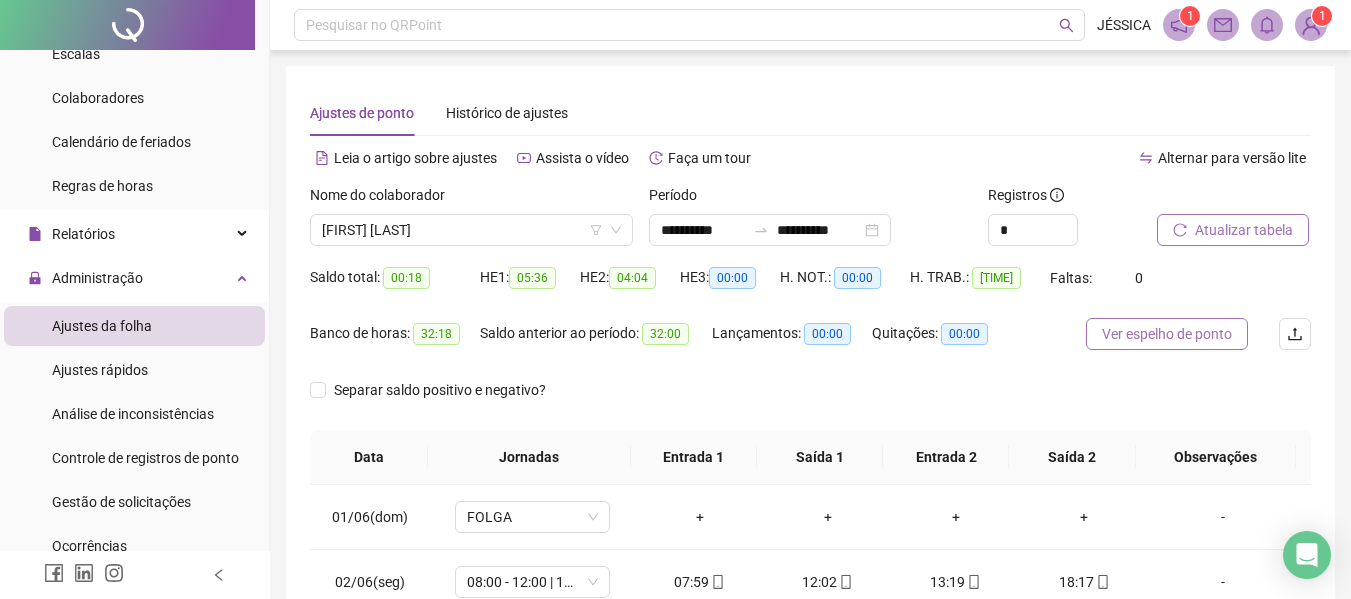 click on "Ver espelho de ponto" at bounding box center [1167, 334] 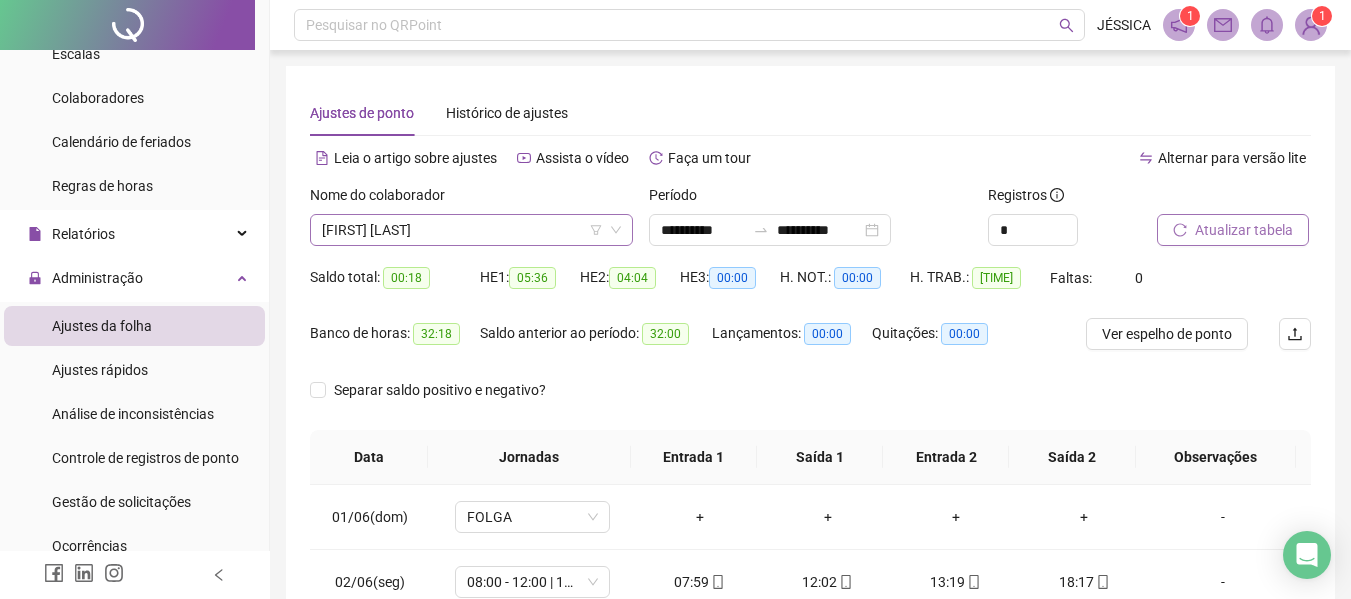 click on "[FIRST] [LAST]" at bounding box center (471, 230) 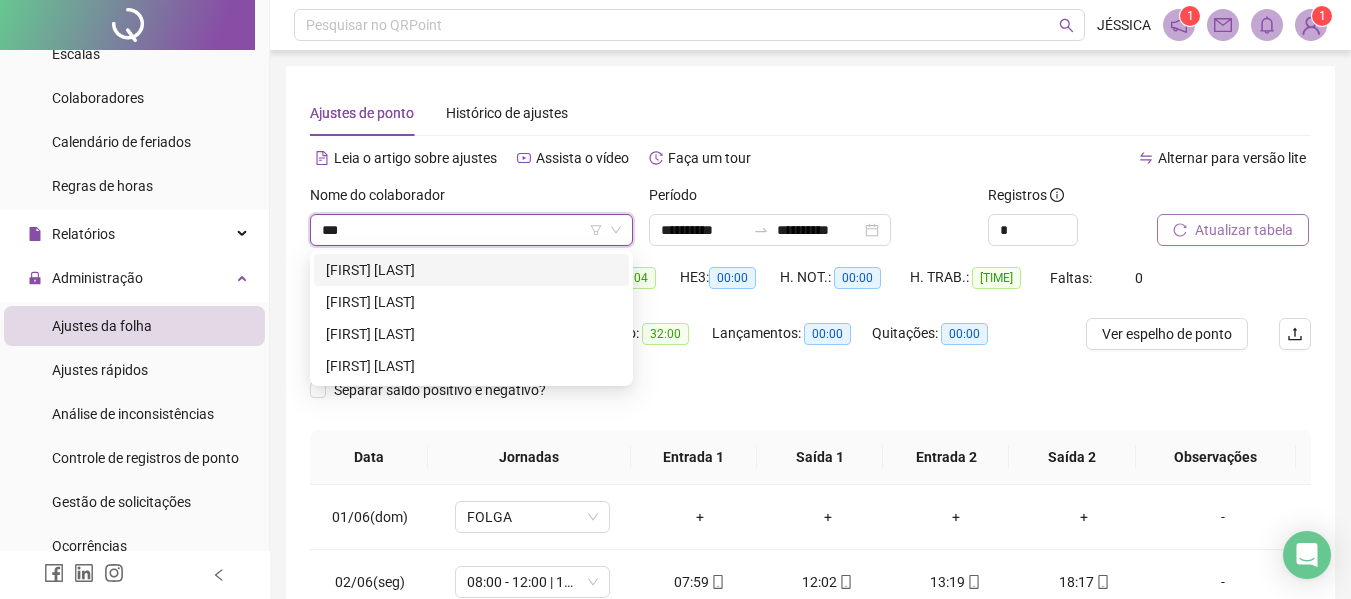 scroll, scrollTop: 0, scrollLeft: 0, axis: both 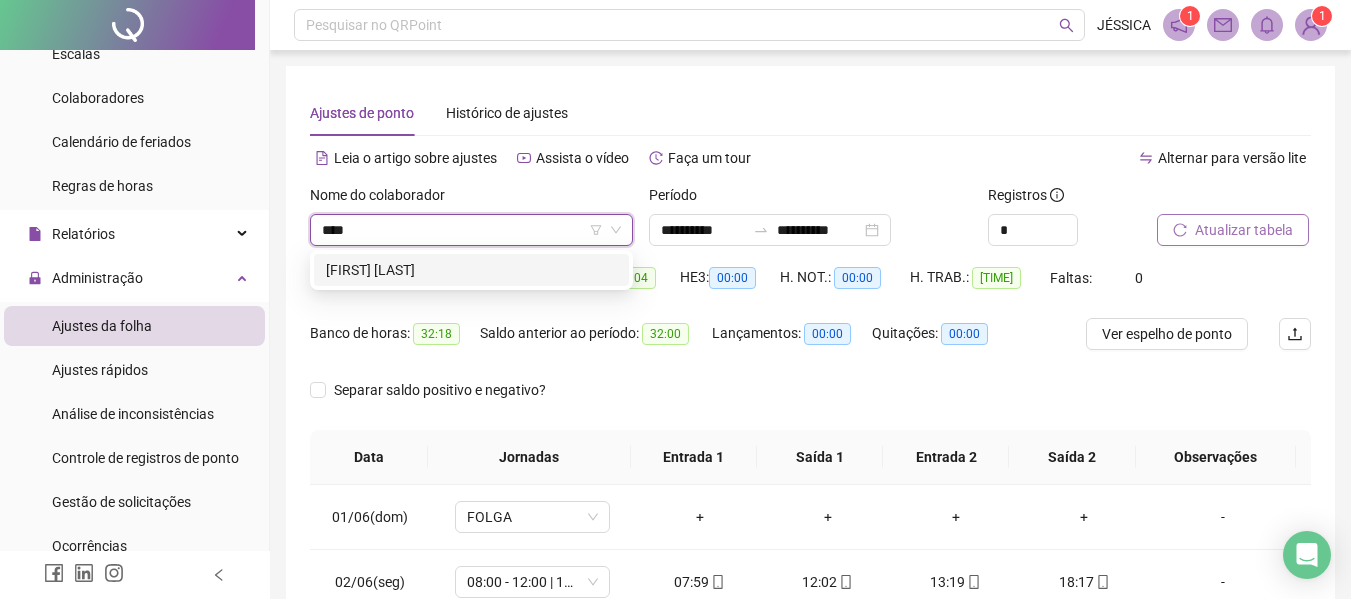 type on "*****" 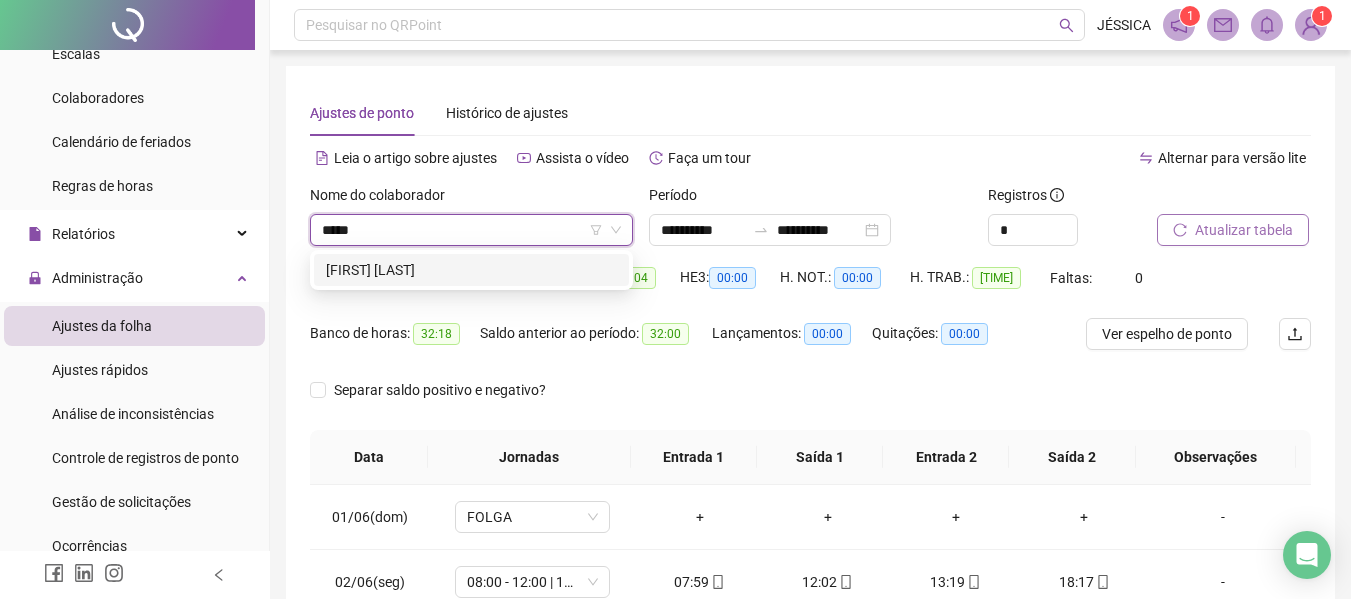 click on "[FIRST] [LAST]" at bounding box center [471, 270] 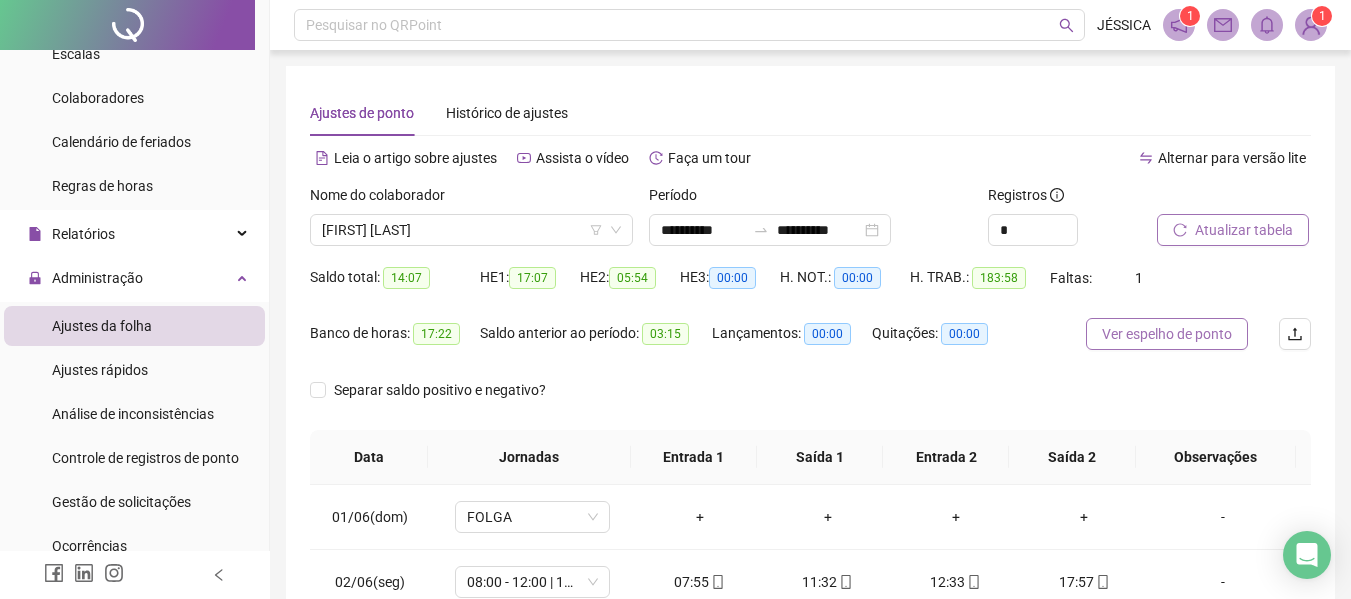 click on "Ver espelho de ponto" at bounding box center (1167, 334) 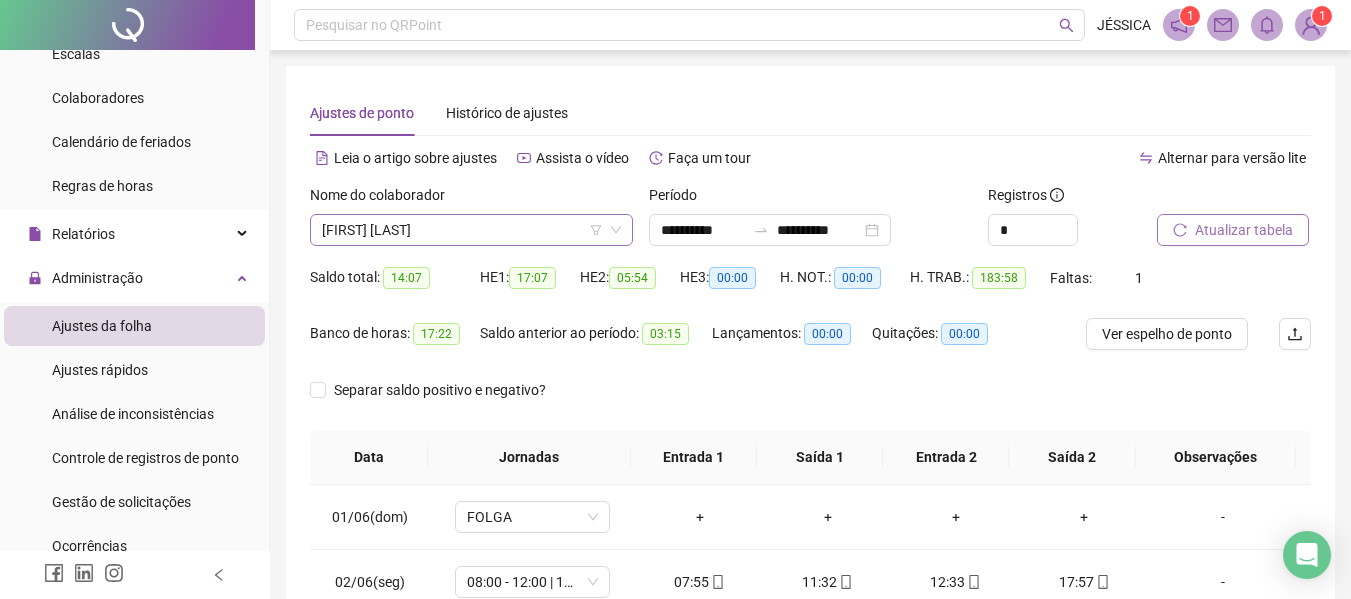 click on "[FIRST] [LAST]" at bounding box center [471, 230] 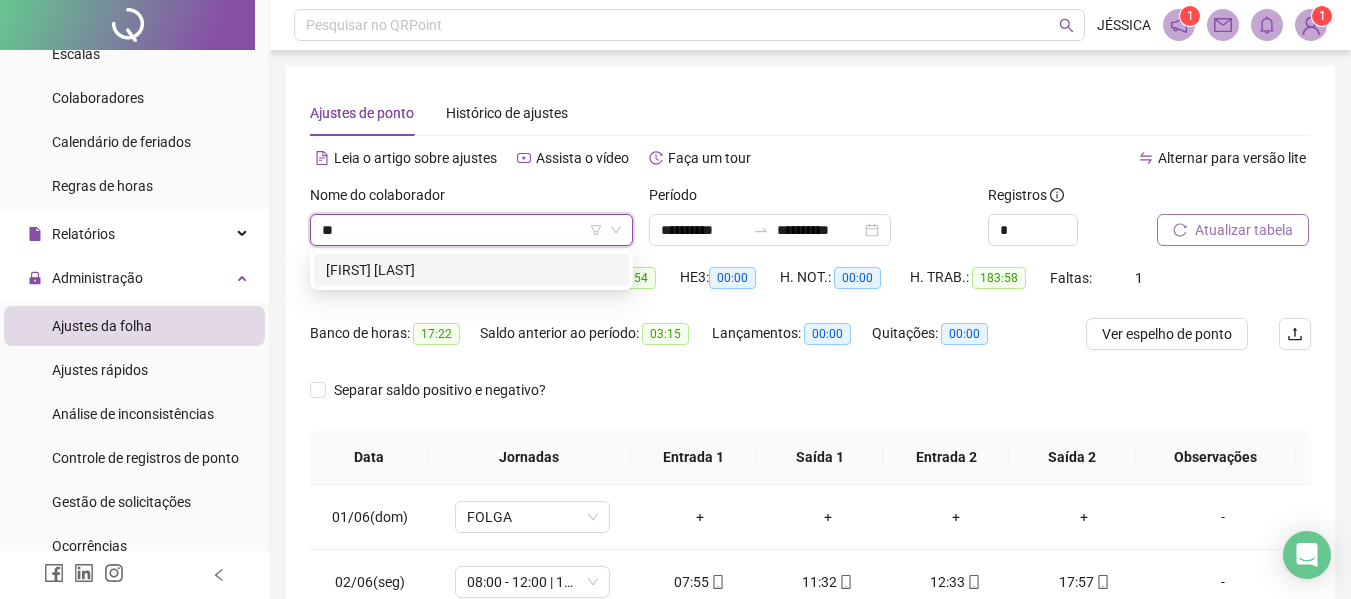 type on "***" 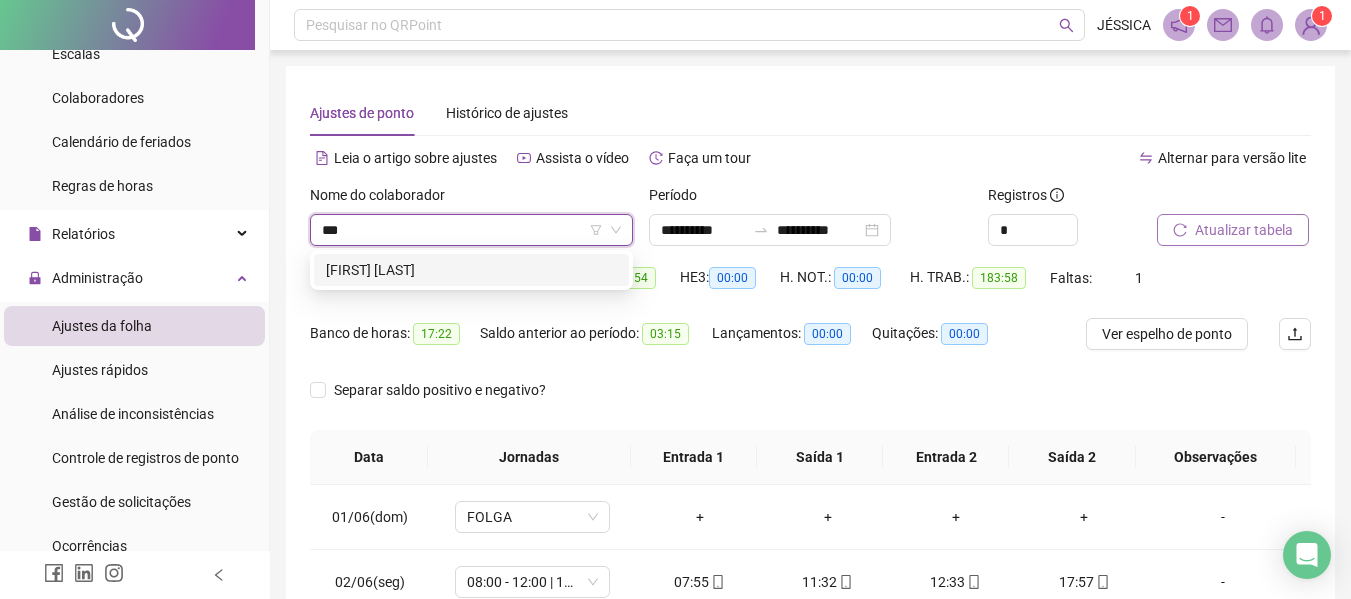 drag, startPoint x: 477, startPoint y: 265, endPoint x: 1111, endPoint y: 285, distance: 634.31537 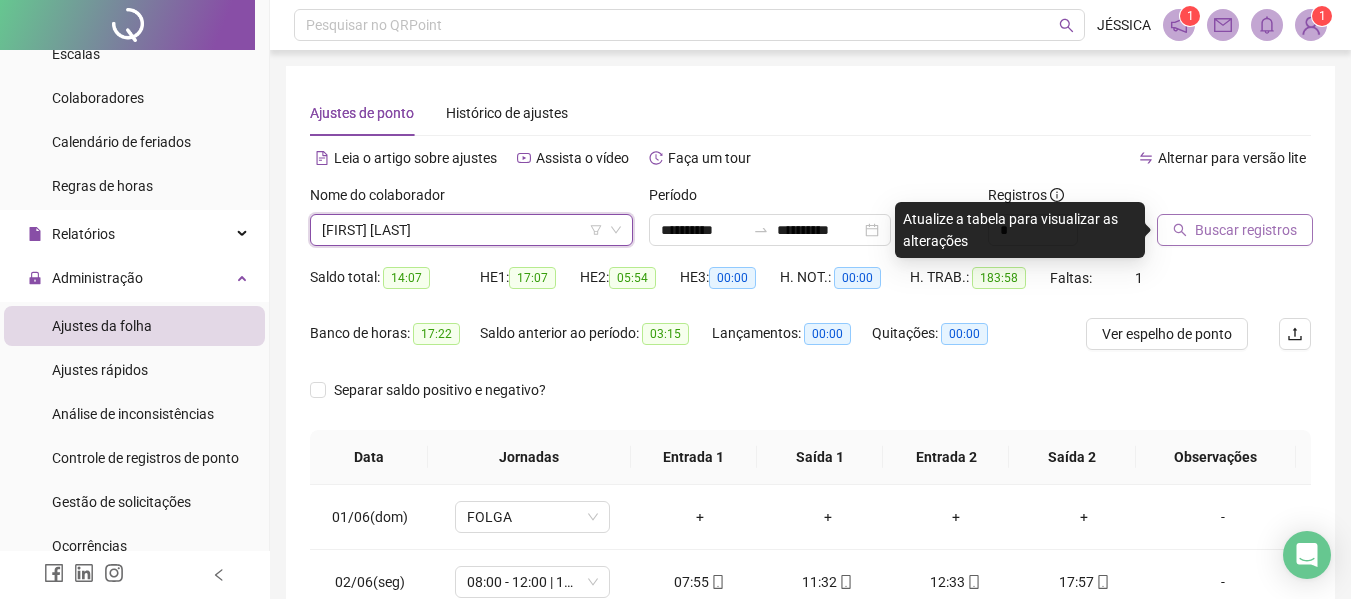 click on "Buscar registros" at bounding box center [1246, 230] 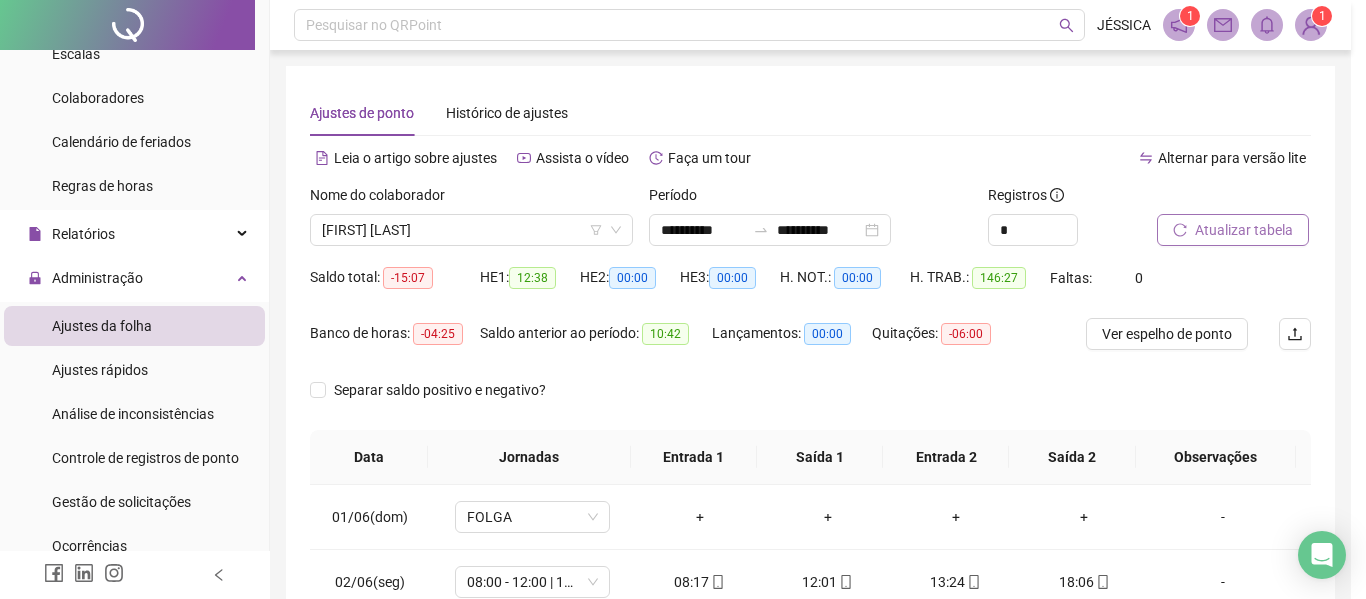 click on "Ver espelho de ponto" at bounding box center (1167, 334) 